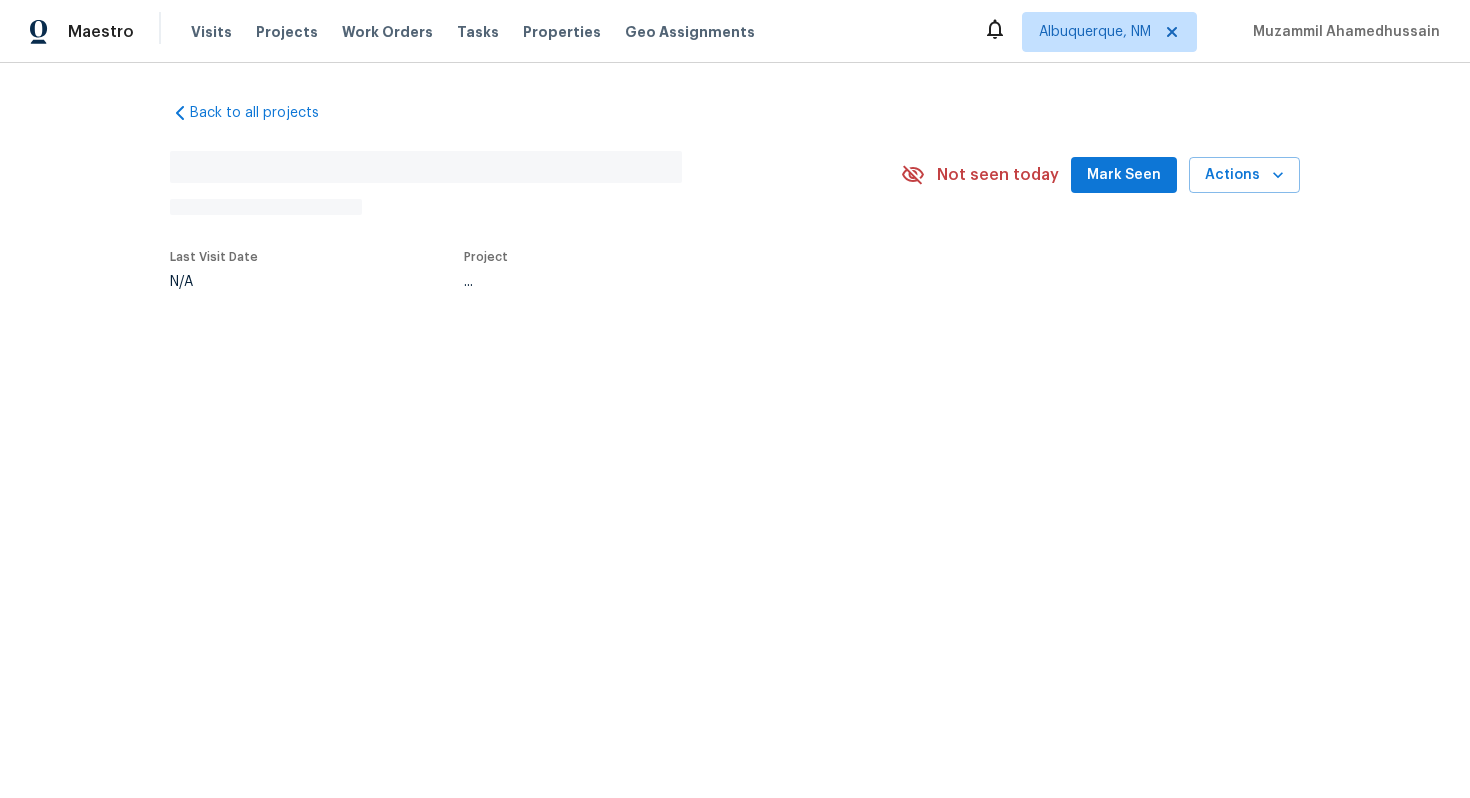 scroll, scrollTop: 0, scrollLeft: 0, axis: both 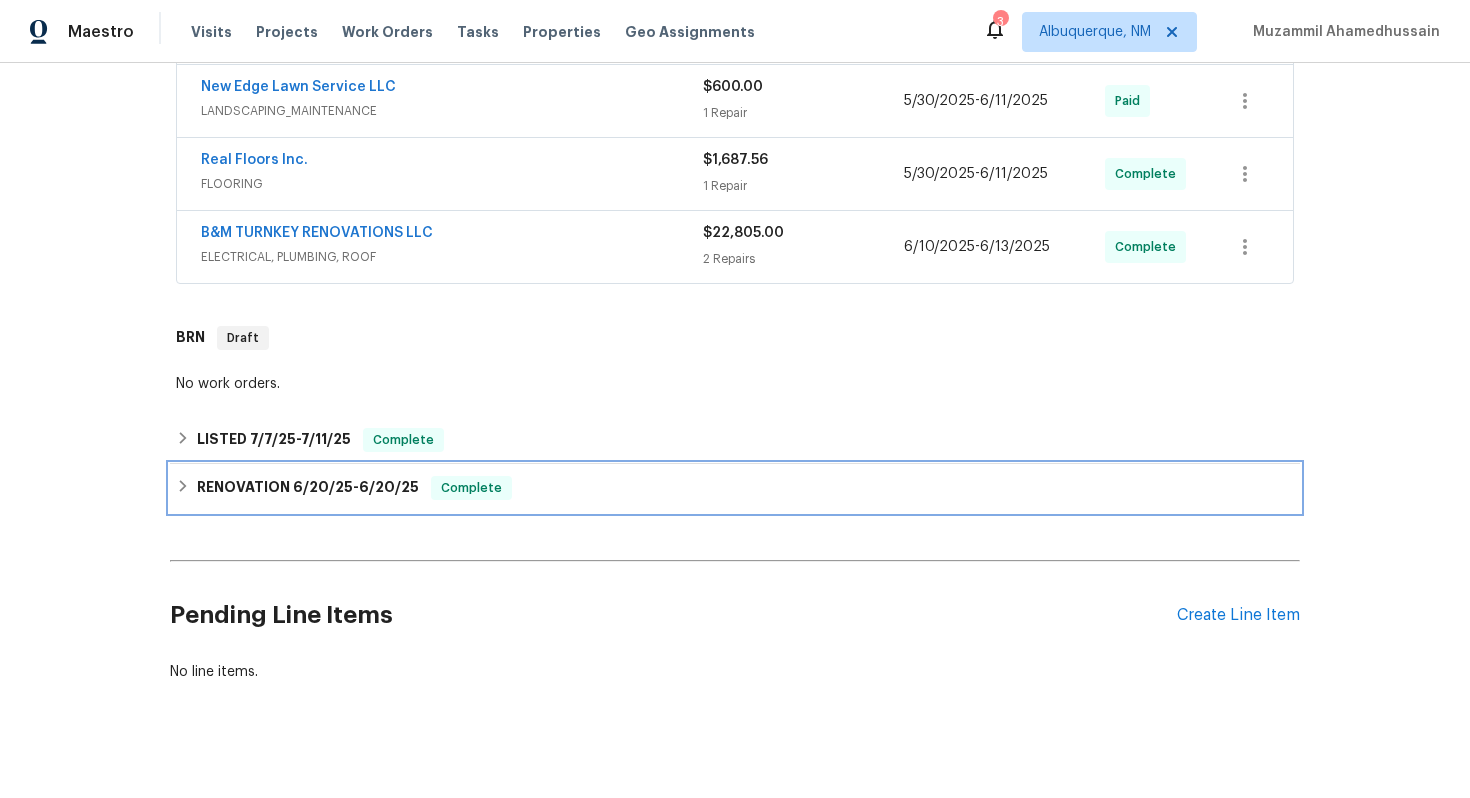 click on "RENOVATION   [DATE]  -  [DATE] Complete" at bounding box center (735, 488) 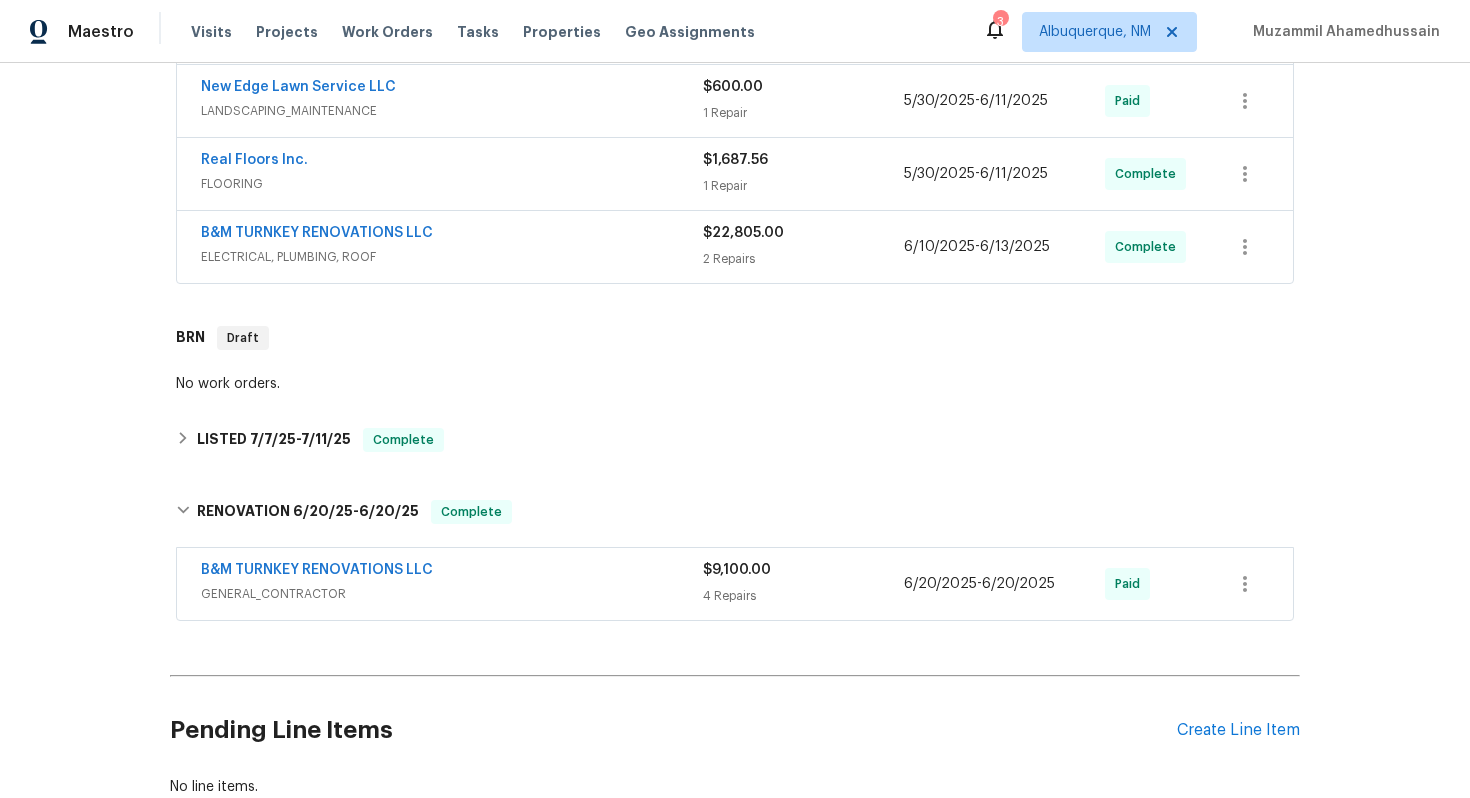 click on "GENERAL_CONTRACTOR" at bounding box center (452, 594) 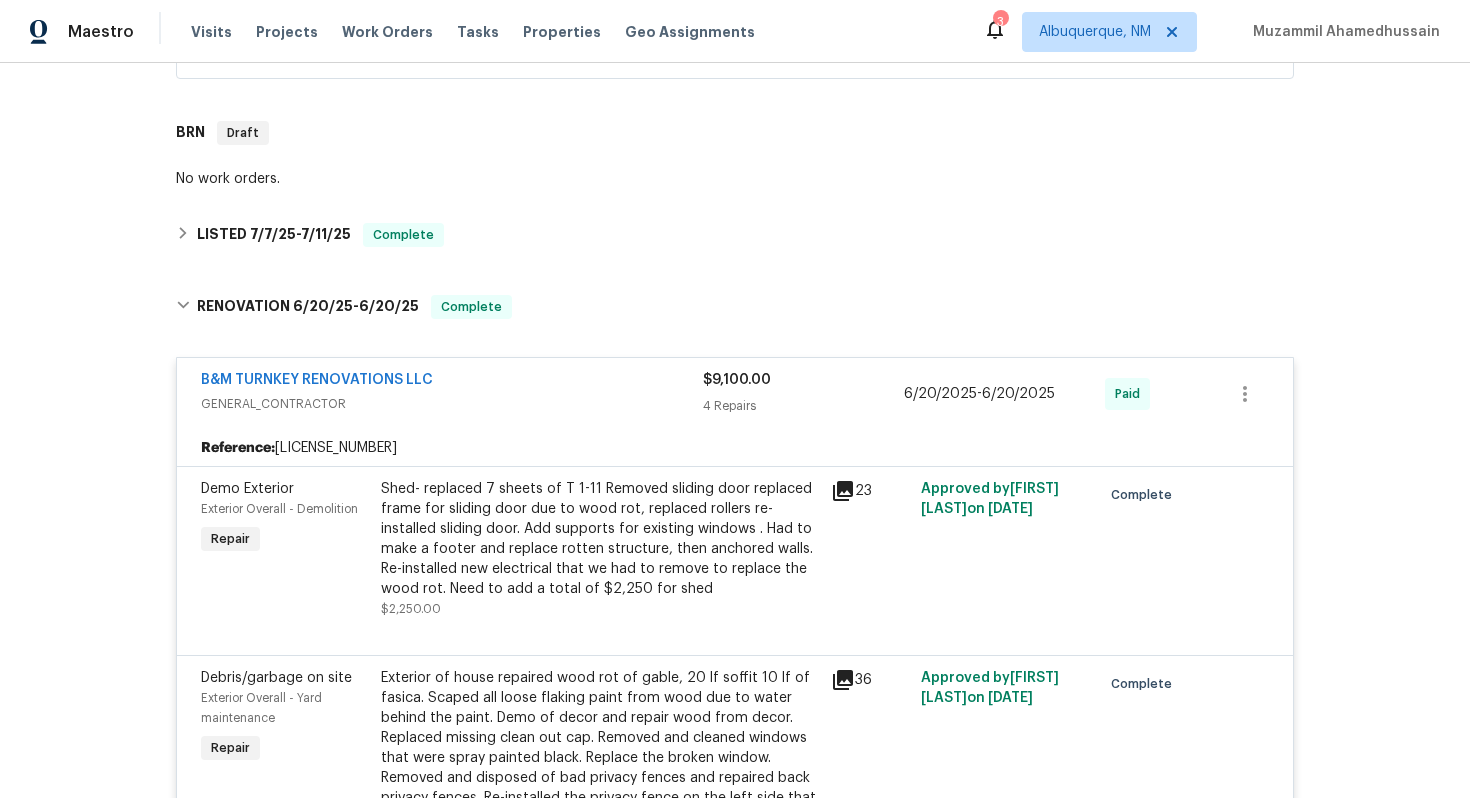 click on "B&M TURNKEY RENOVATIONS LLC" at bounding box center [452, 382] 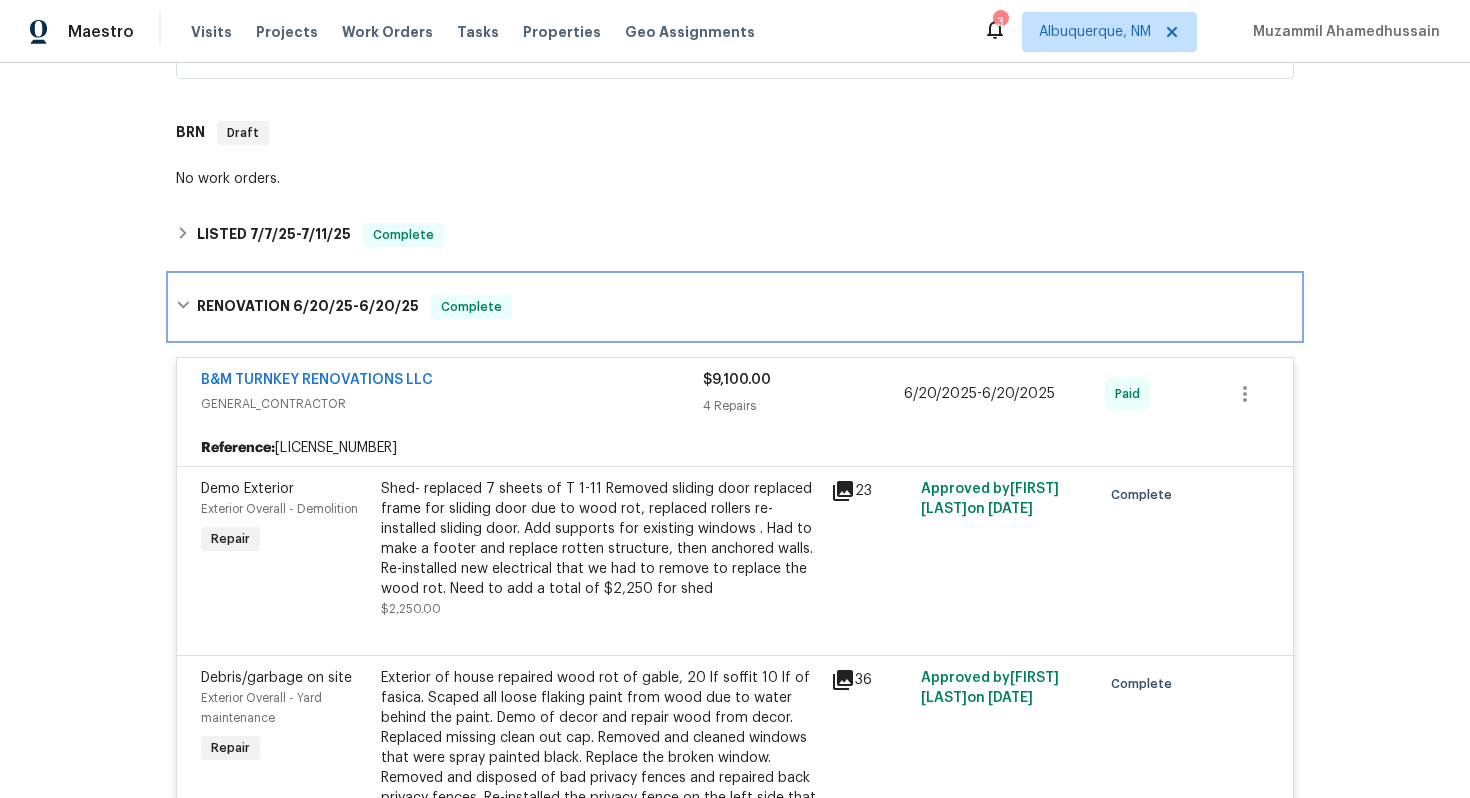 click on "RENOVATION   [DATE]  -  [DATE] Complete" at bounding box center (735, 307) 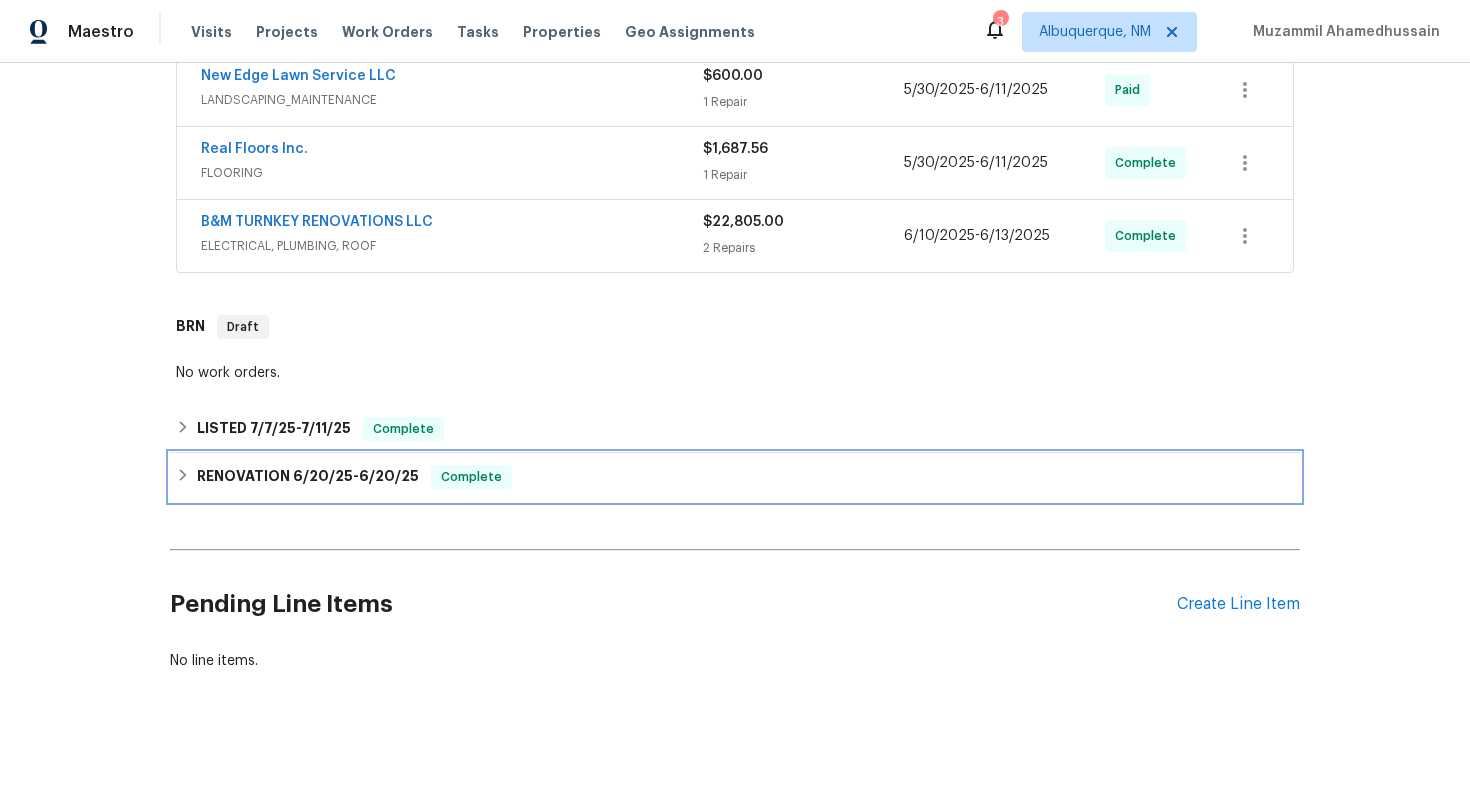 scroll, scrollTop: 913, scrollLeft: 0, axis: vertical 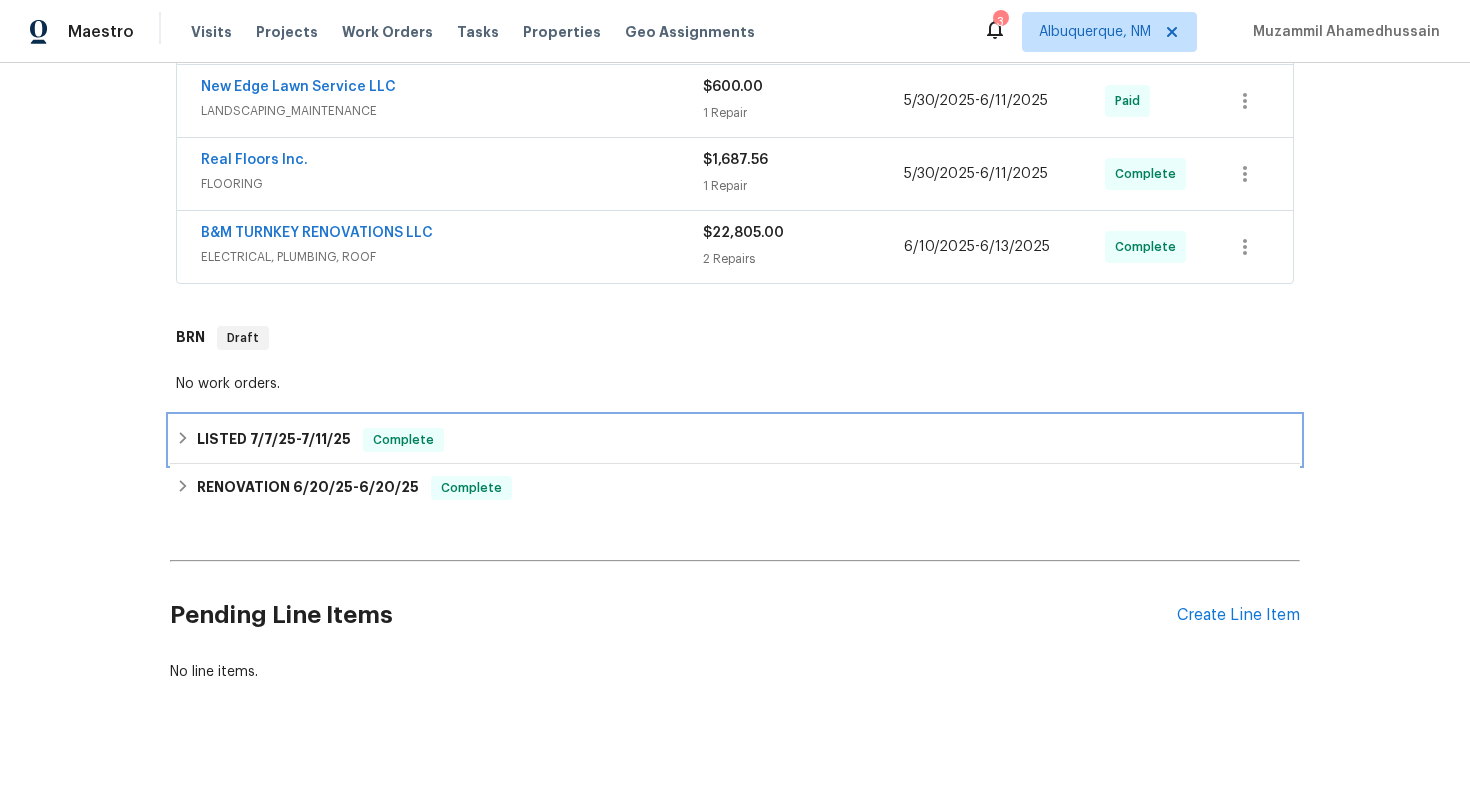 click on "Complete" at bounding box center [403, 440] 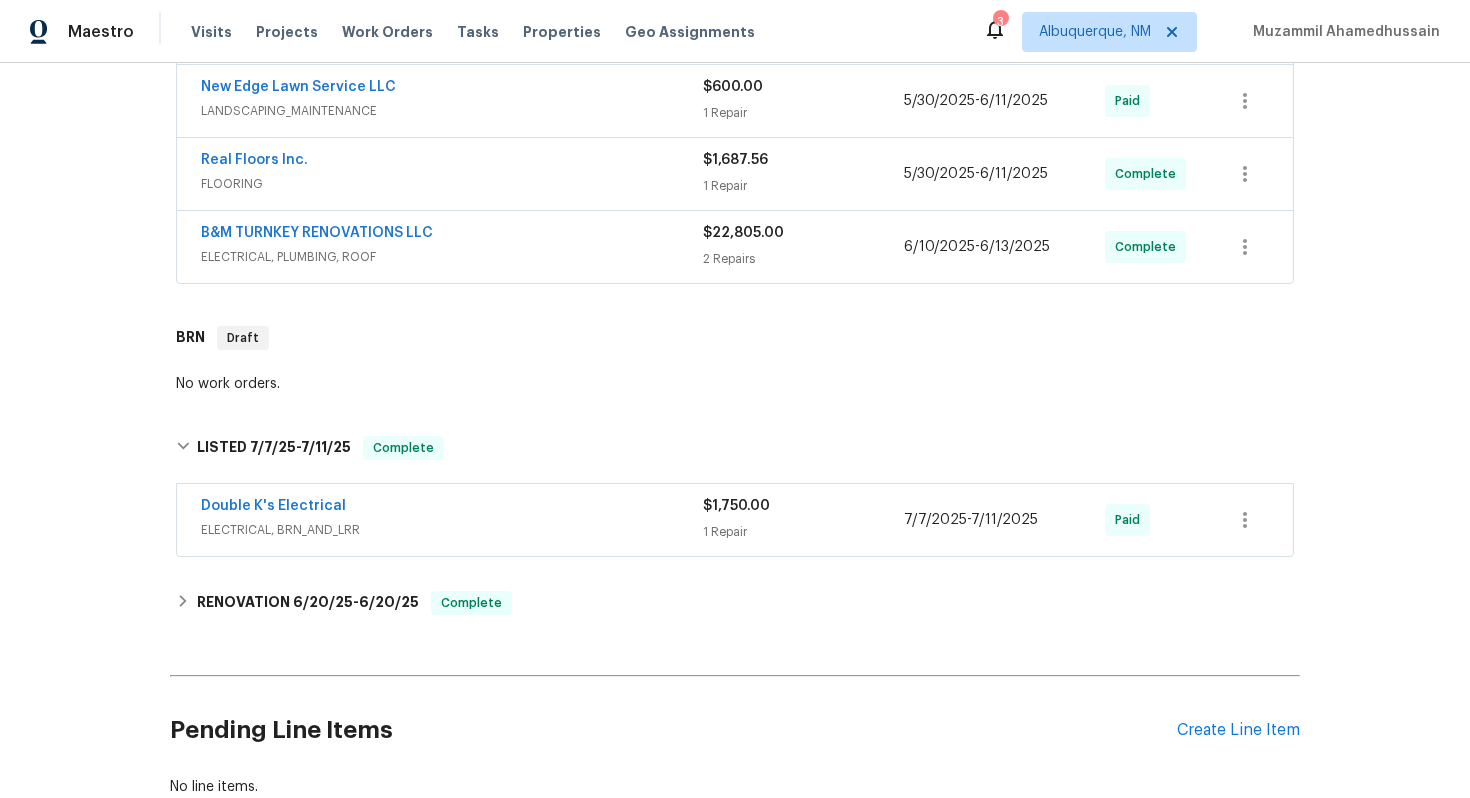 click on "Double K's Electrical" at bounding box center [452, 508] 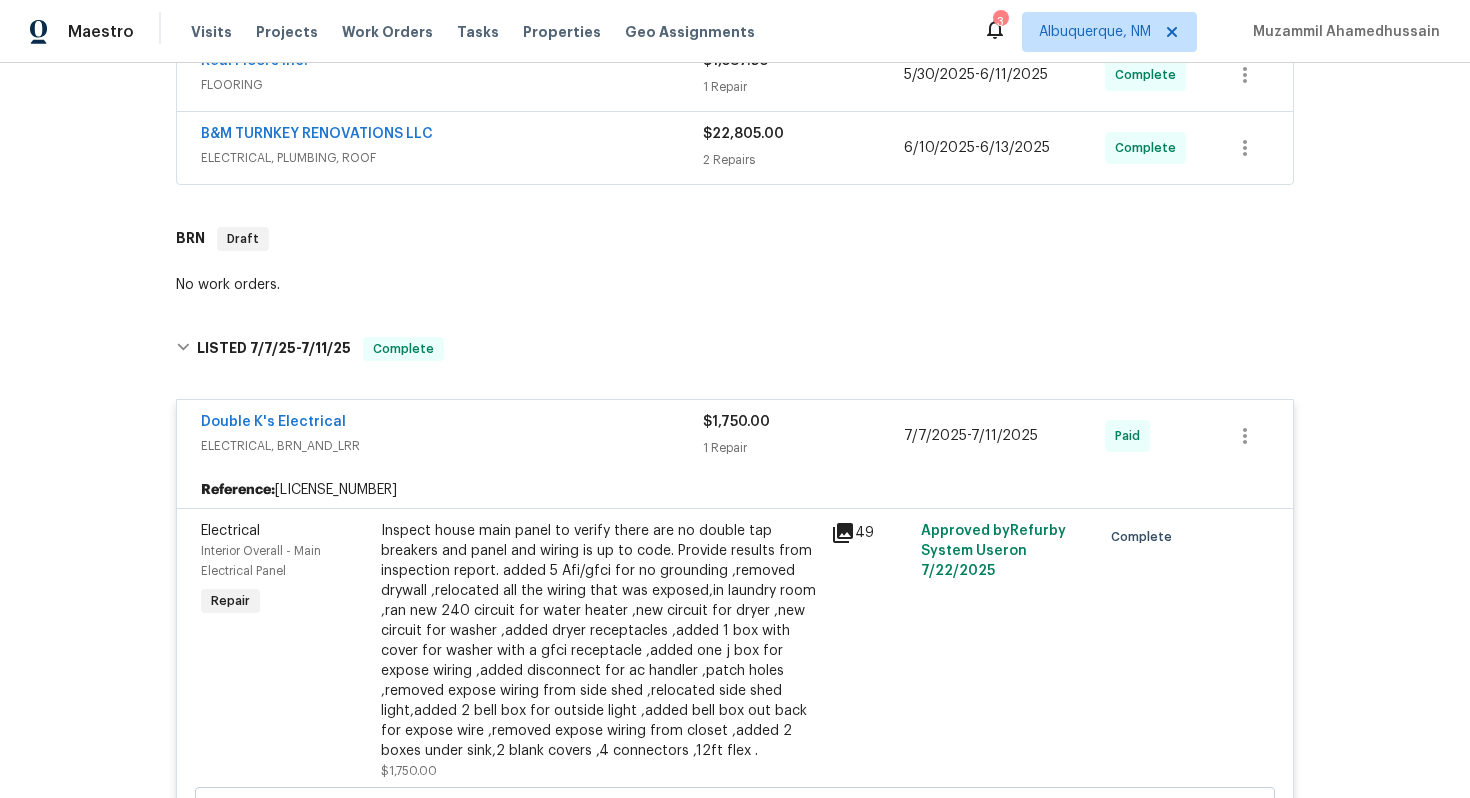 scroll, scrollTop: 1252, scrollLeft: 0, axis: vertical 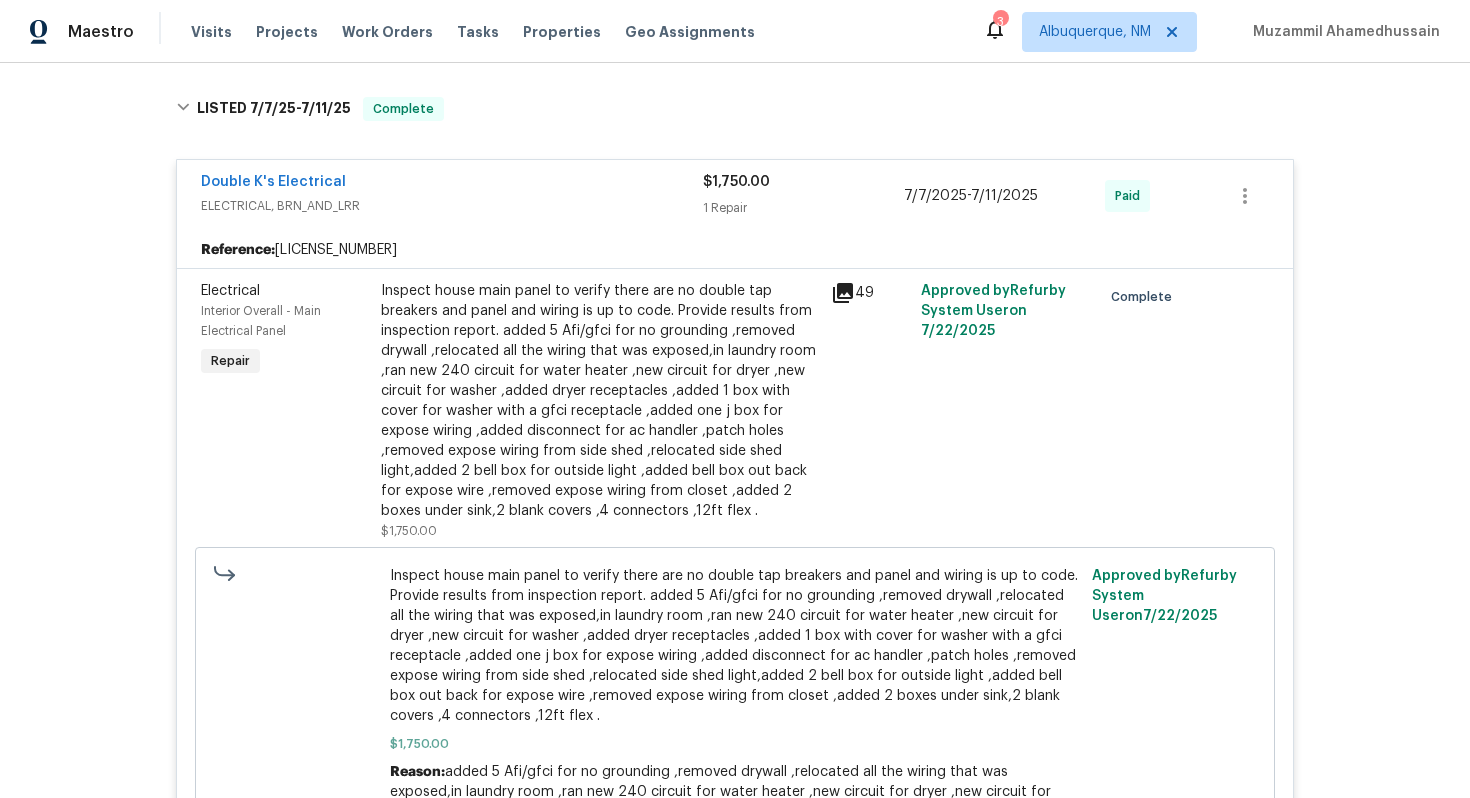 click on "Double K's Electrical" at bounding box center (452, 184) 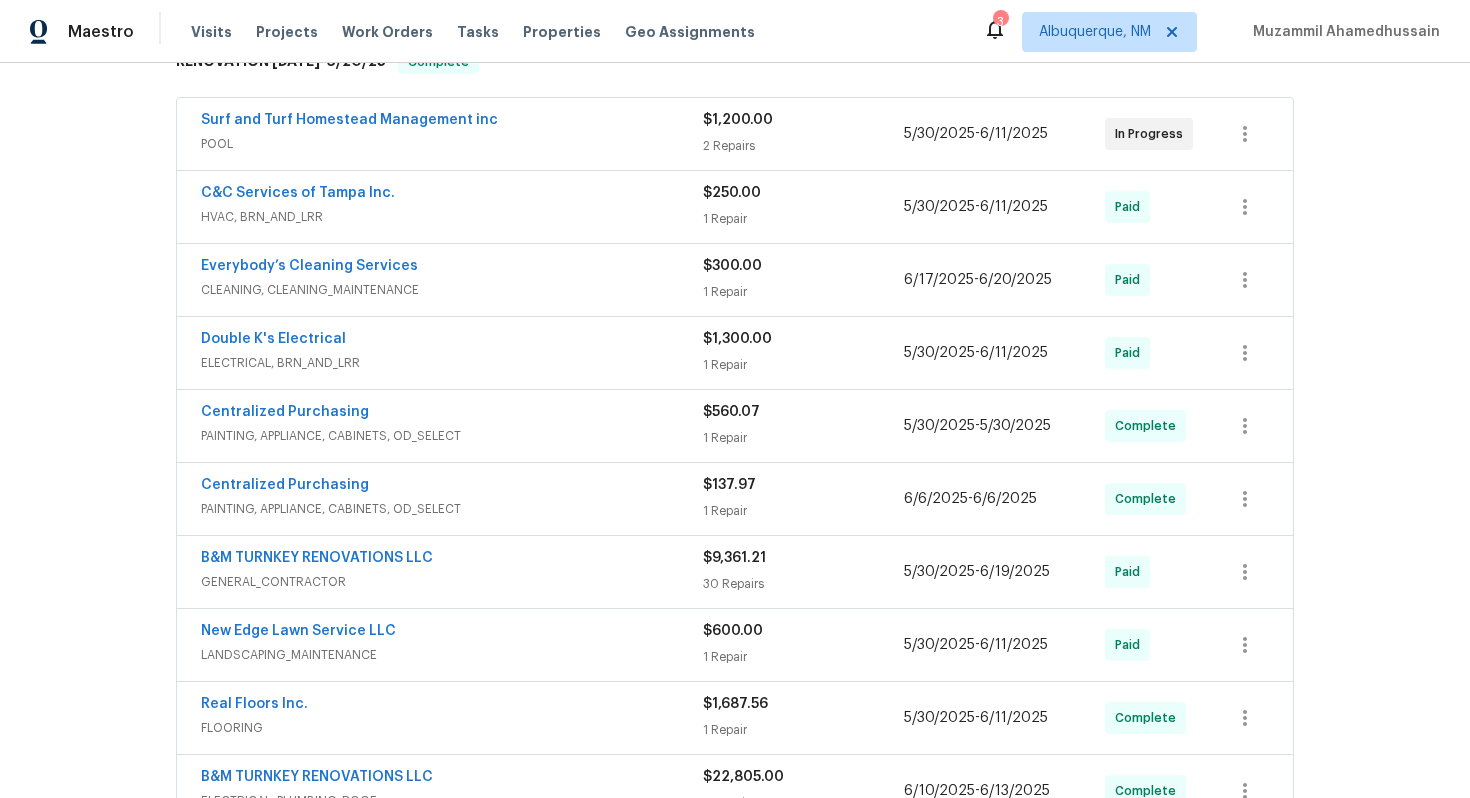scroll, scrollTop: 363, scrollLeft: 0, axis: vertical 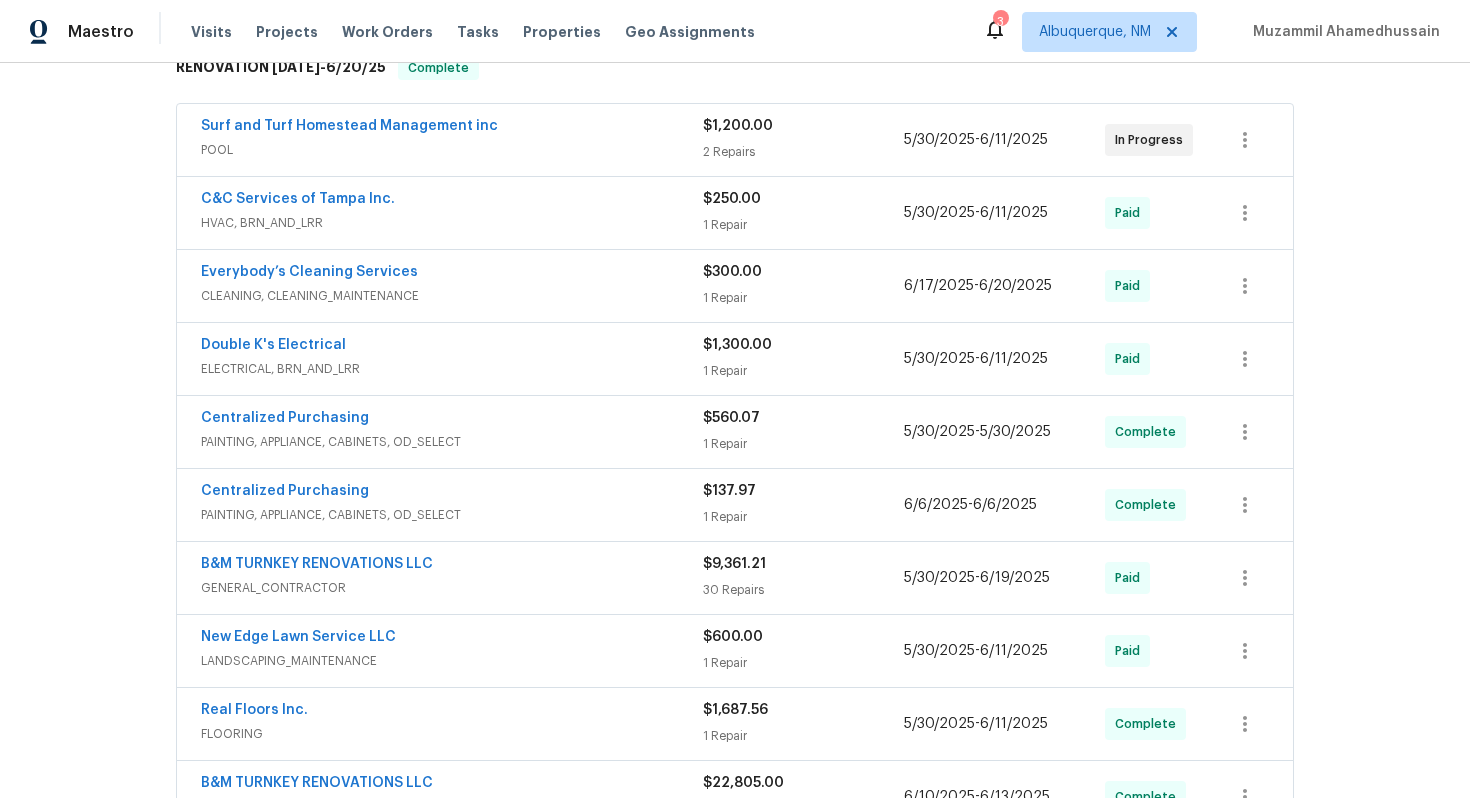 click on "HVAC, BRN_AND_LRR" at bounding box center [452, 223] 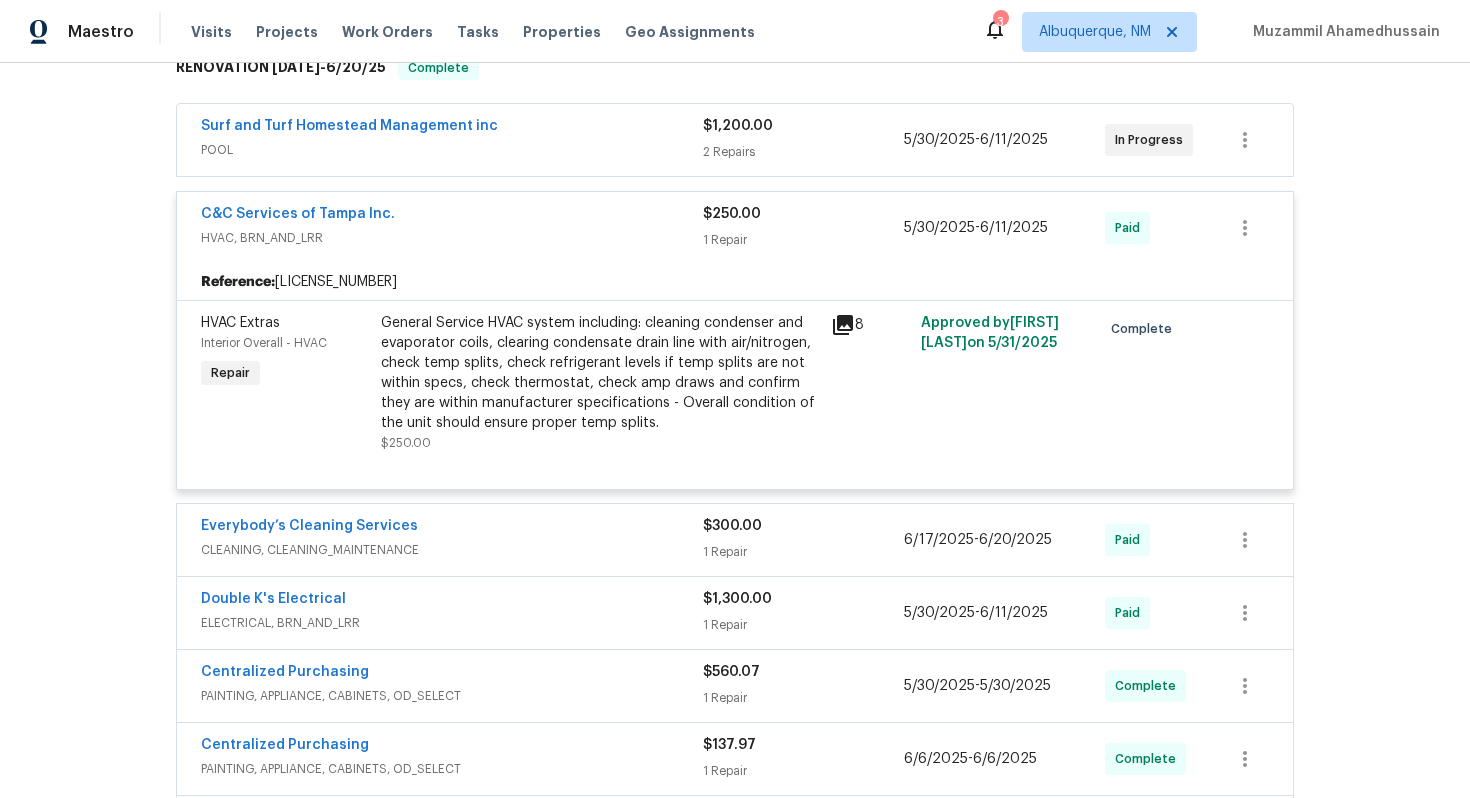 click on "HVAC, BRN_AND_LRR" at bounding box center [452, 238] 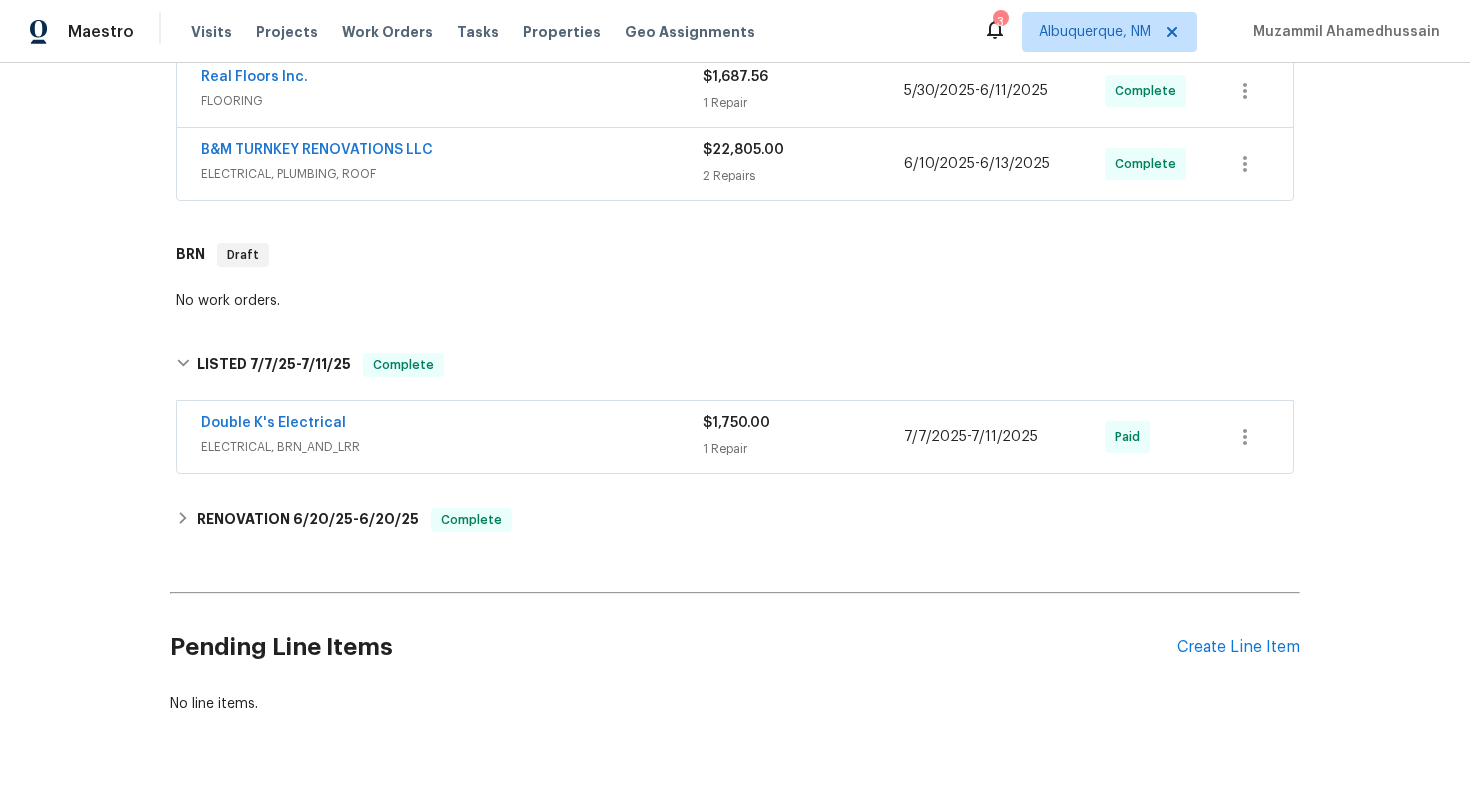 scroll, scrollTop: 995, scrollLeft: 0, axis: vertical 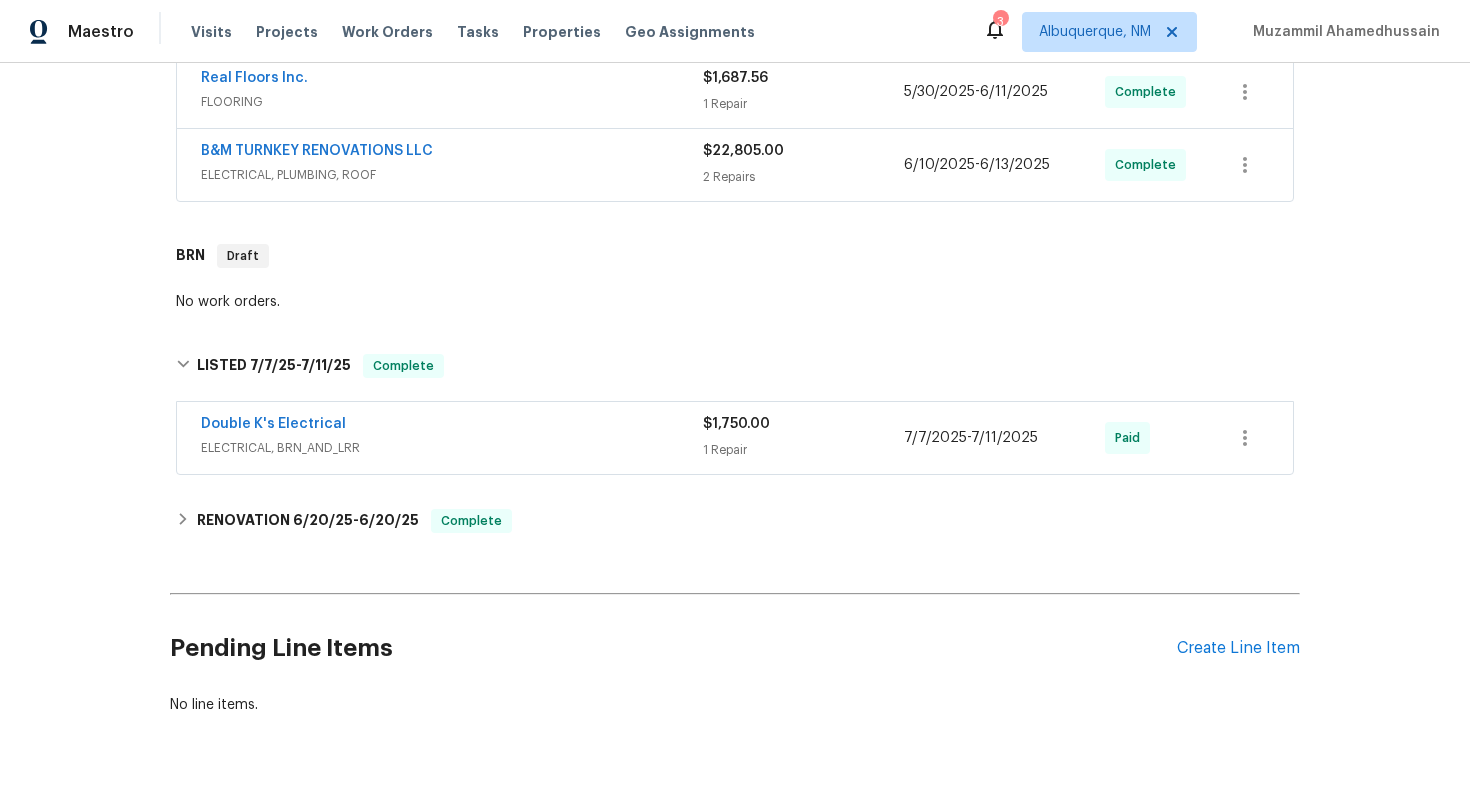 click on "ELECTRICAL, BRN_AND_LRR" at bounding box center (452, 448) 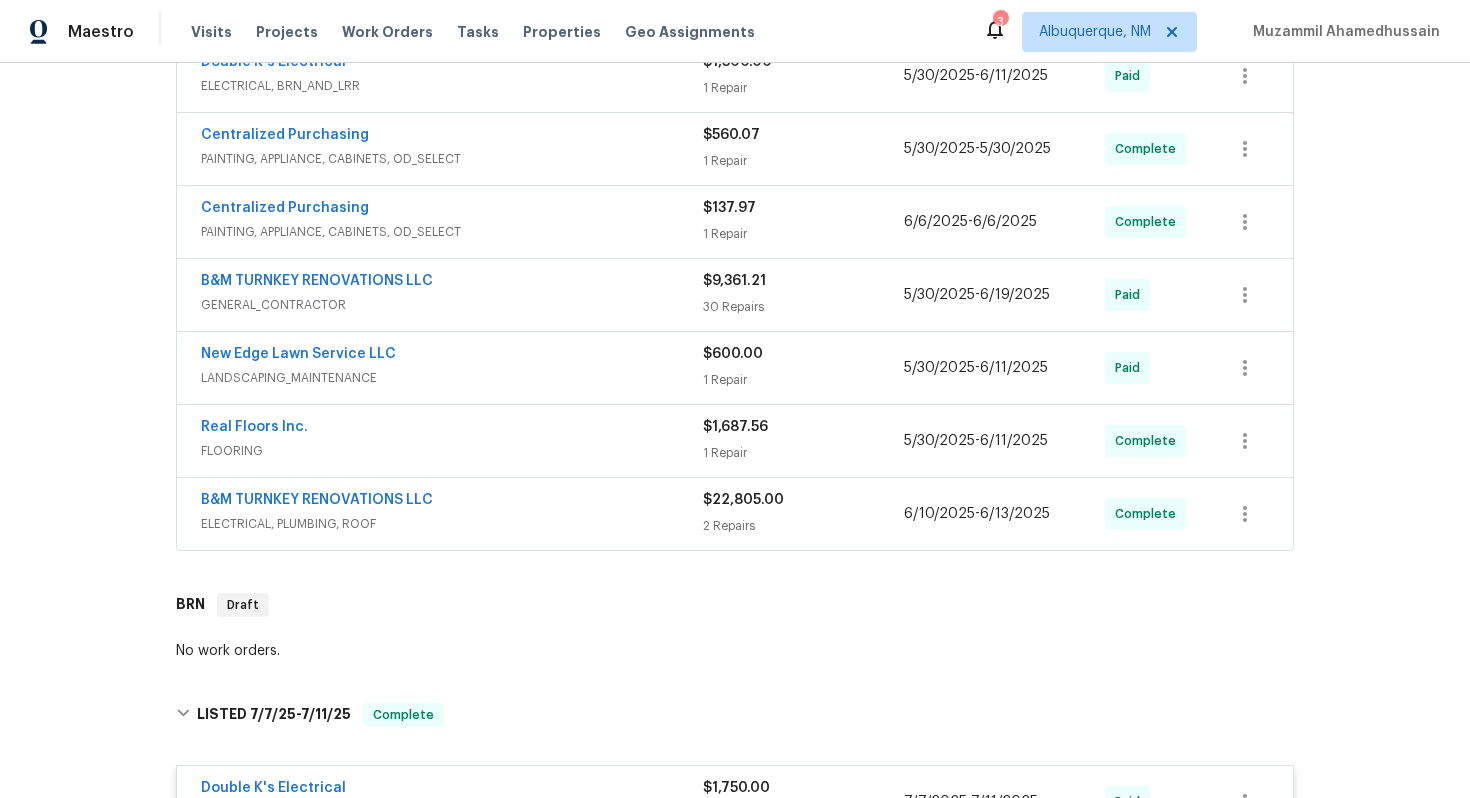 scroll, scrollTop: 628, scrollLeft: 0, axis: vertical 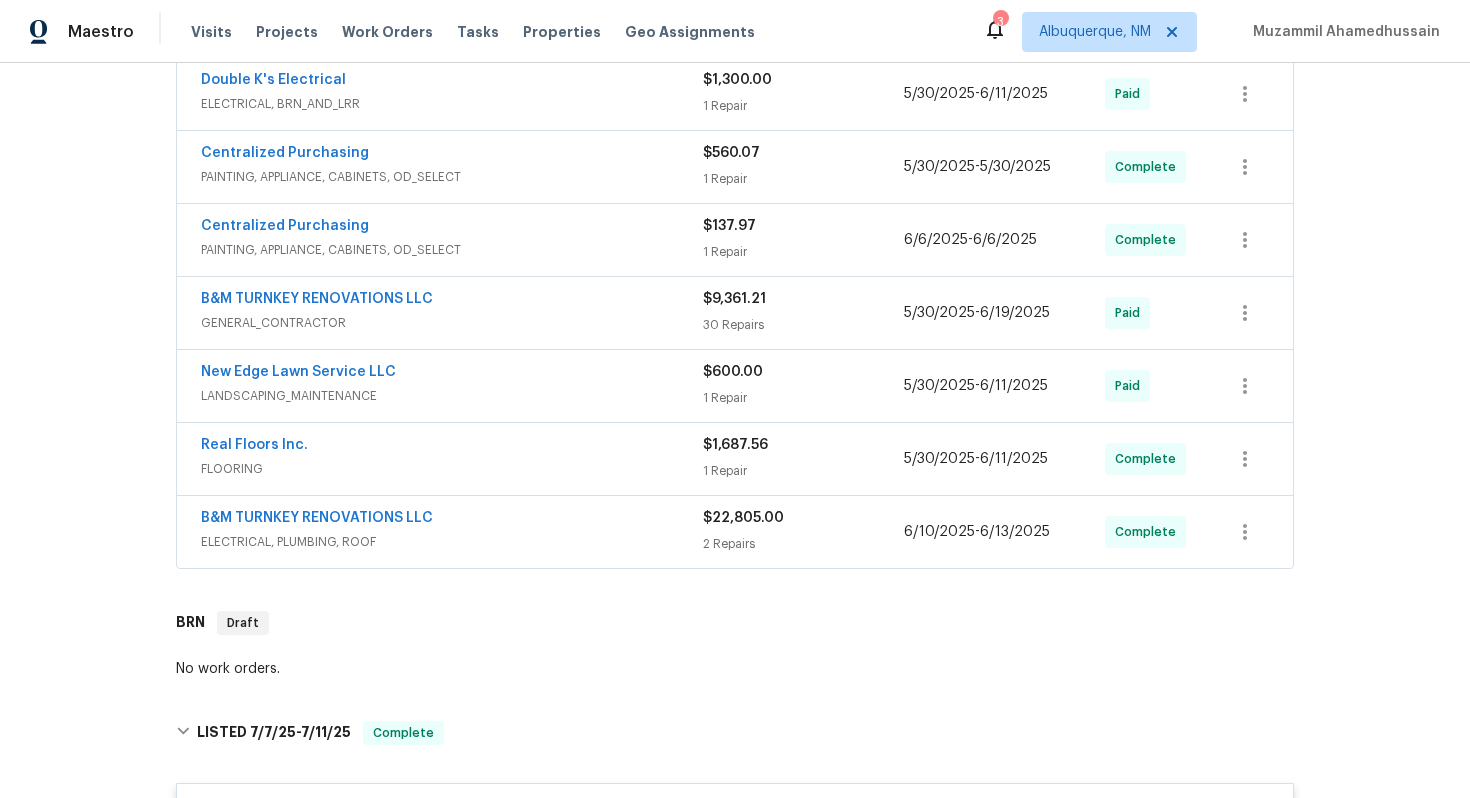 click on "Real Floors Inc. FLOORING $1,687.56 1 Repair 5/30/2025  -  6/11/2025 Complete" at bounding box center (735, 459) 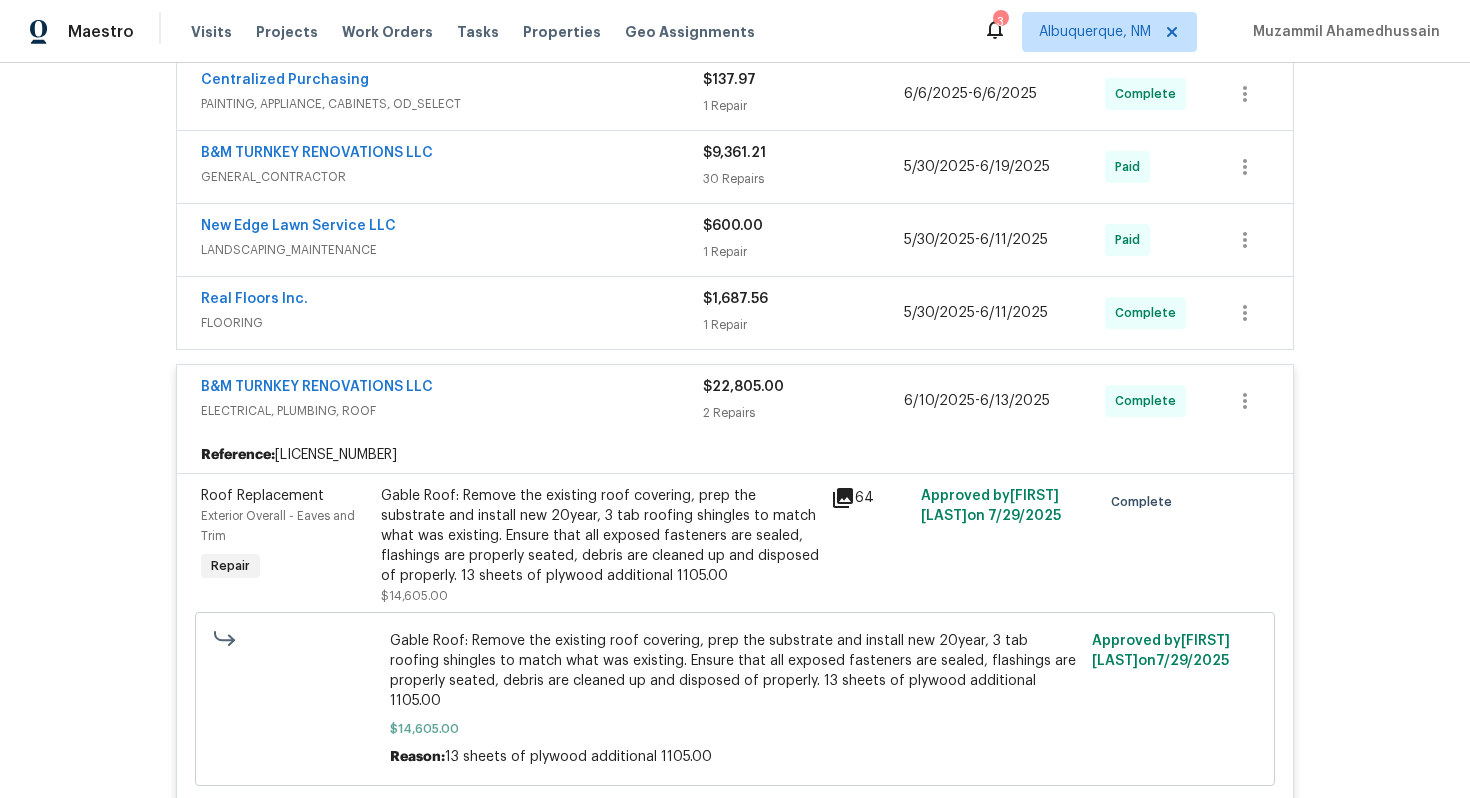 scroll, scrollTop: 854, scrollLeft: 0, axis: vertical 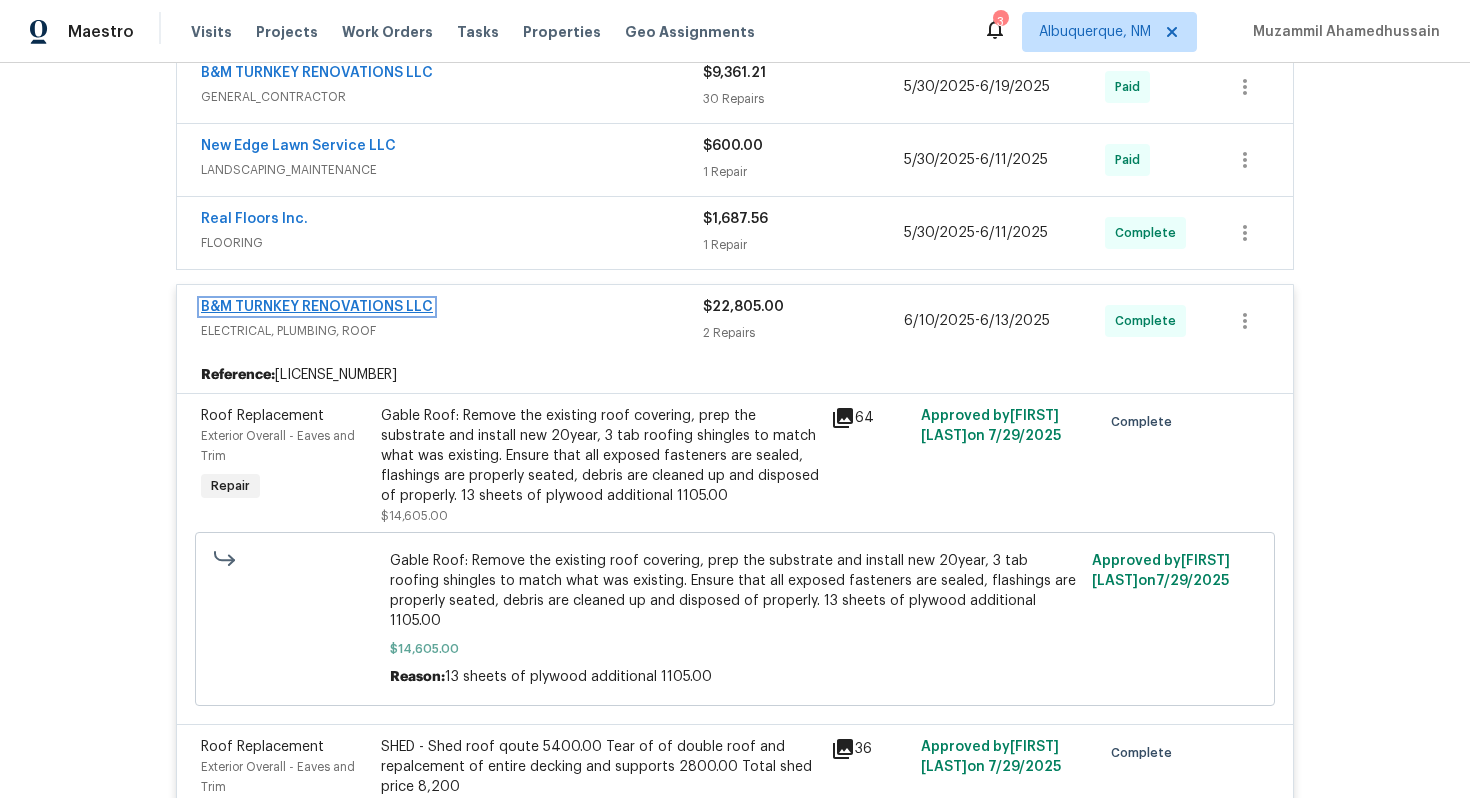 click on "B&M TURNKEY RENOVATIONS LLC" at bounding box center (317, 307) 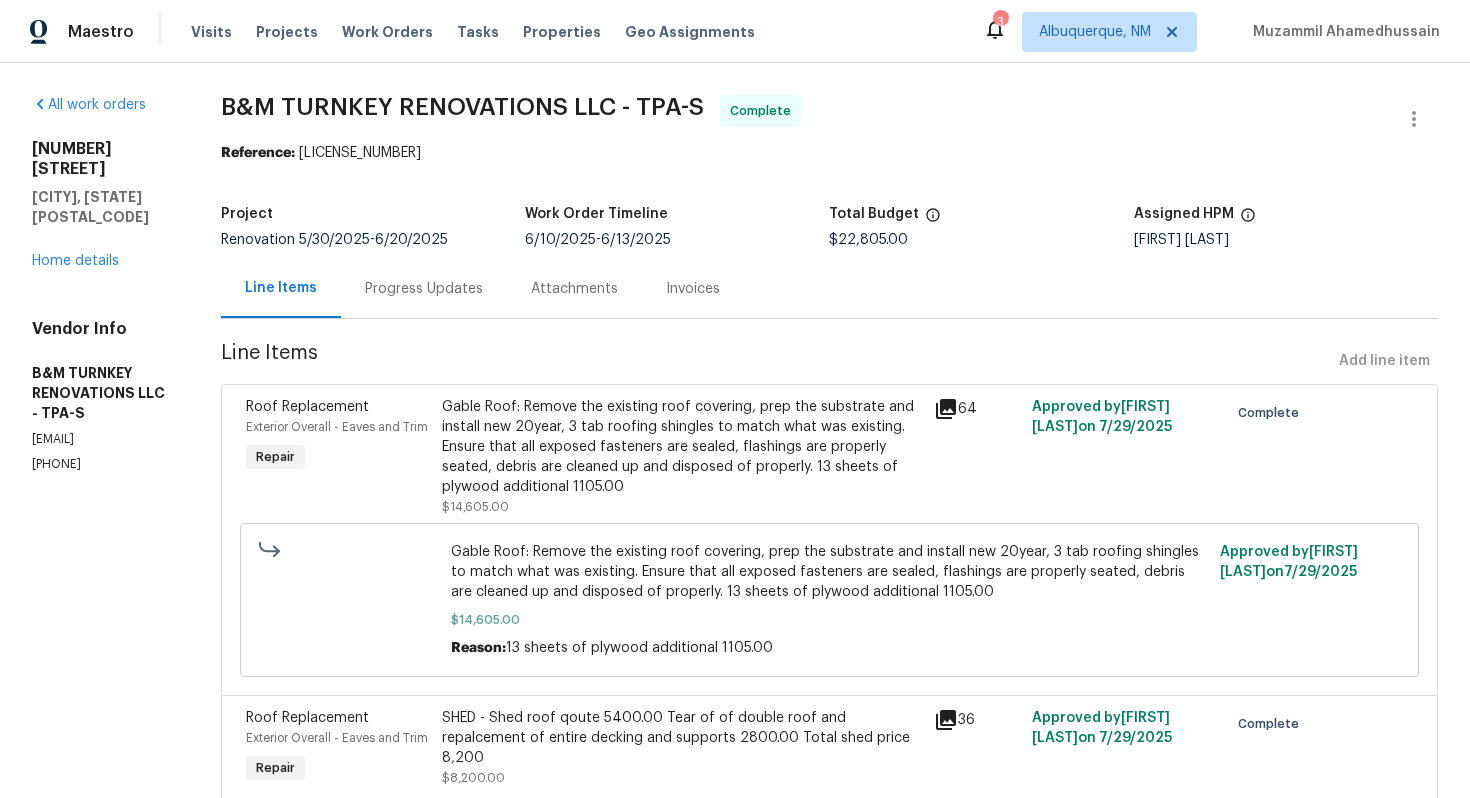 click on "Progress Updates" at bounding box center [424, 289] 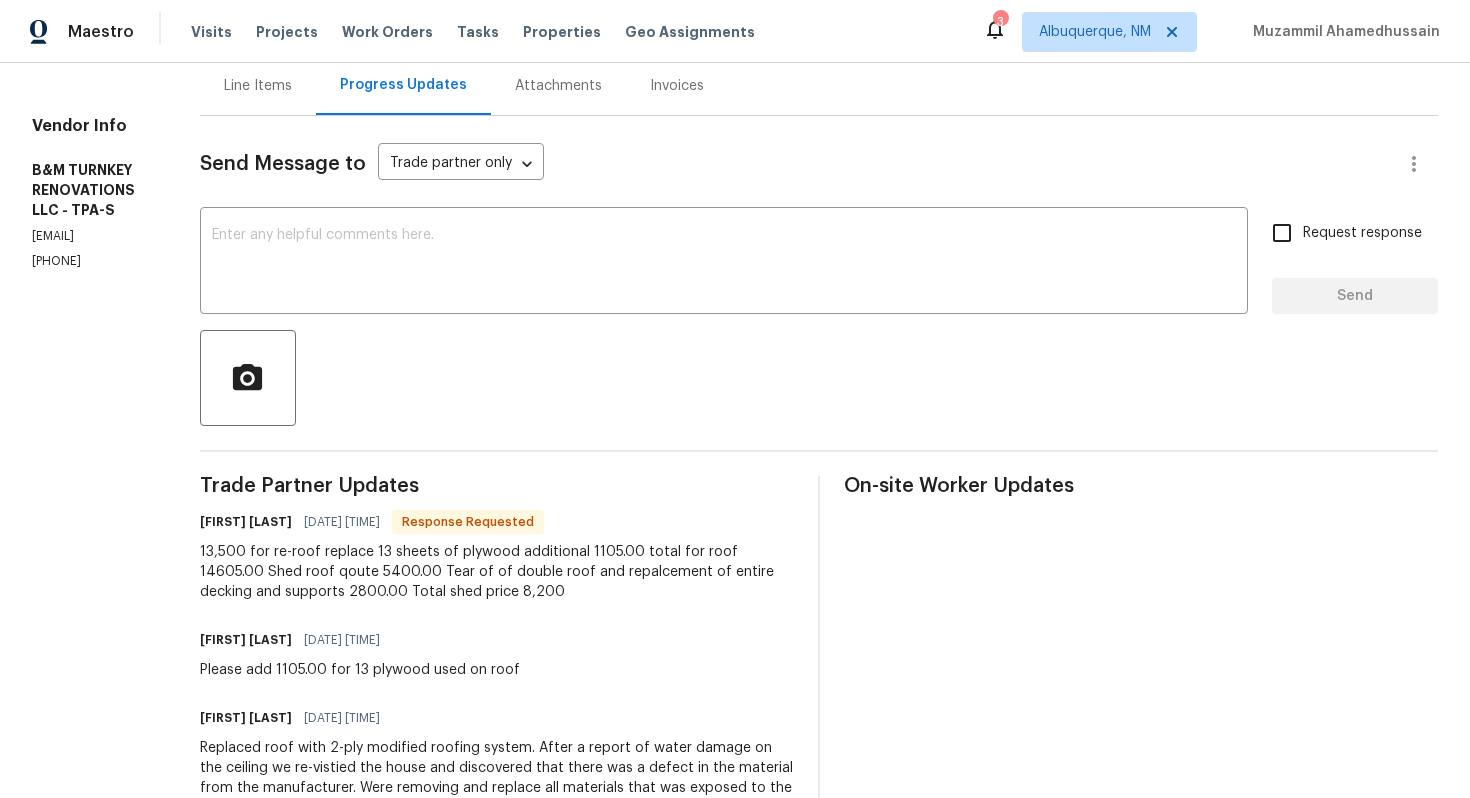 scroll, scrollTop: 170, scrollLeft: 0, axis: vertical 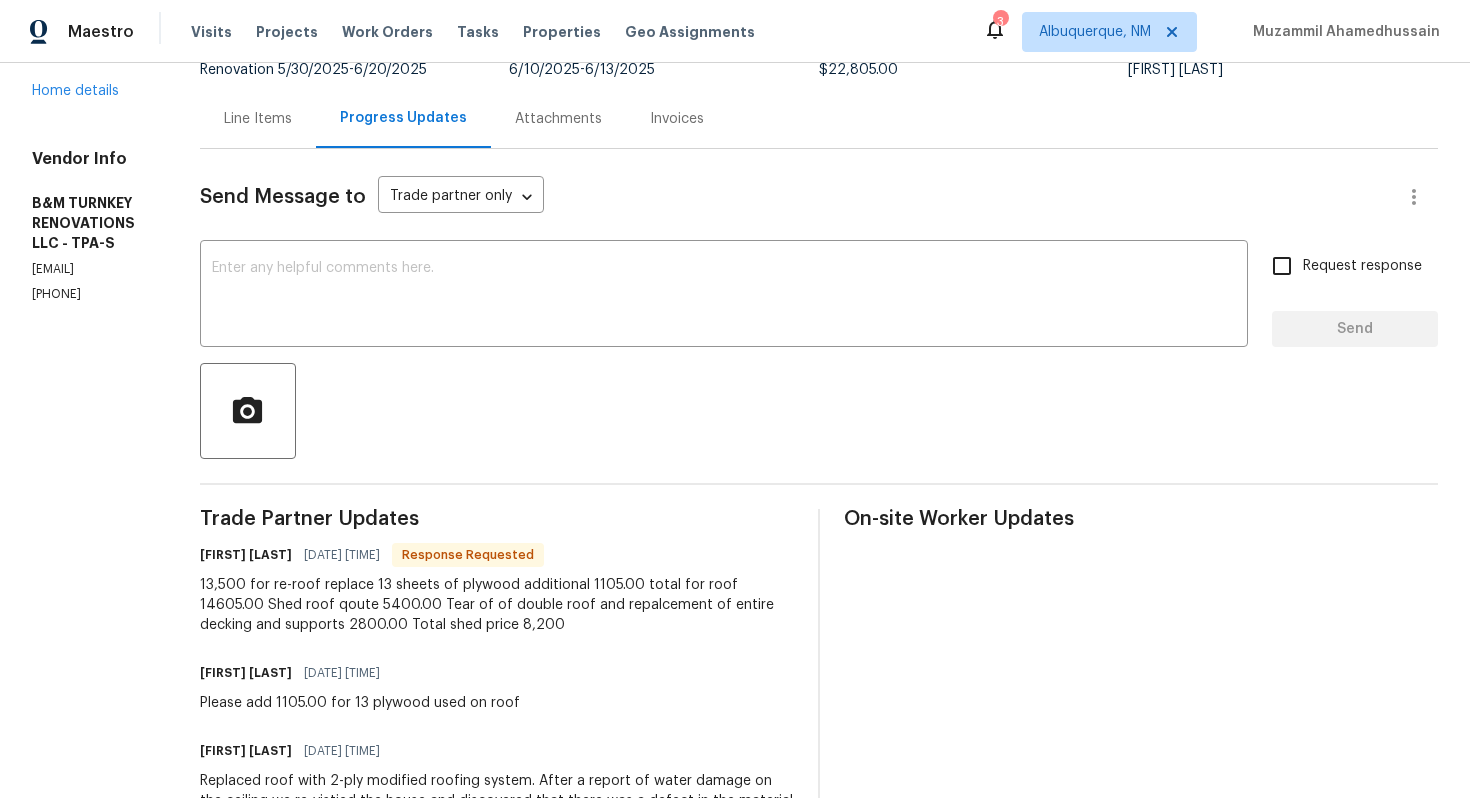 click on "Invoices" at bounding box center (677, 118) 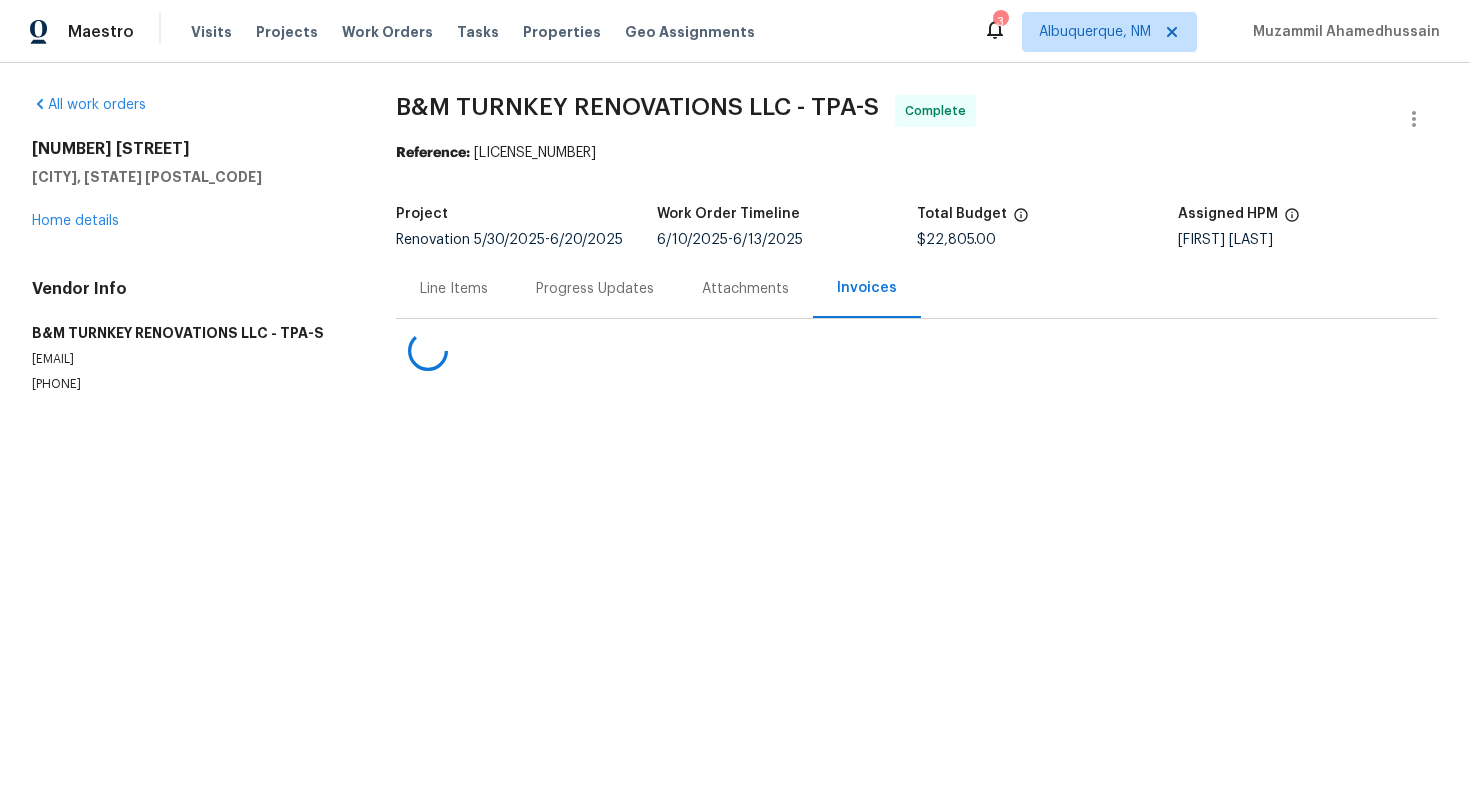 scroll, scrollTop: 0, scrollLeft: 0, axis: both 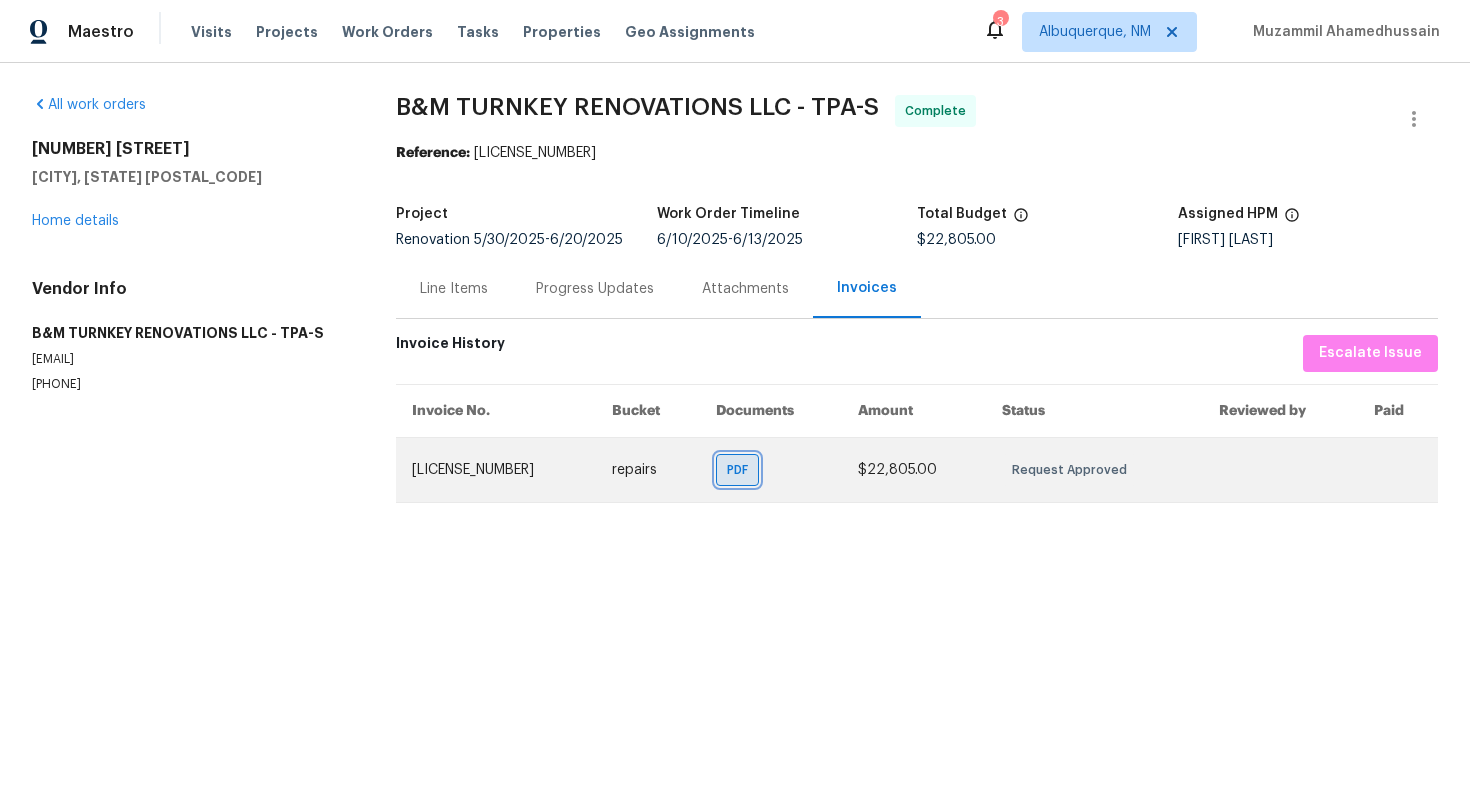 click on "PDF" at bounding box center [737, 470] 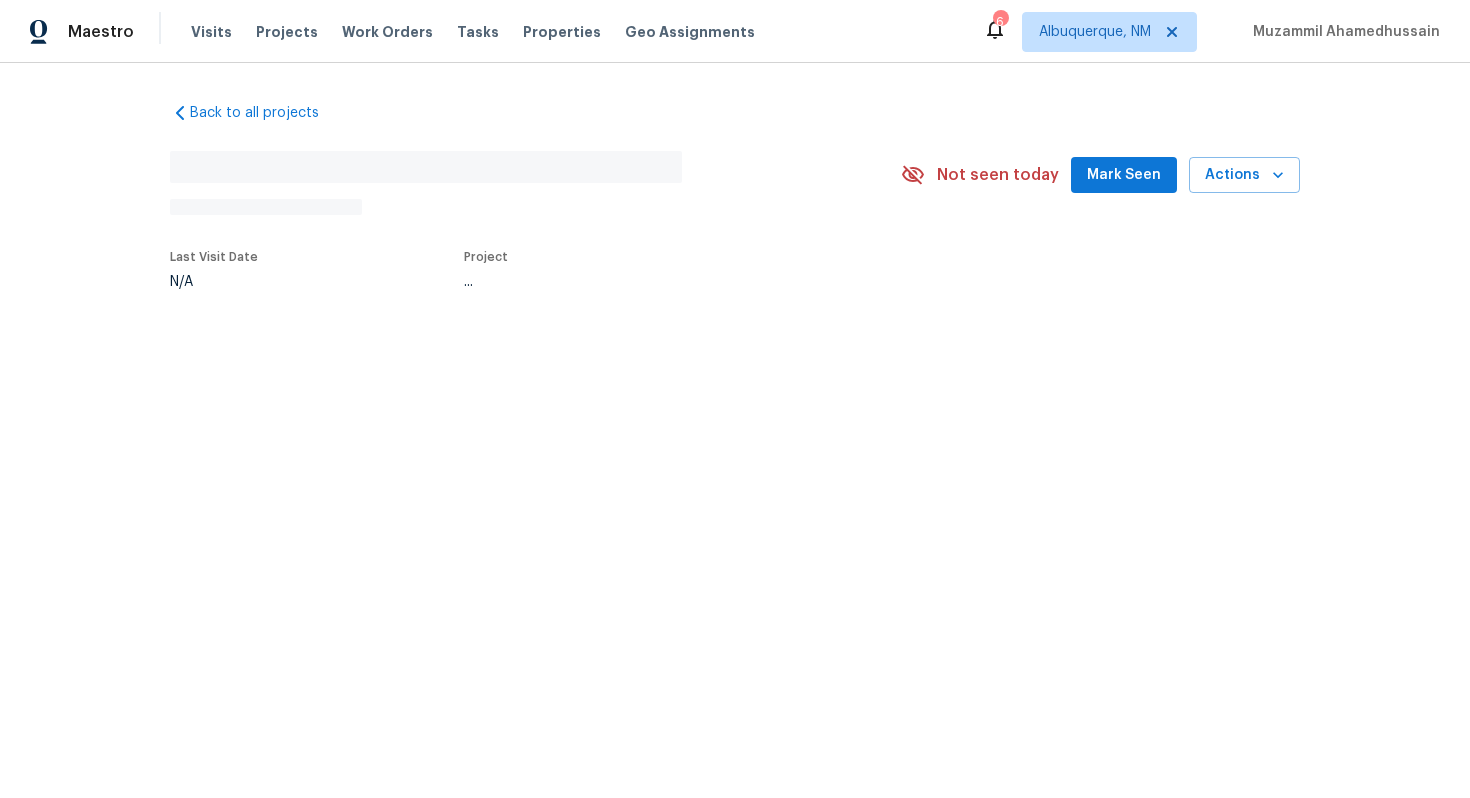 scroll, scrollTop: 0, scrollLeft: 0, axis: both 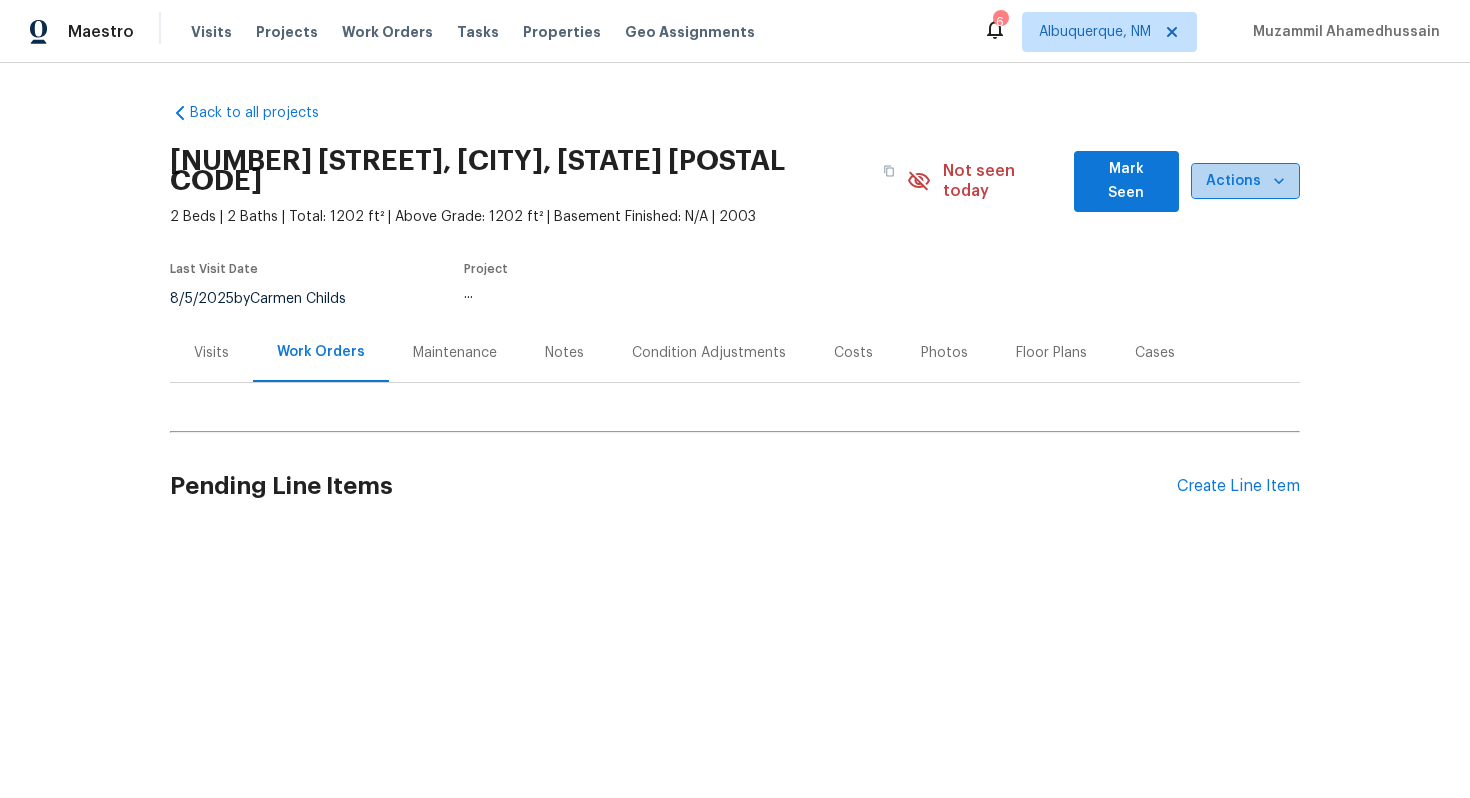 click 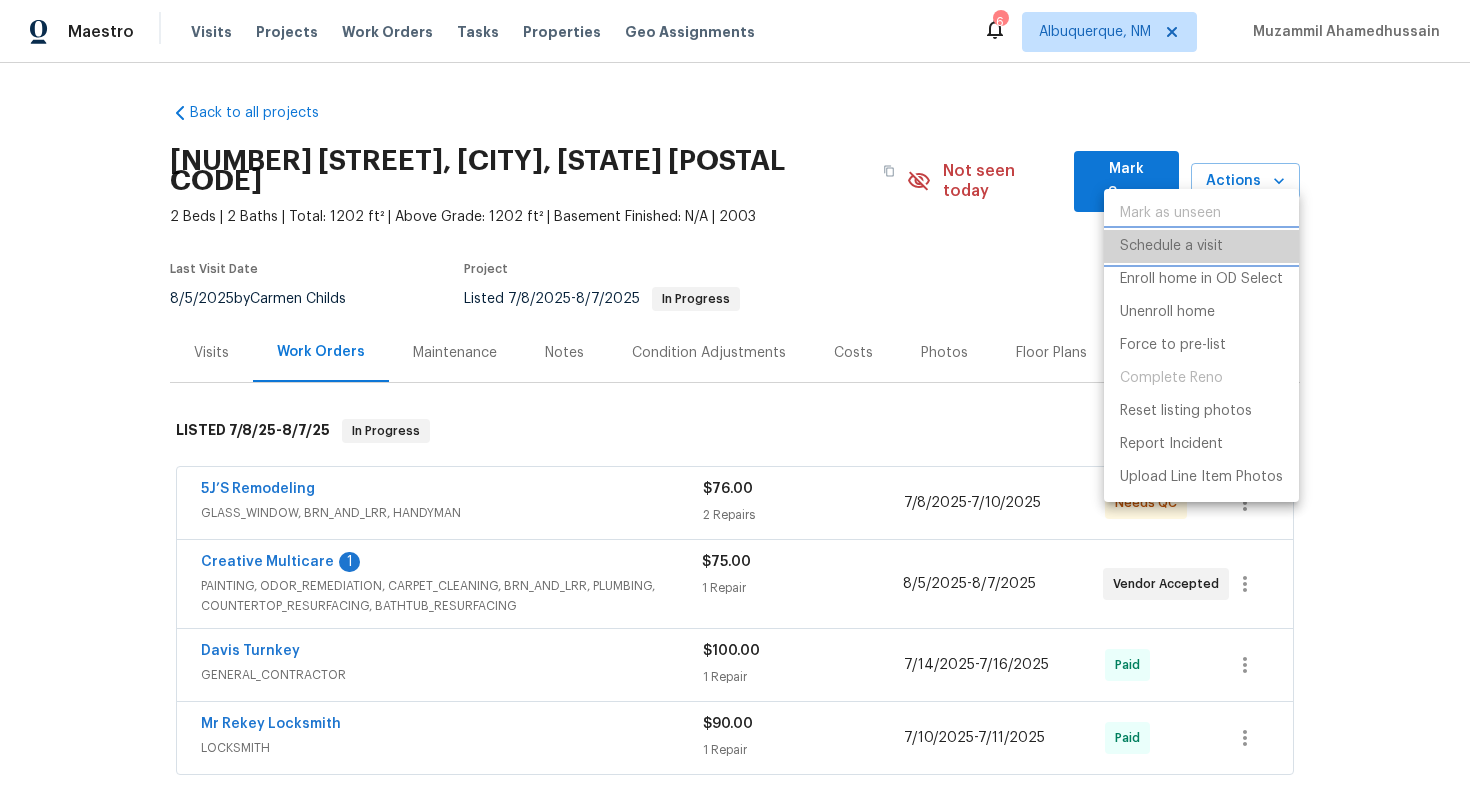 click on "Schedule a visit" at bounding box center [1171, 246] 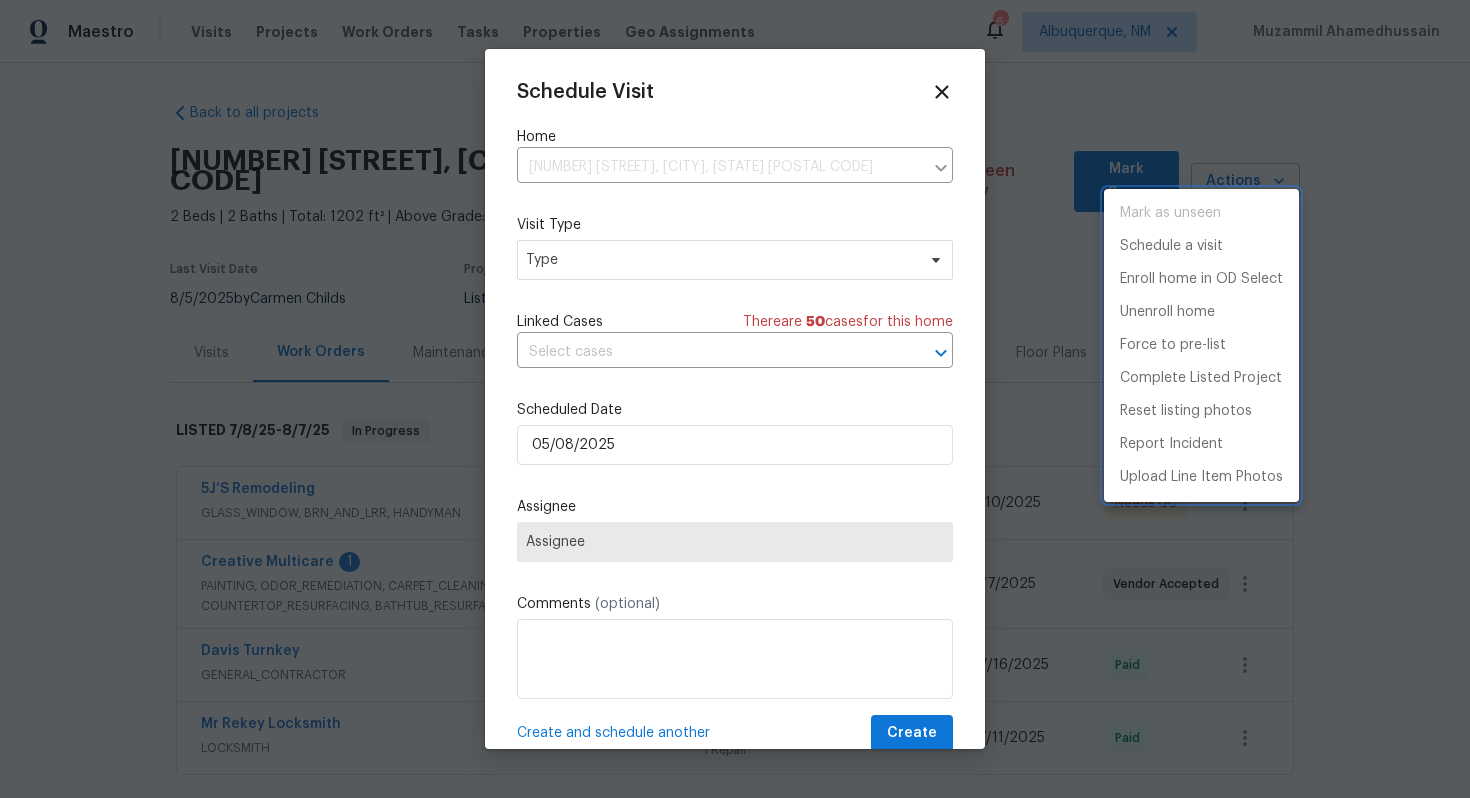 click at bounding box center [735, 399] 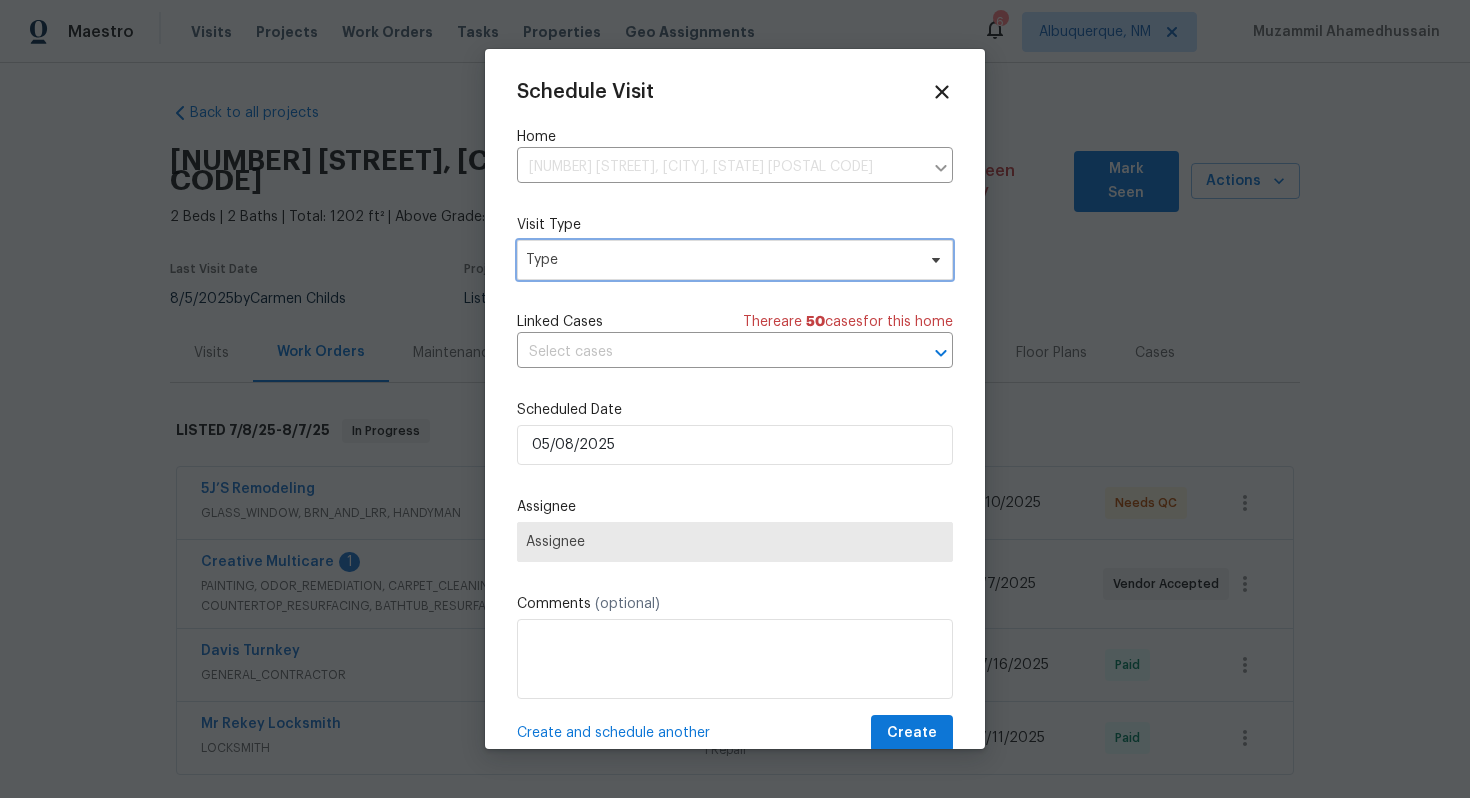 click on "Type" at bounding box center (720, 260) 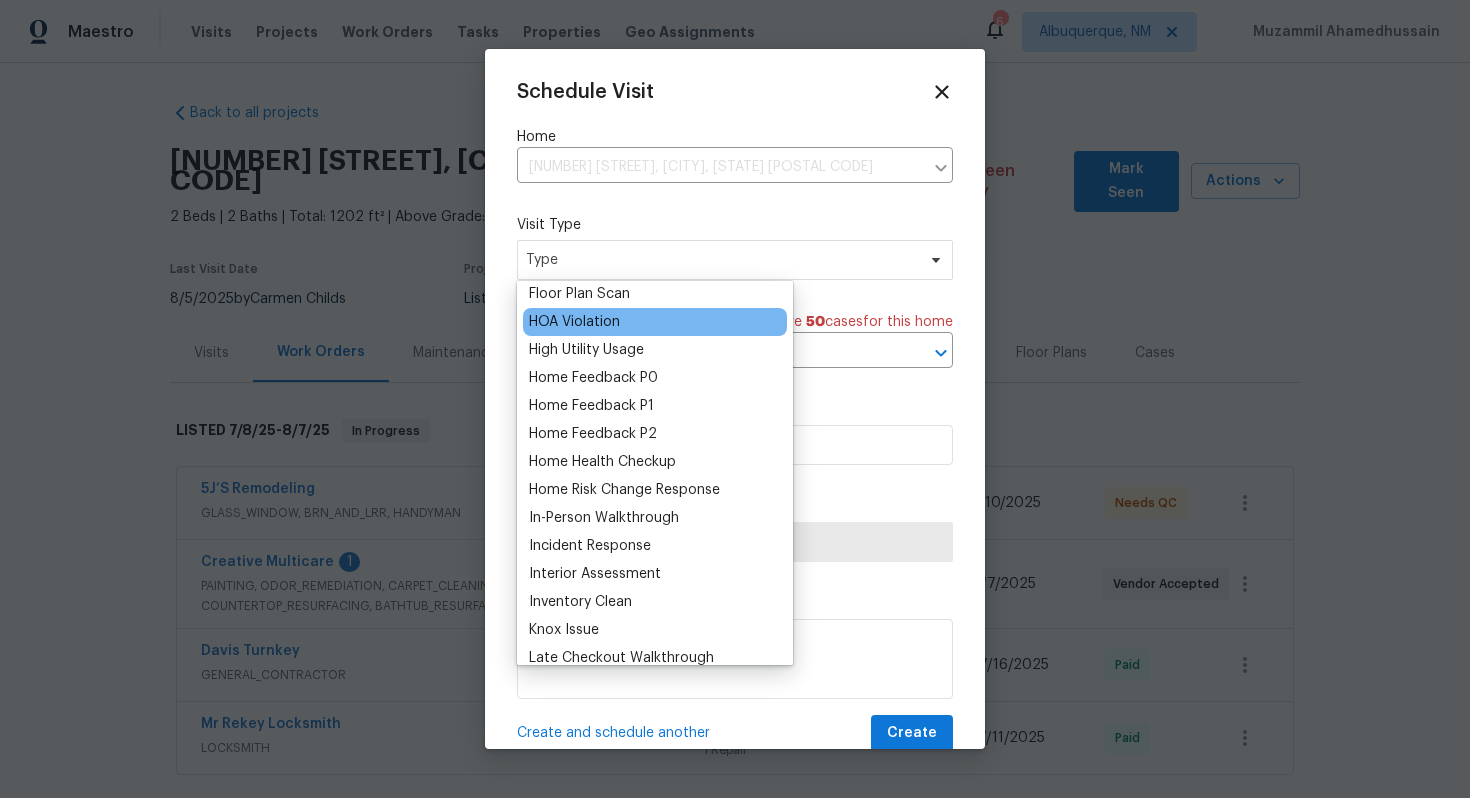 scroll, scrollTop: 618, scrollLeft: 0, axis: vertical 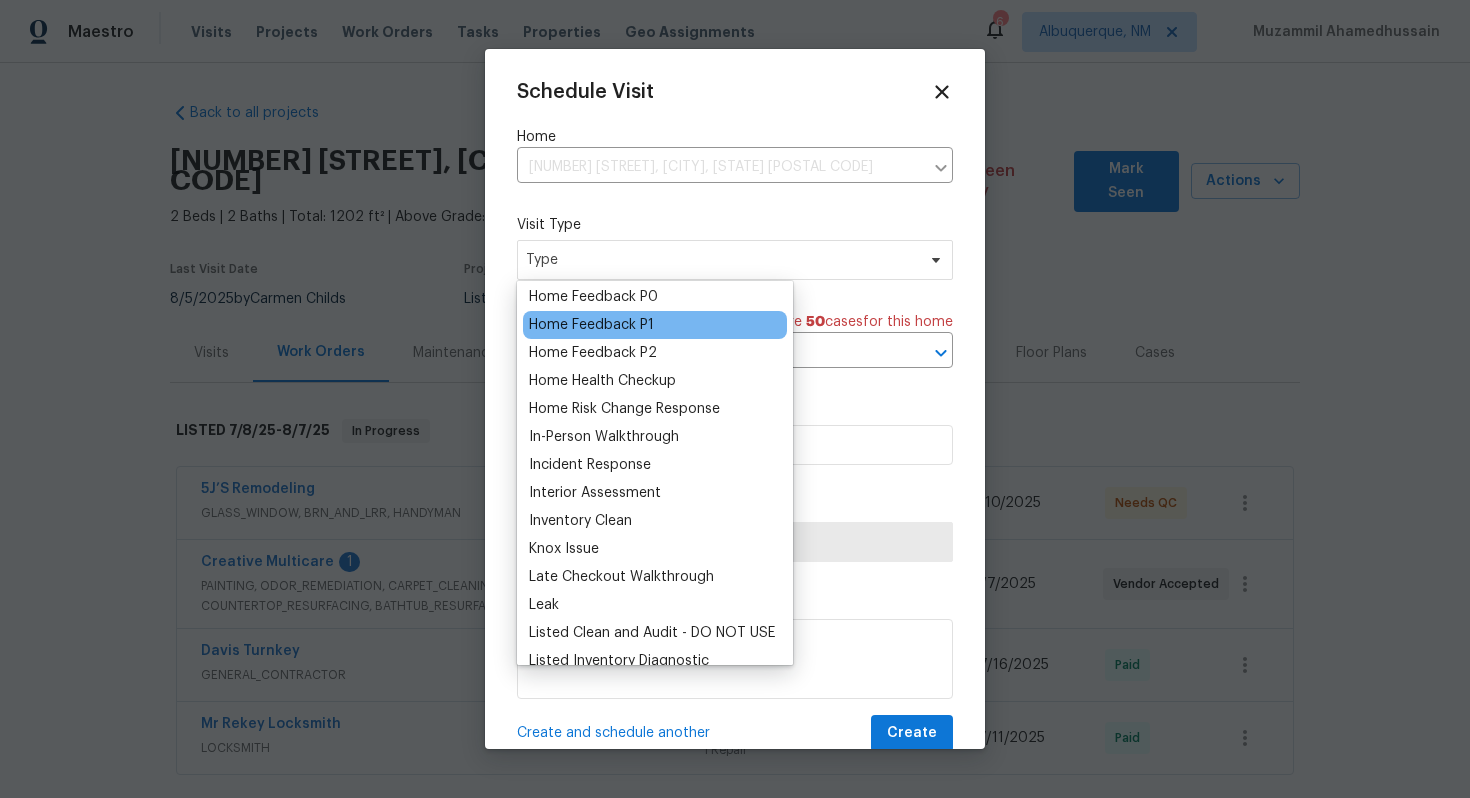 click on "Home Feedback P1" at bounding box center [655, 325] 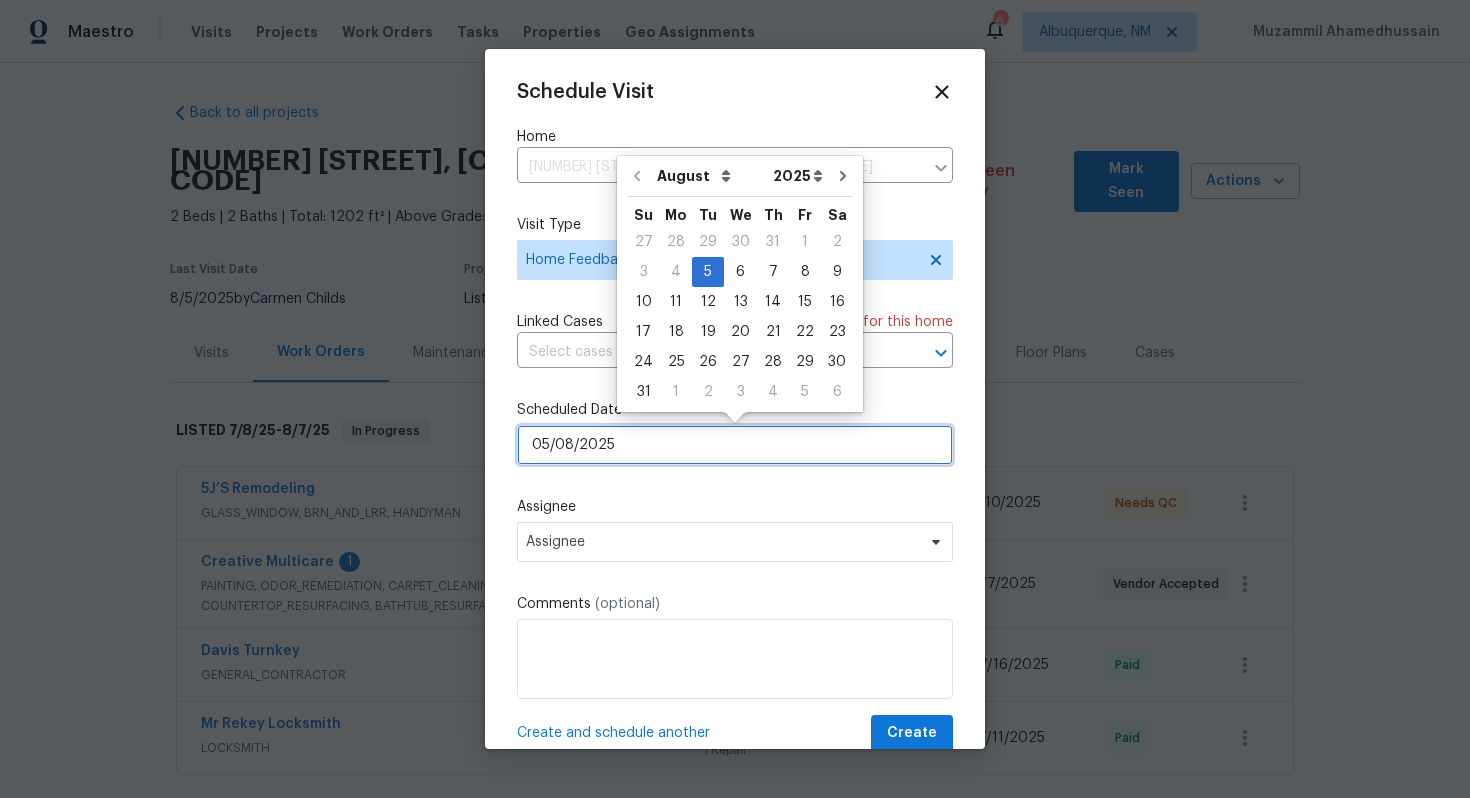 click on "05/08/2025" at bounding box center [735, 445] 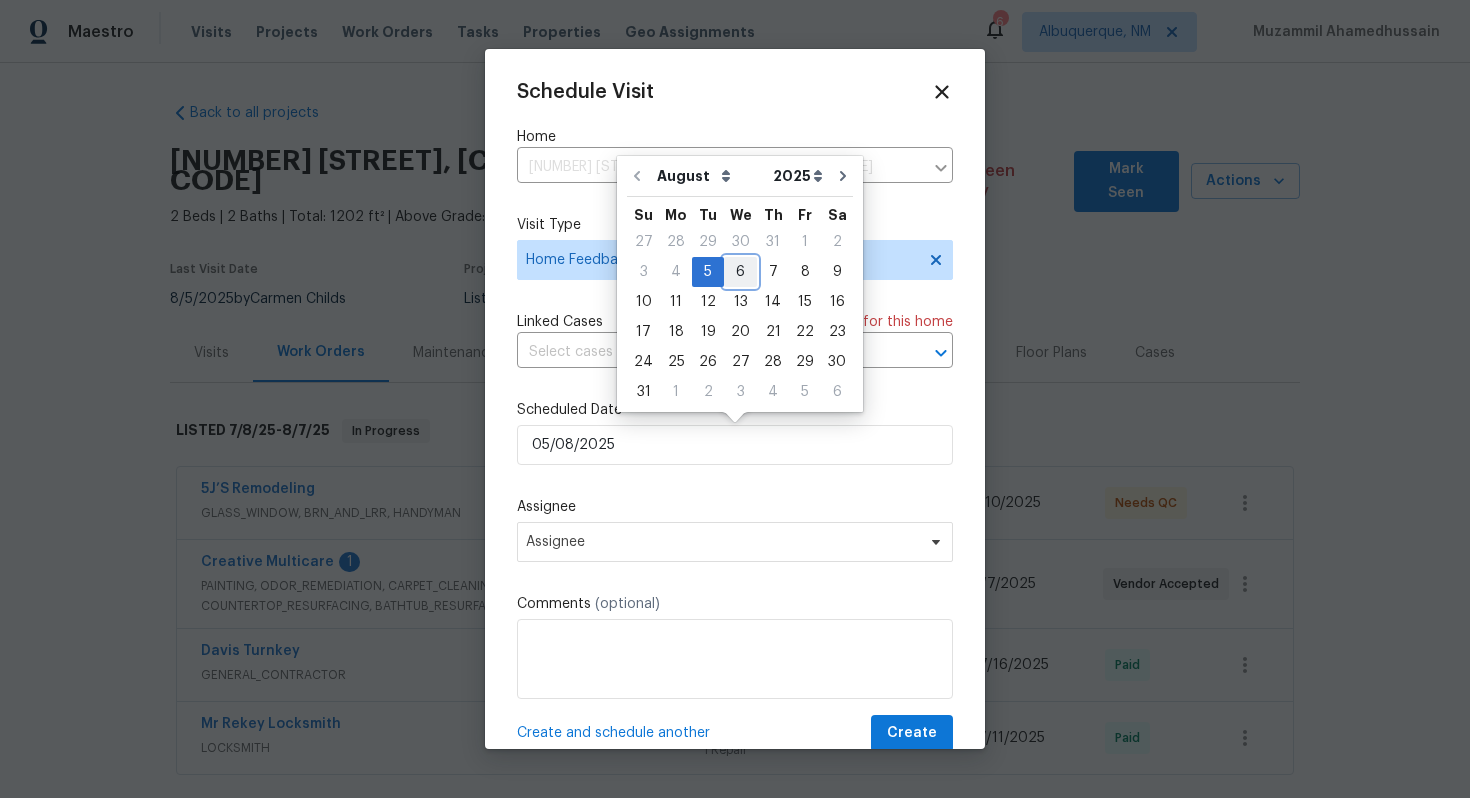 click on "6" at bounding box center [740, 272] 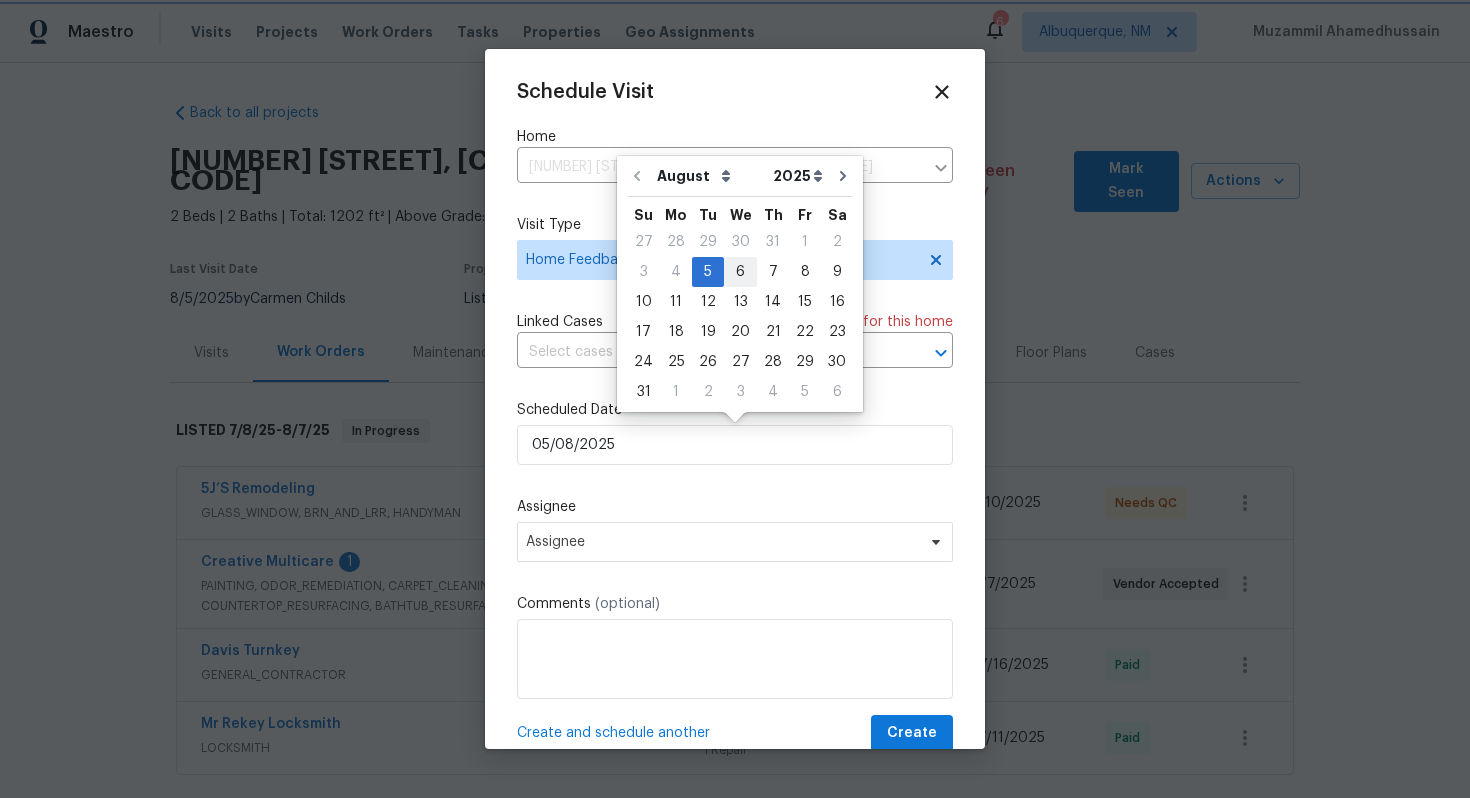 type on "06/08/2025" 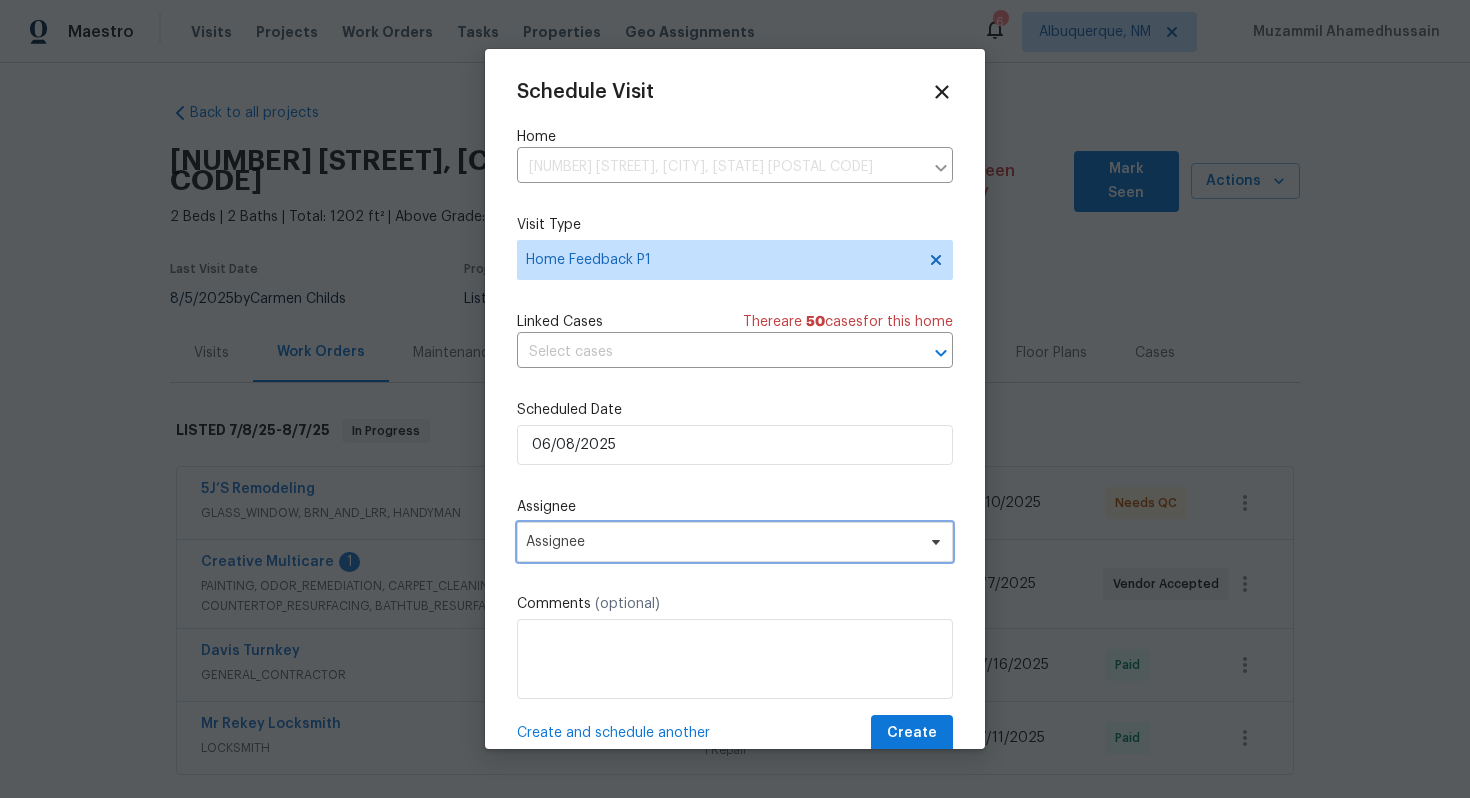 click on "Assignee" at bounding box center (722, 542) 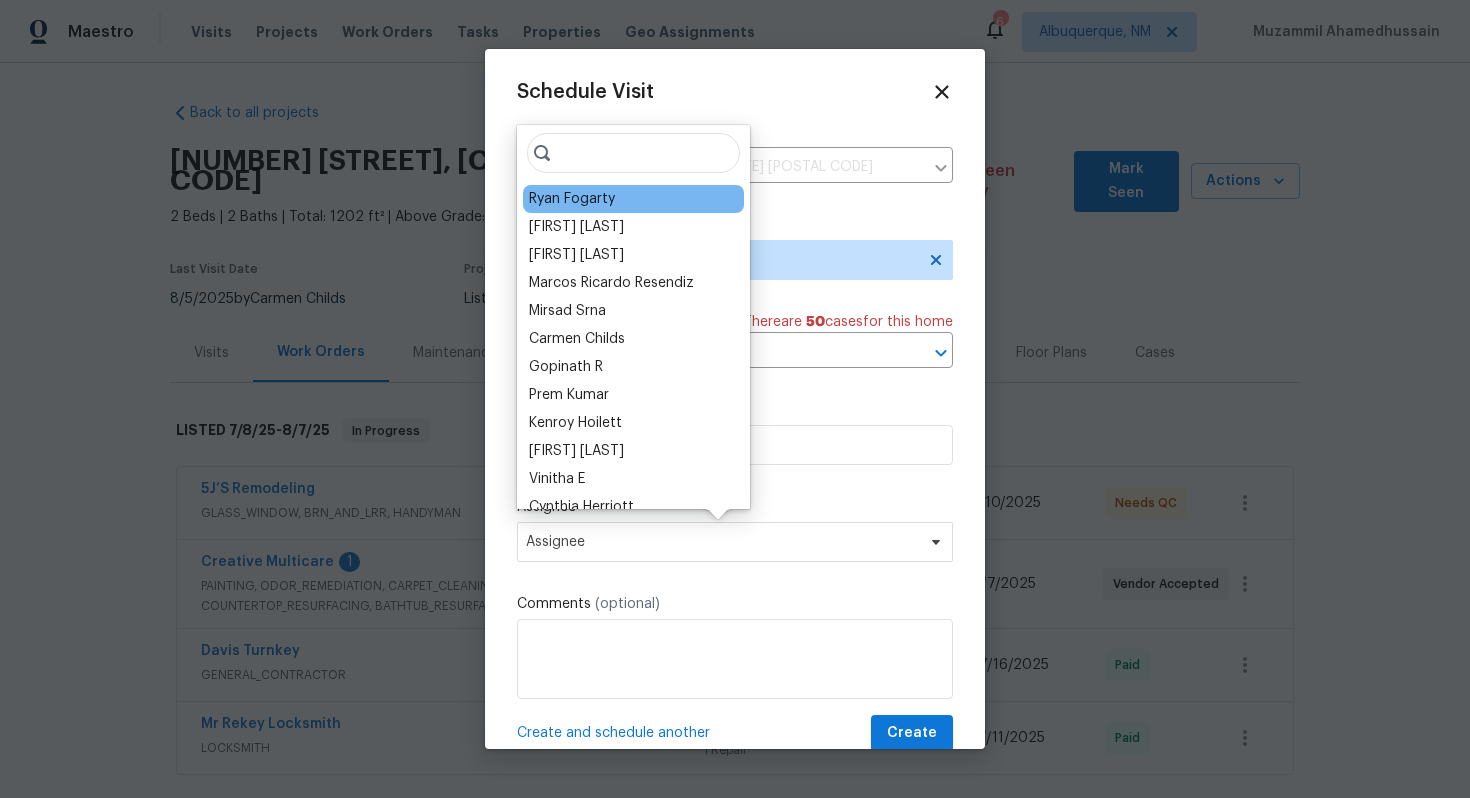 click on "Ryan Fogarty" at bounding box center (633, 199) 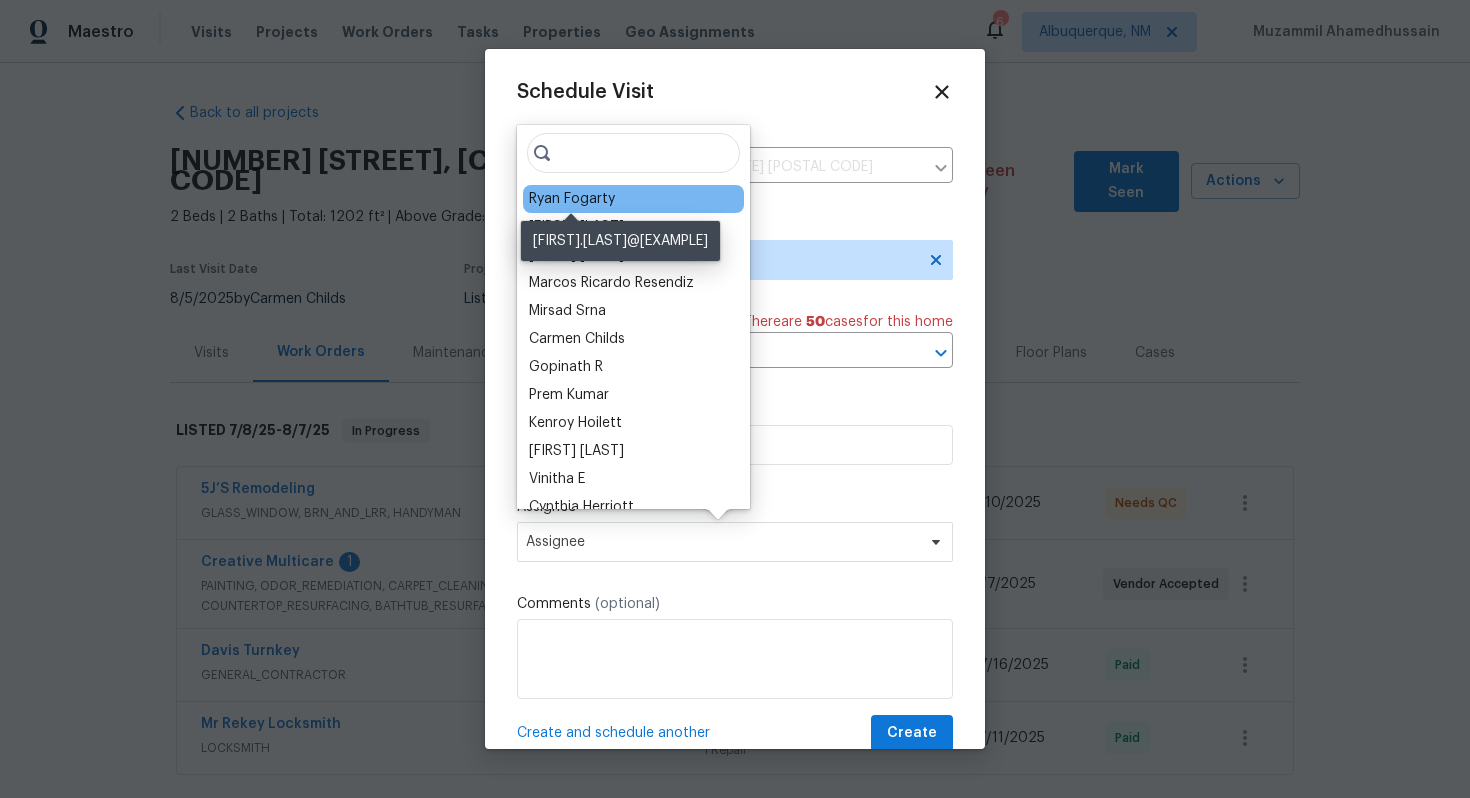 click on "Ryan Fogarty" at bounding box center (572, 199) 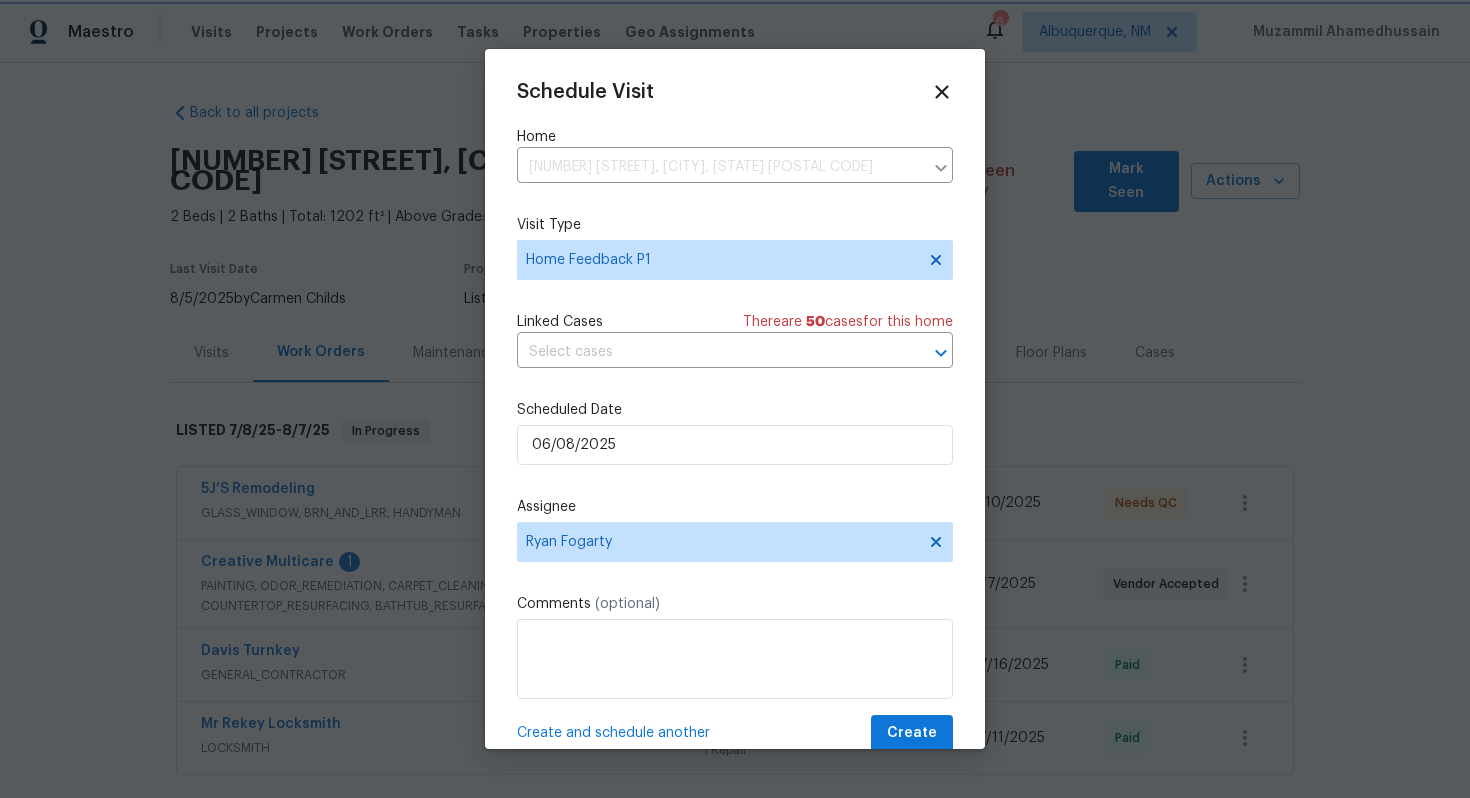 scroll, scrollTop: 36, scrollLeft: 0, axis: vertical 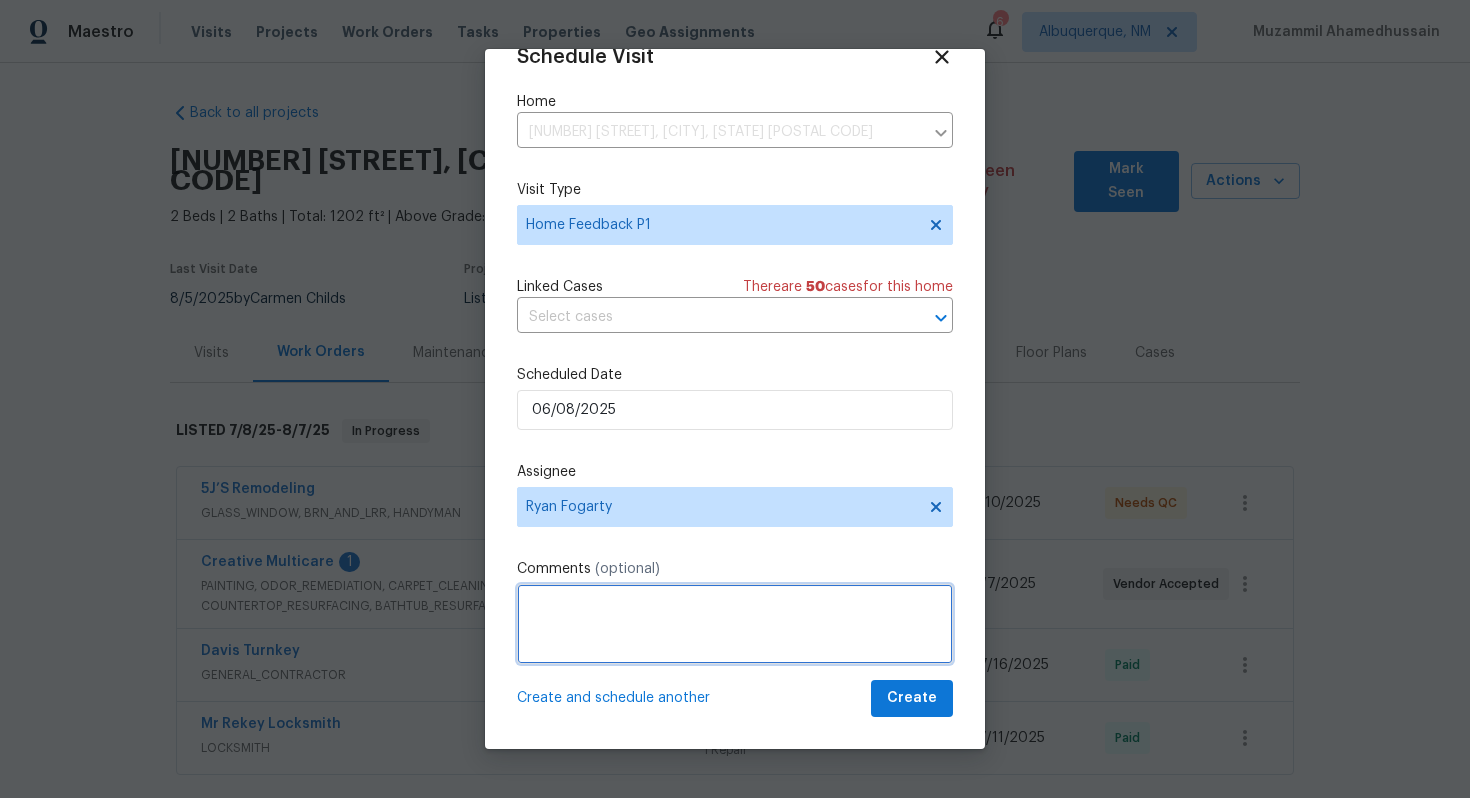 click at bounding box center (735, 624) 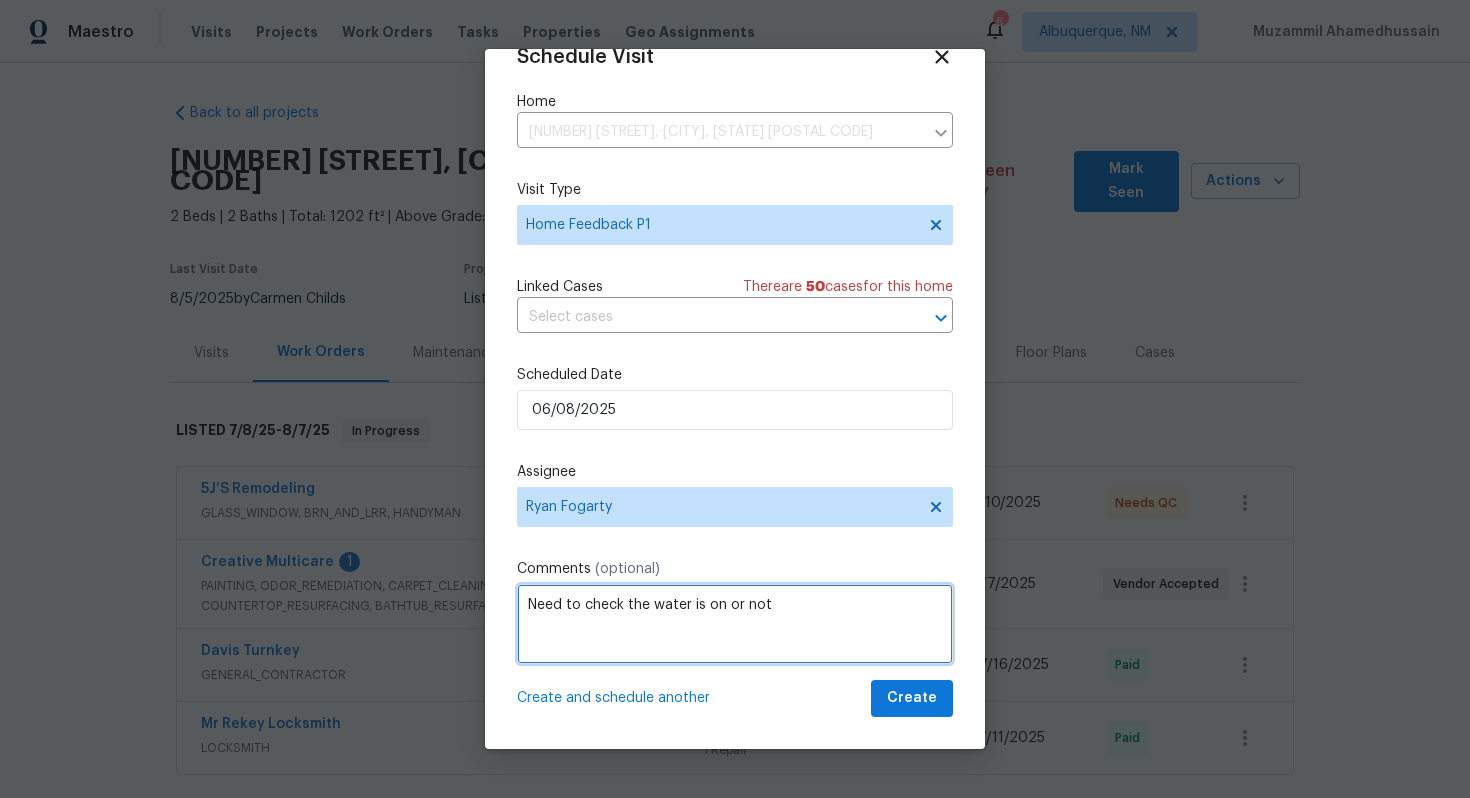 click on "Need to check the water is on or not" at bounding box center (735, 624) 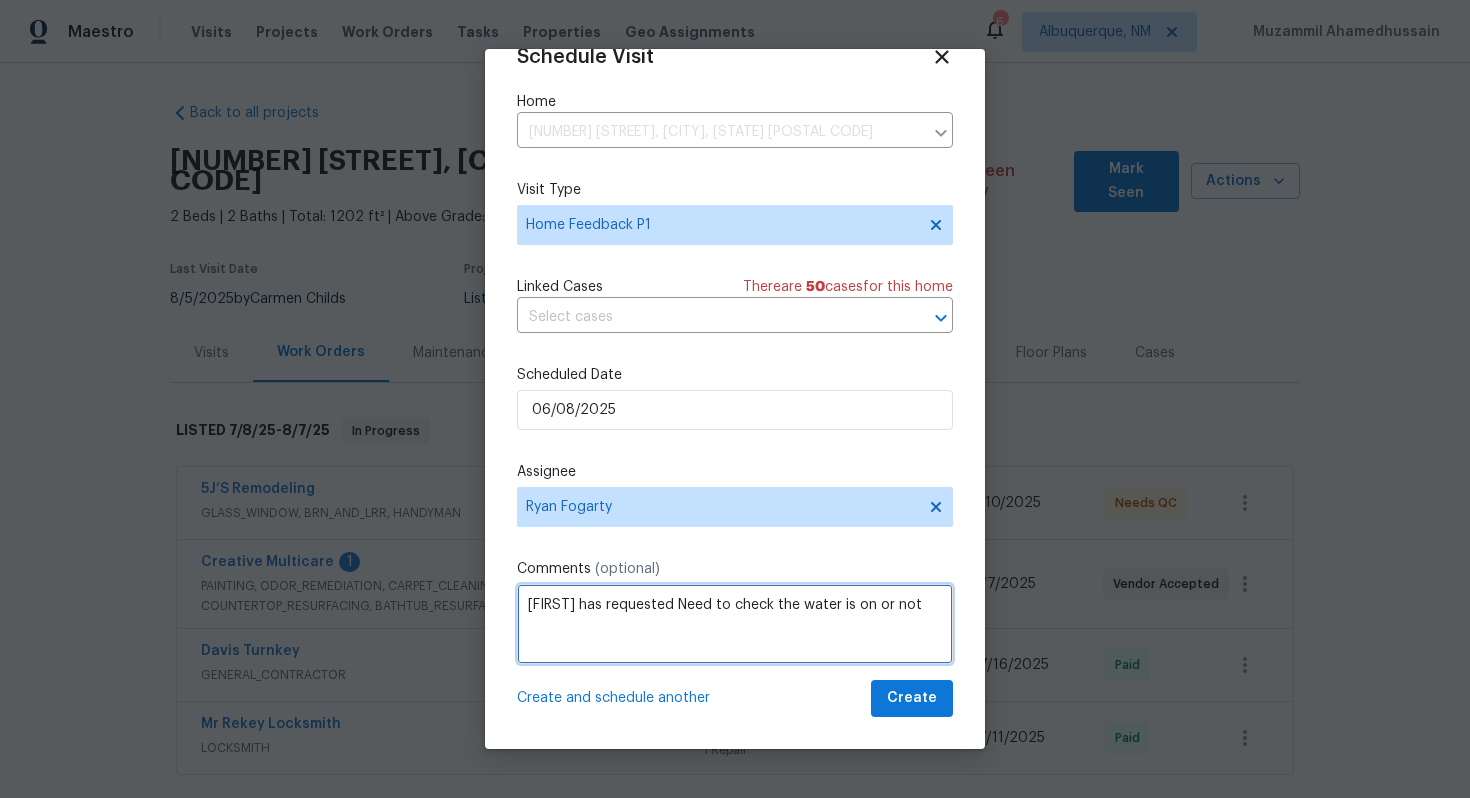 click on "ELA has requested Need to check the water is on or not" at bounding box center (735, 624) 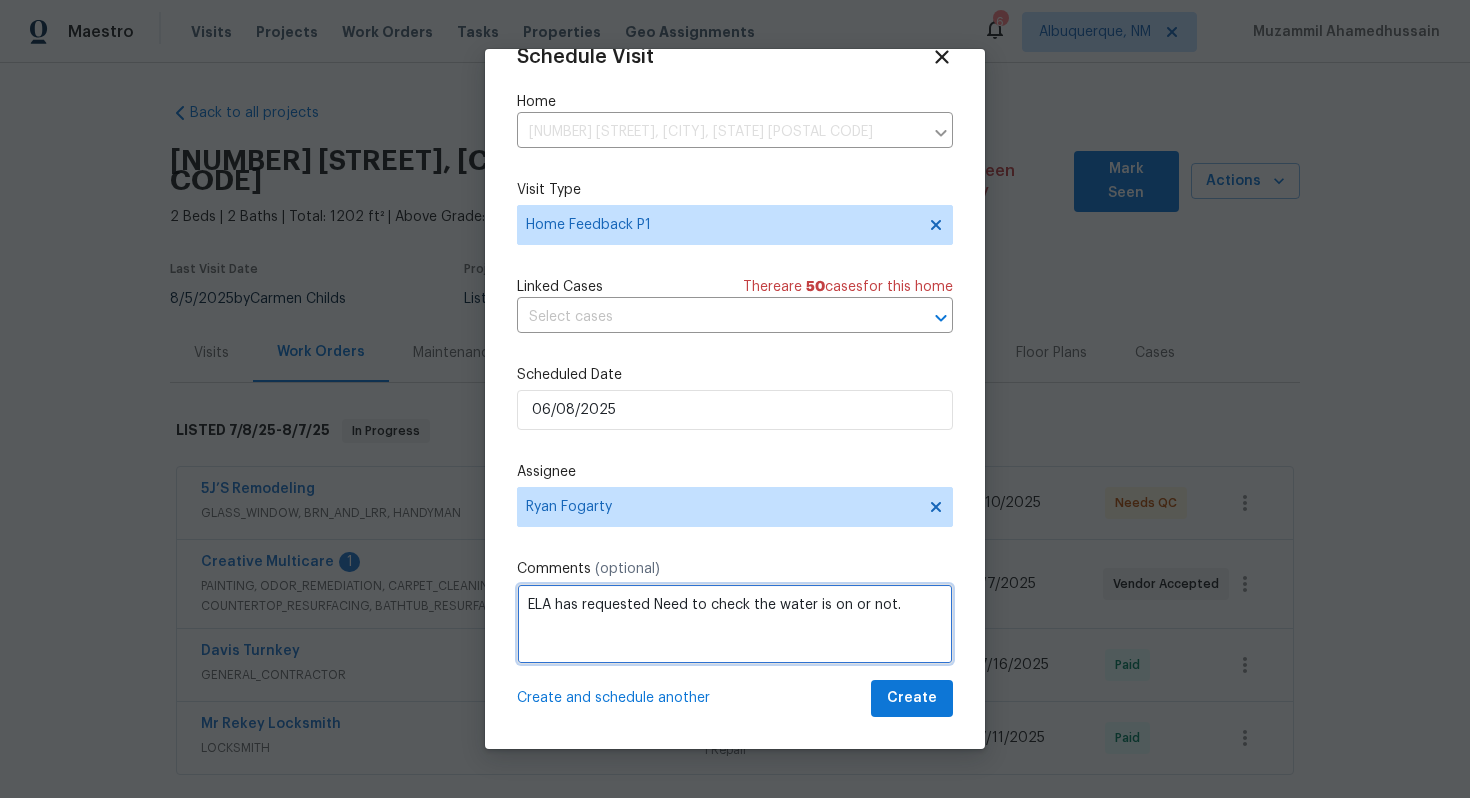paste on "Kindly check the shut-off valves both inside and outside the property" 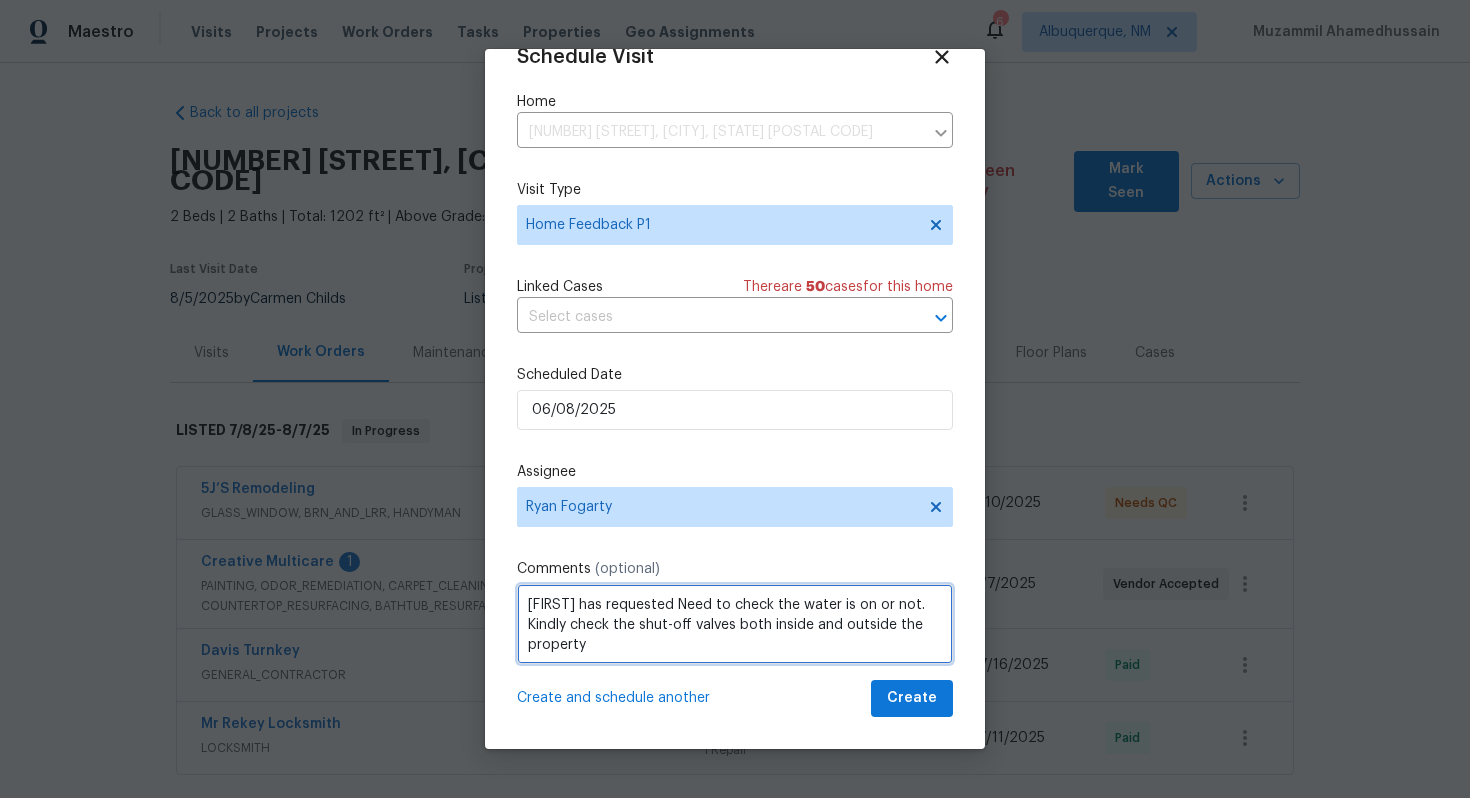 drag, startPoint x: 936, startPoint y: 626, endPoint x: 492, endPoint y: 592, distance: 445.2999 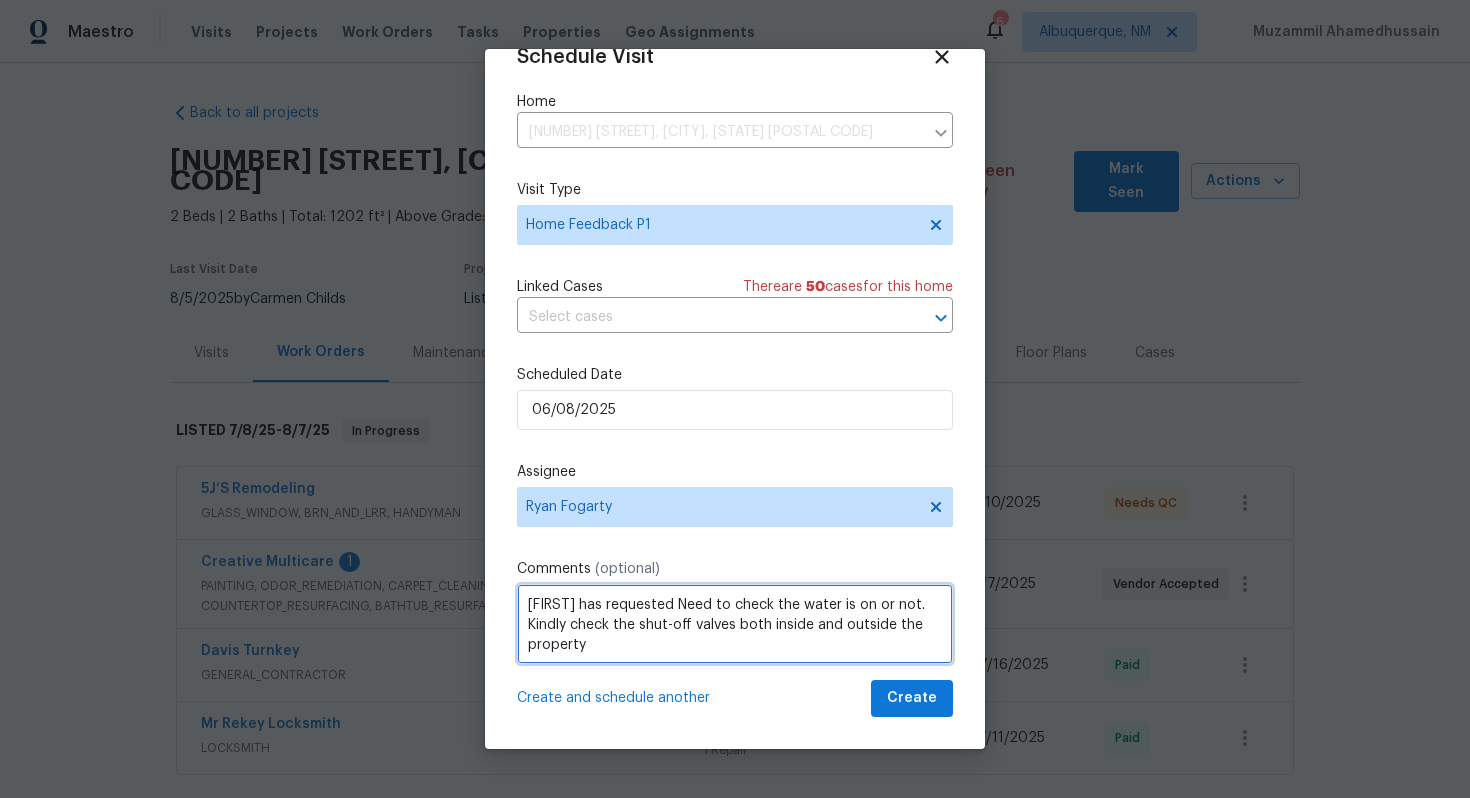 click on "Schedule Visit Home   3217 Fairington Dr, Lithonia, GA 30038 ​ Visit Type   Home Feedback P1 Linked Cases There  are   50  case s  for this home   ​ Scheduled Date   06/08/2025 Assignee   Ryan Fogarty Comments   (optional) ELA has requested Need to check the water is on or not. Kindly check the shut-off valves both inside and outside the property Create and schedule another Create" at bounding box center (735, 399) 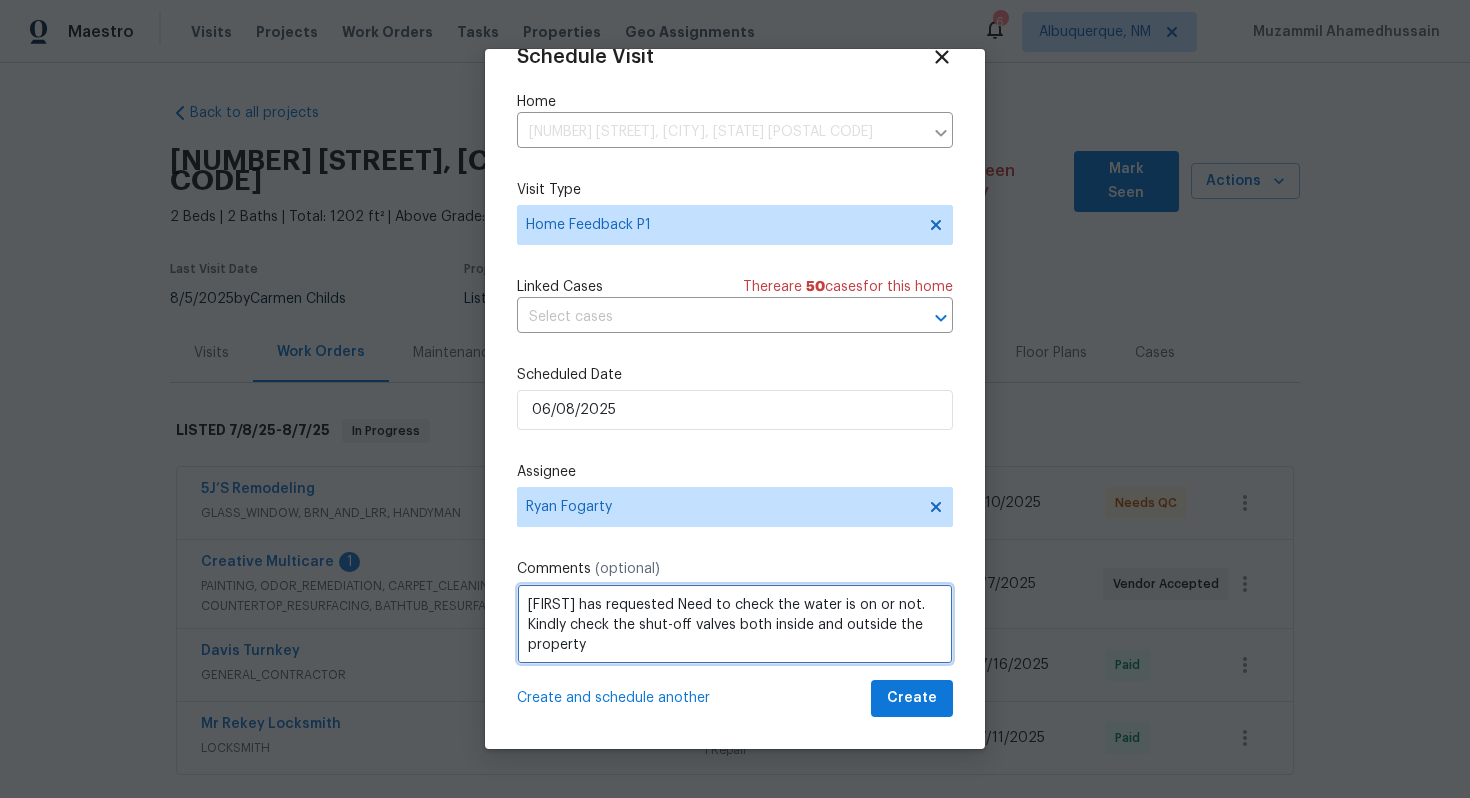 paste on "confirmation on whether the water is on. Please check the shut-off valves both inside and outside the property to verify." 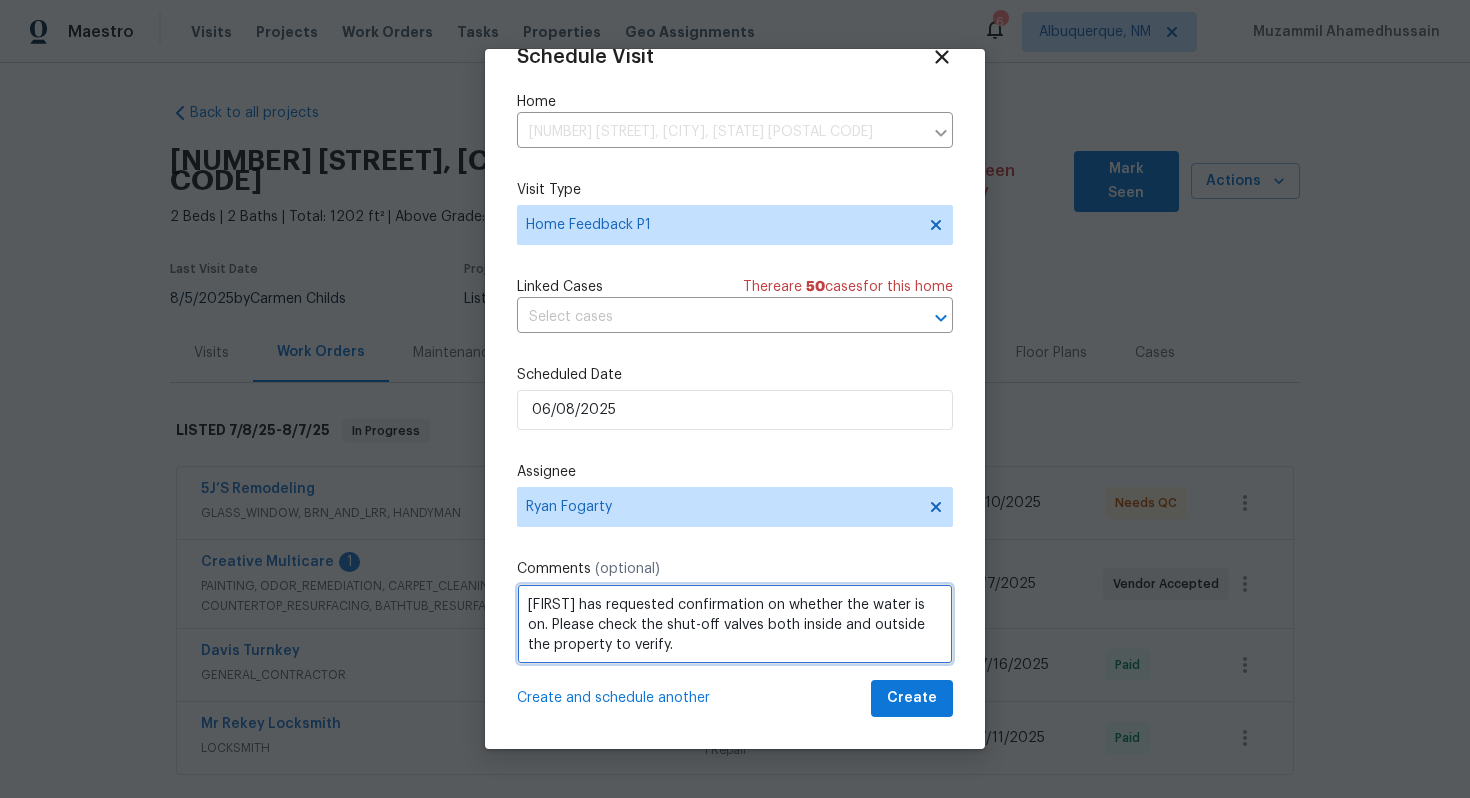 type on "ELA has requested confirmation on whether the water is on. Please check the shut-off valves both inside and outside the property to verify." 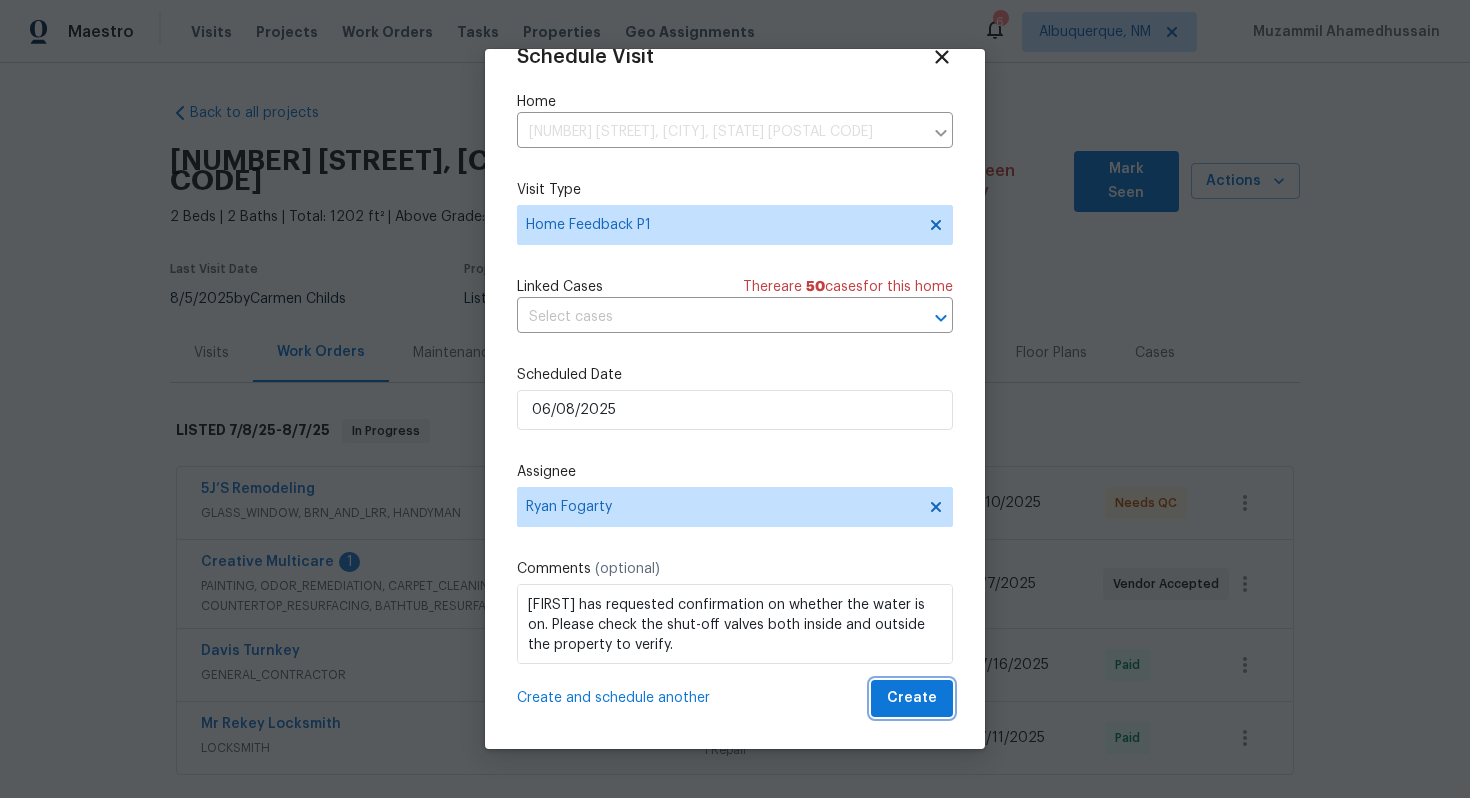 click on "Create" at bounding box center [912, 698] 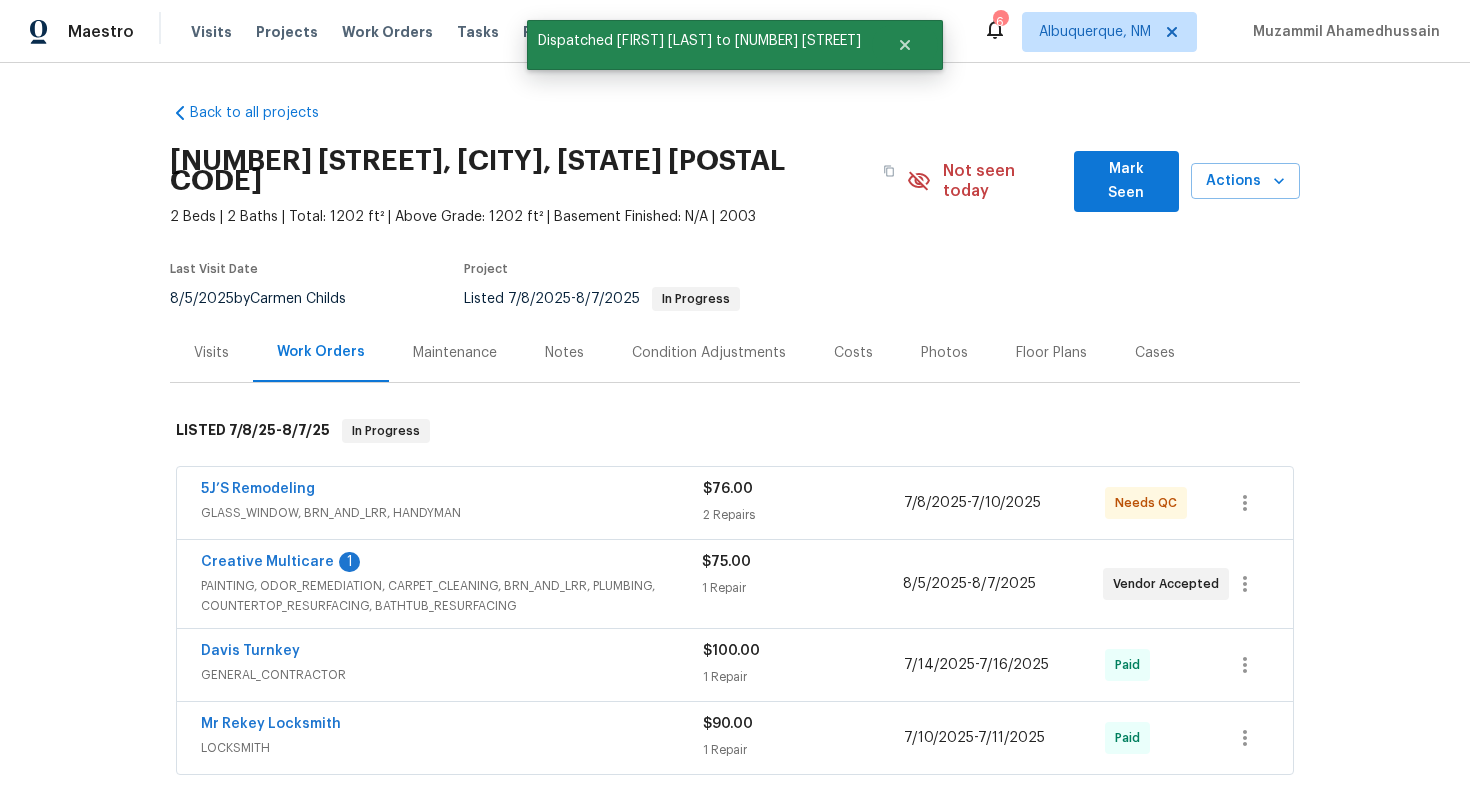 click on "Visits" at bounding box center (211, 353) 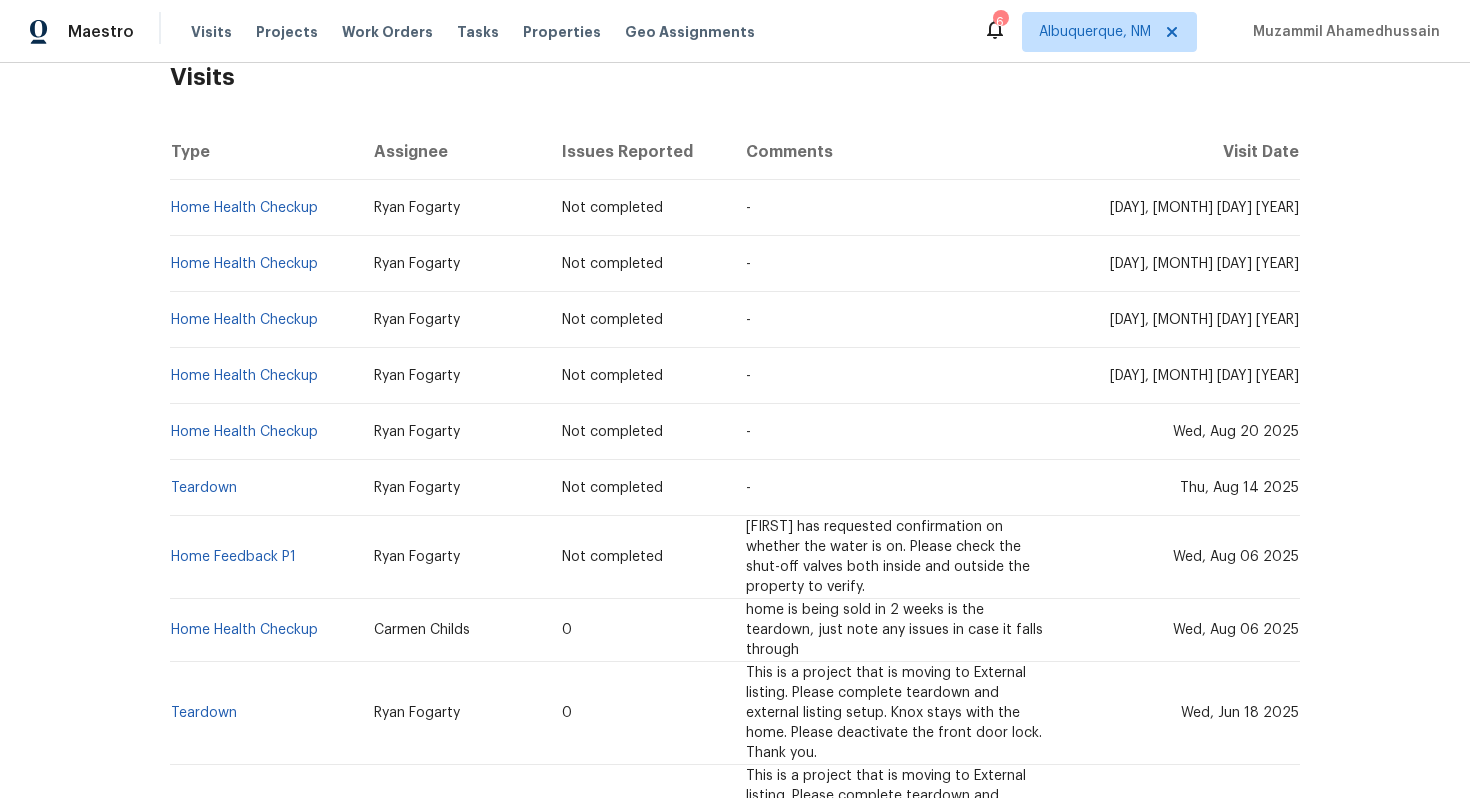 scroll, scrollTop: 0, scrollLeft: 0, axis: both 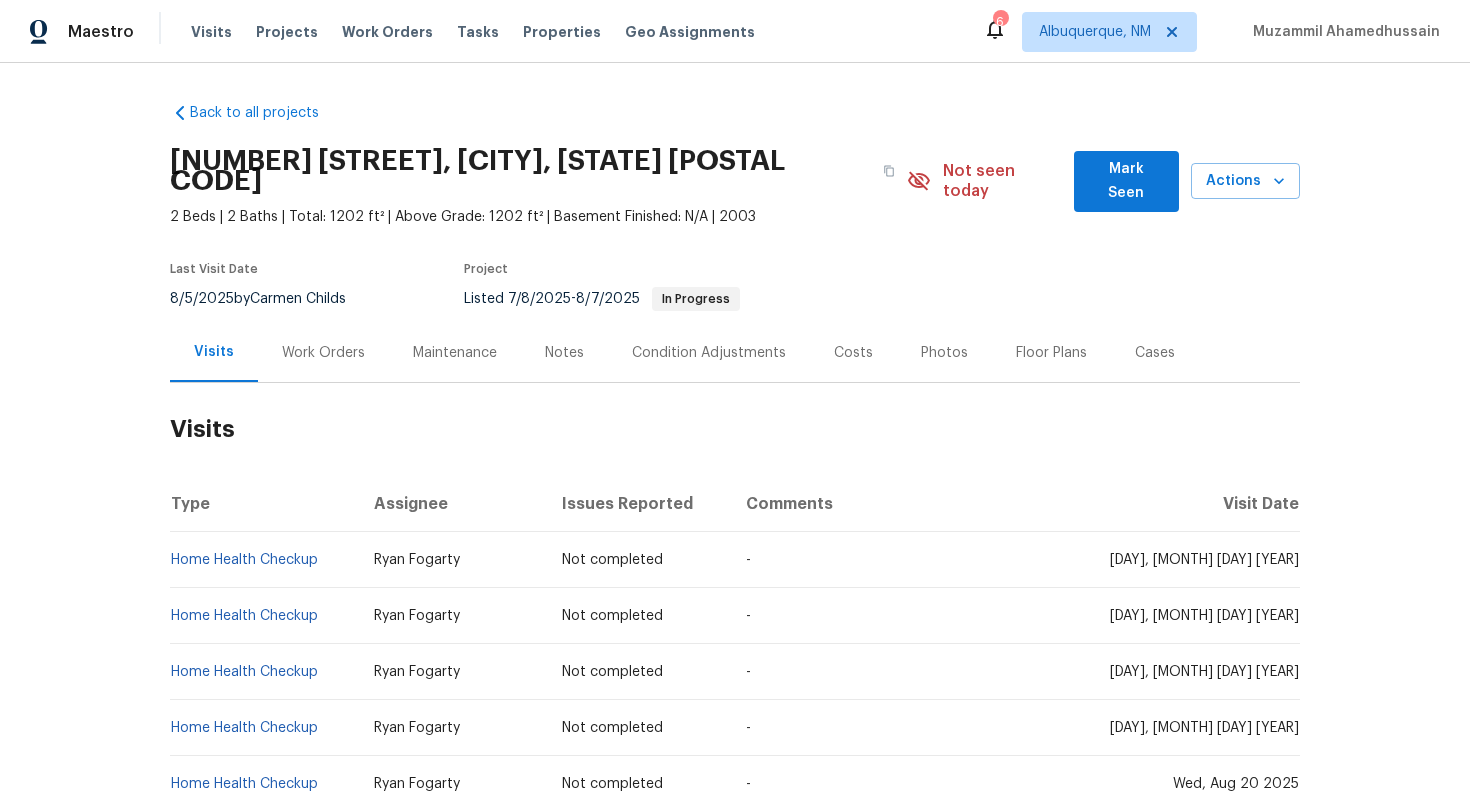 click on "Type" at bounding box center (264, 504) 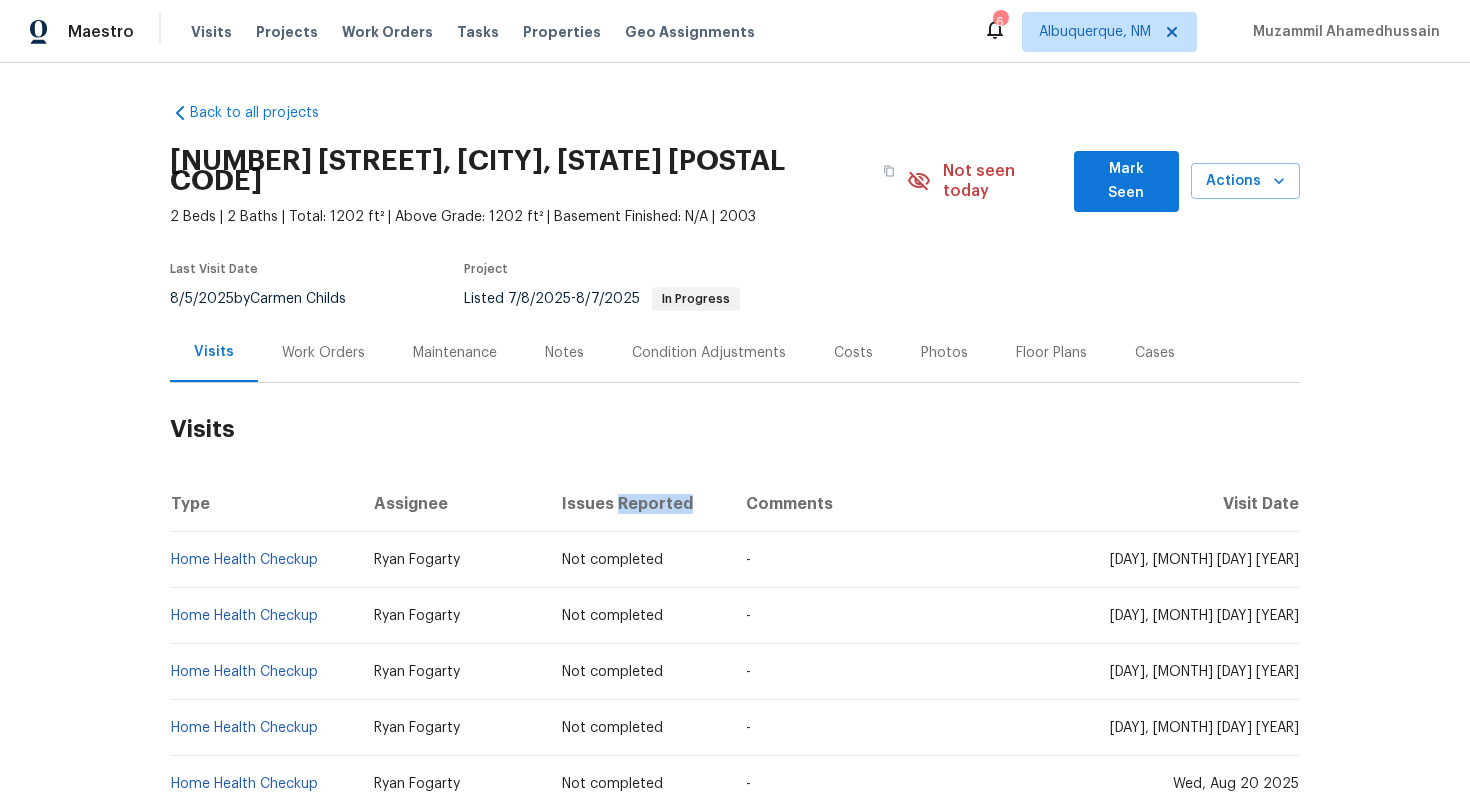click on "Issues Reported" at bounding box center (637, 504) 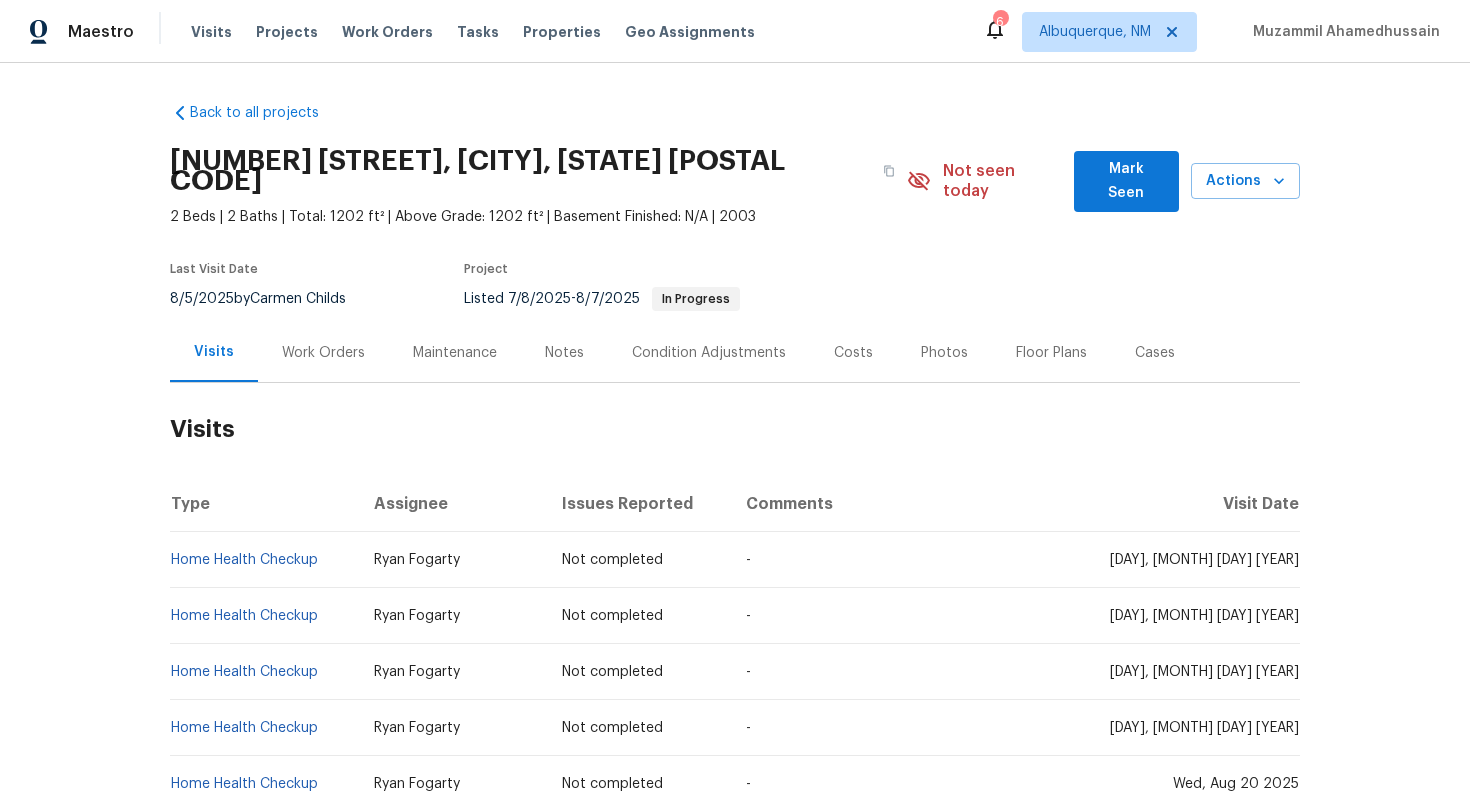 click on "Visit Date" at bounding box center (1184, 504) 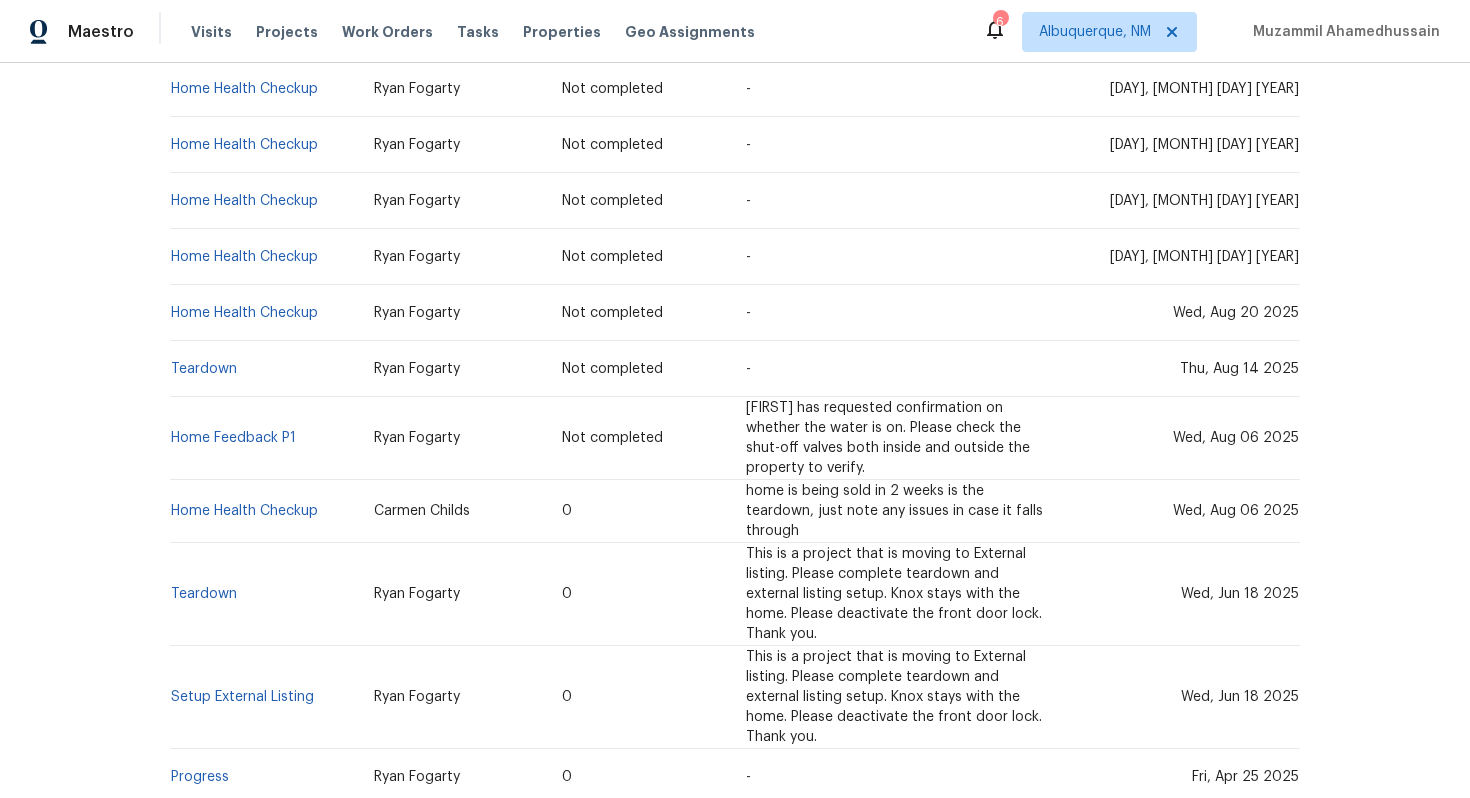 scroll, scrollTop: 0, scrollLeft: 0, axis: both 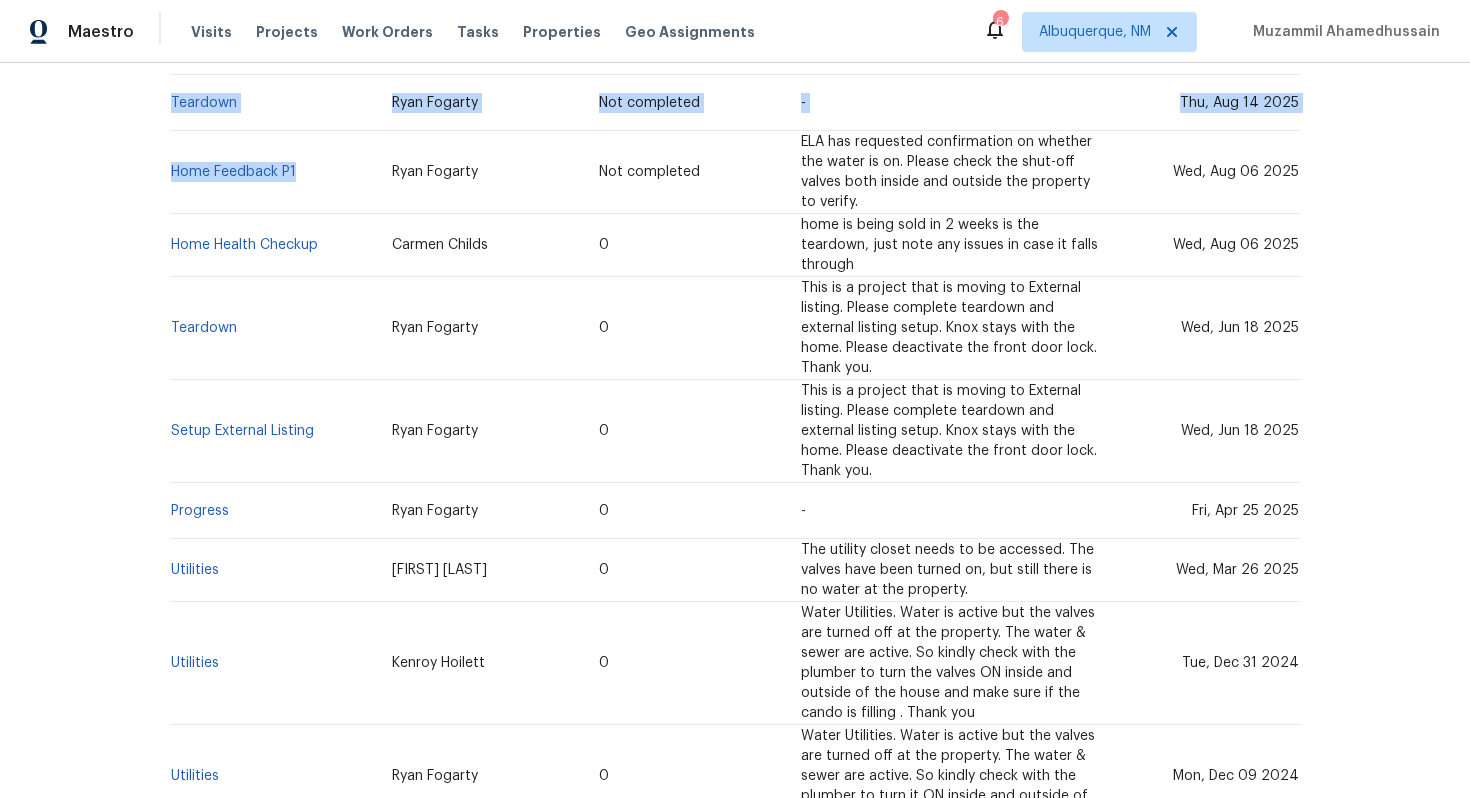 drag, startPoint x: 308, startPoint y: 145, endPoint x: 150, endPoint y: 173, distance: 160.46184 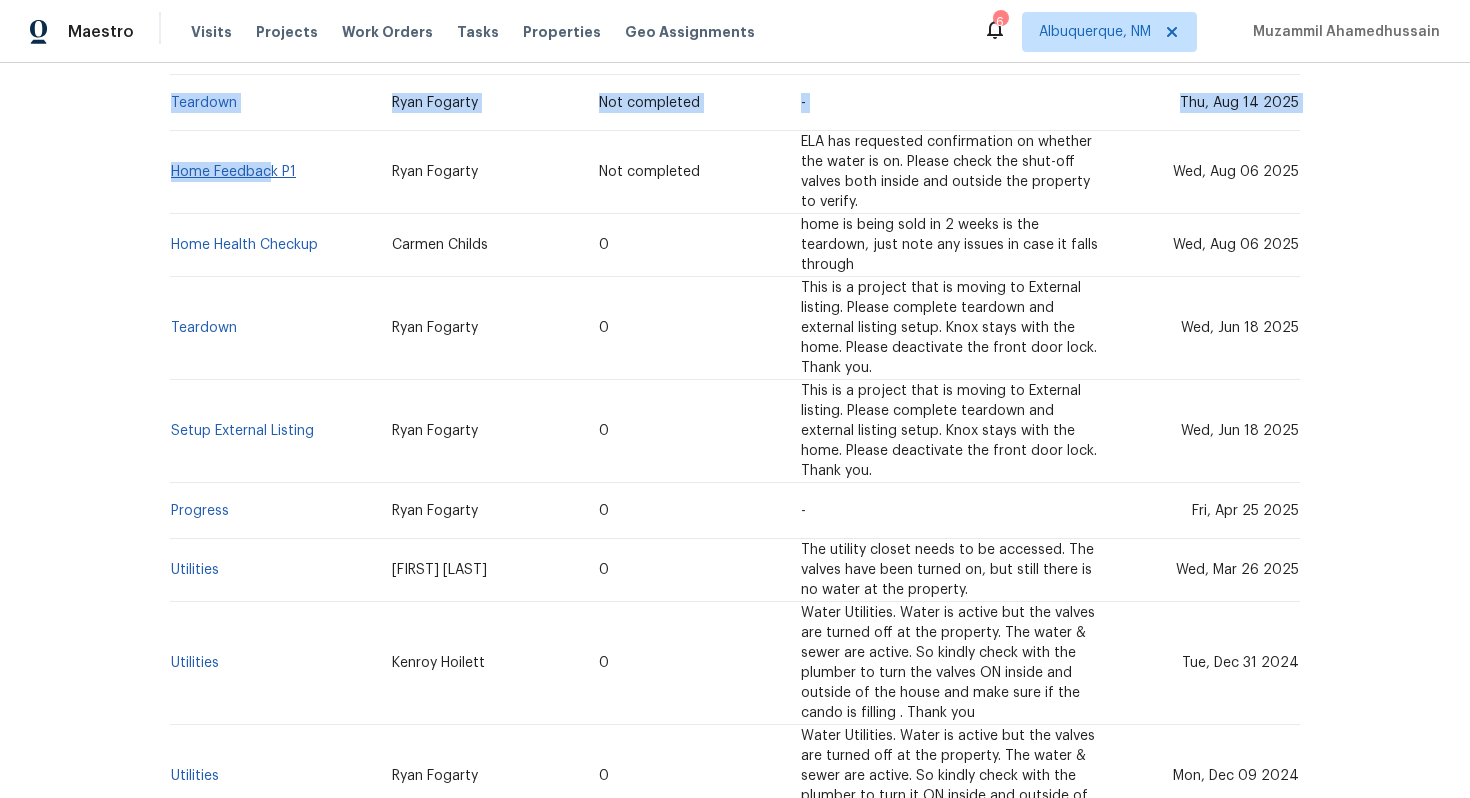 drag, startPoint x: 150, startPoint y: 153, endPoint x: 273, endPoint y: 150, distance: 123.03658 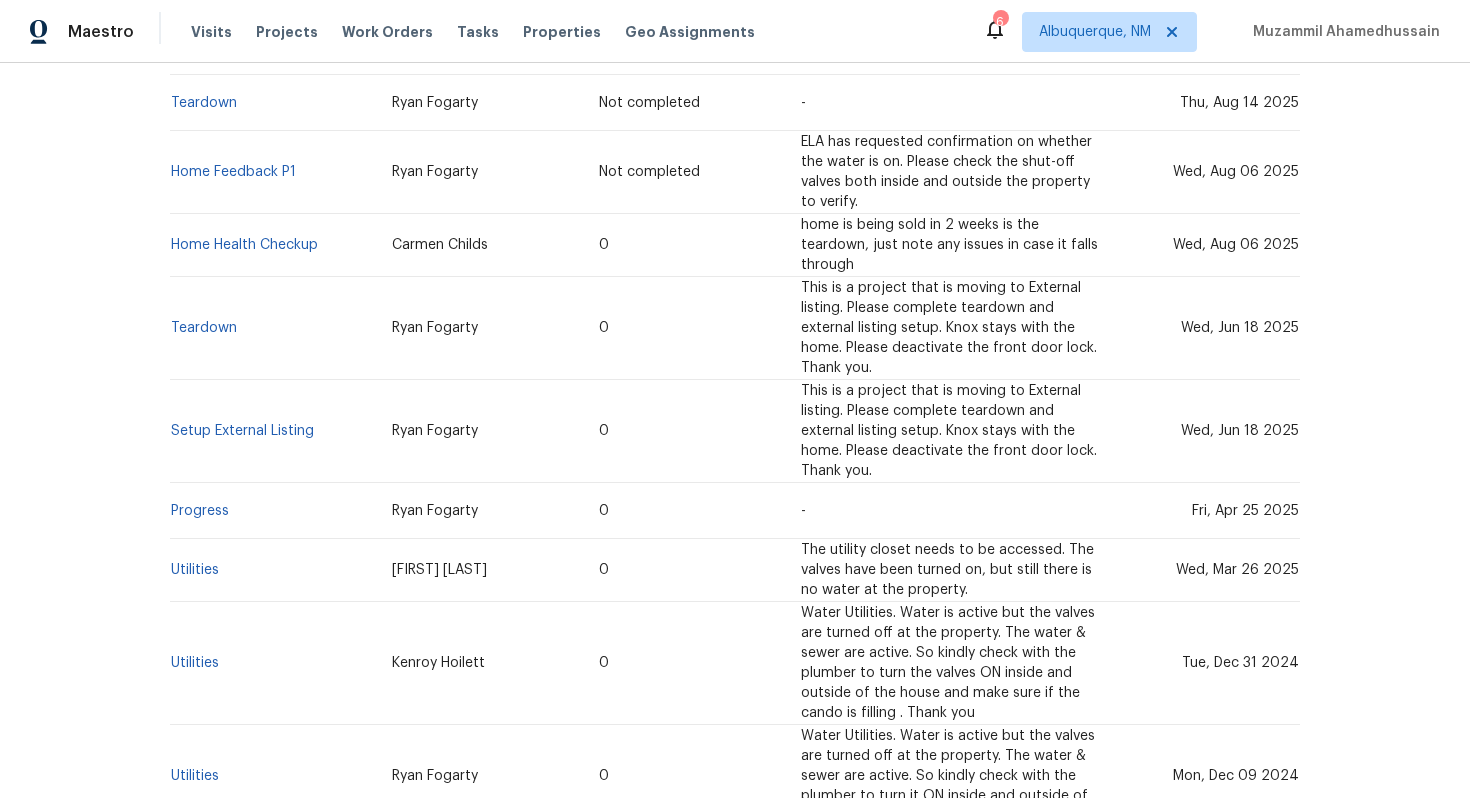 click on "Home Feedback P1" at bounding box center [273, 172] 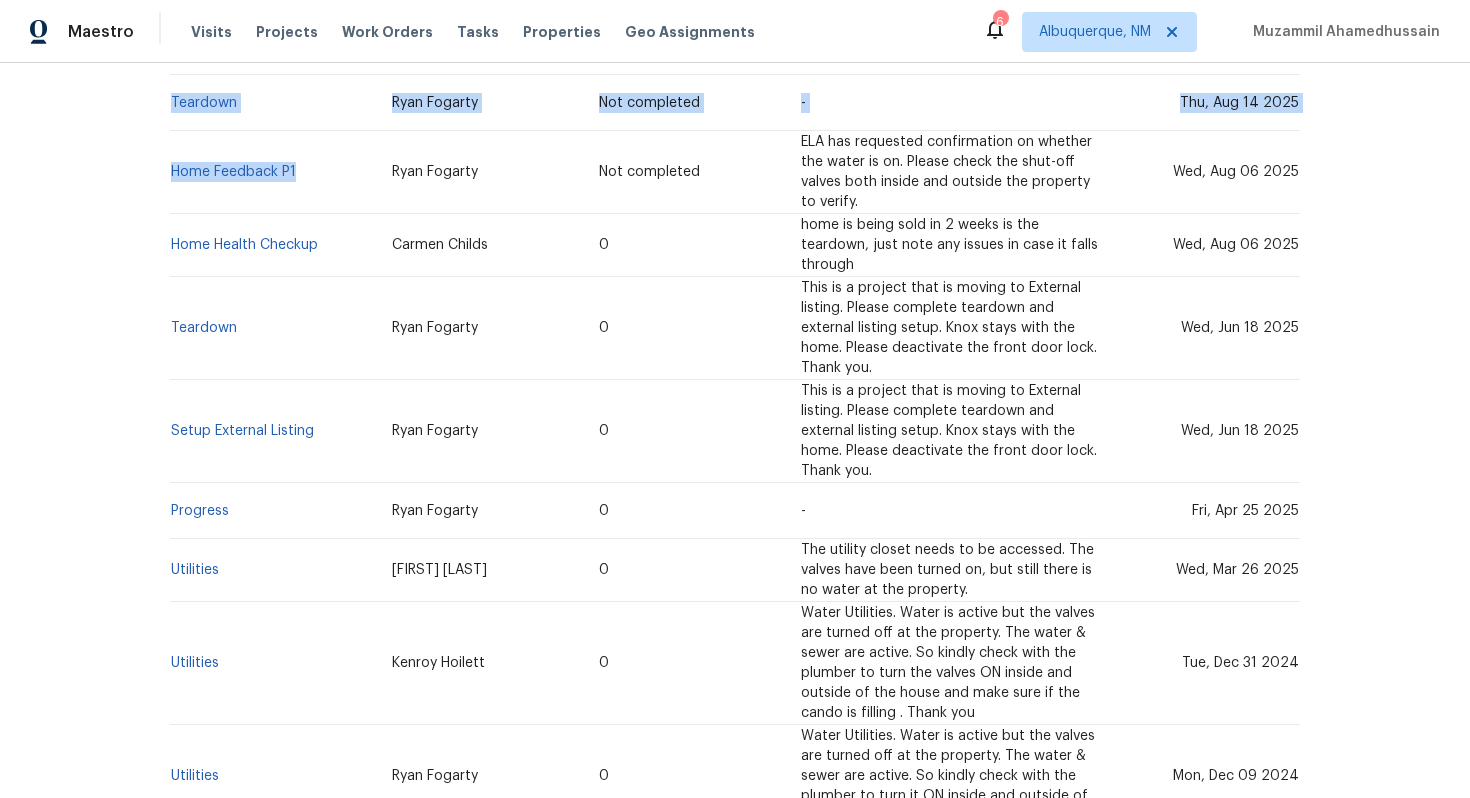 drag, startPoint x: 320, startPoint y: 151, endPoint x: 165, endPoint y: 174, distance: 156.69716 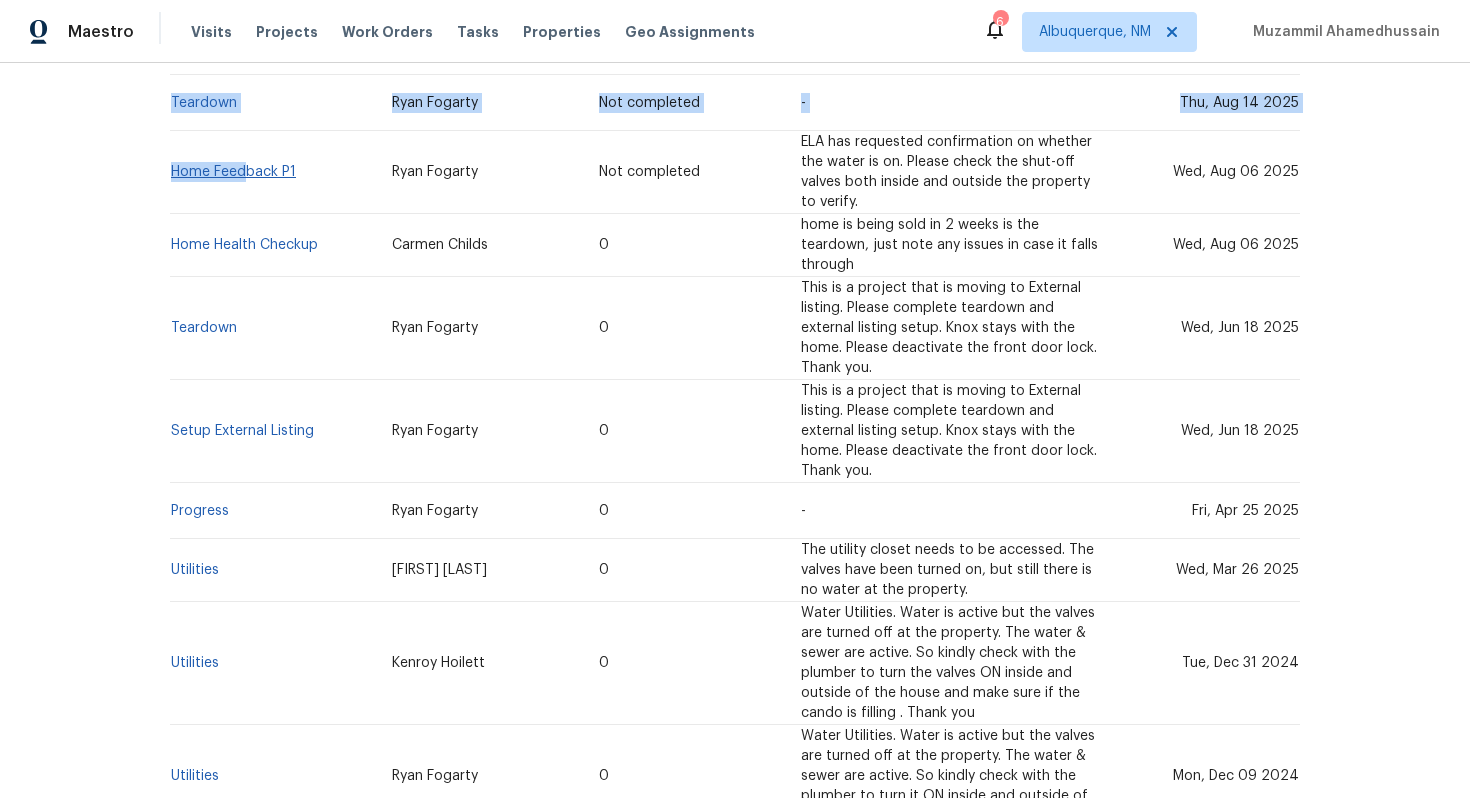 drag, startPoint x: 150, startPoint y: 149, endPoint x: 248, endPoint y: 150, distance: 98.005104 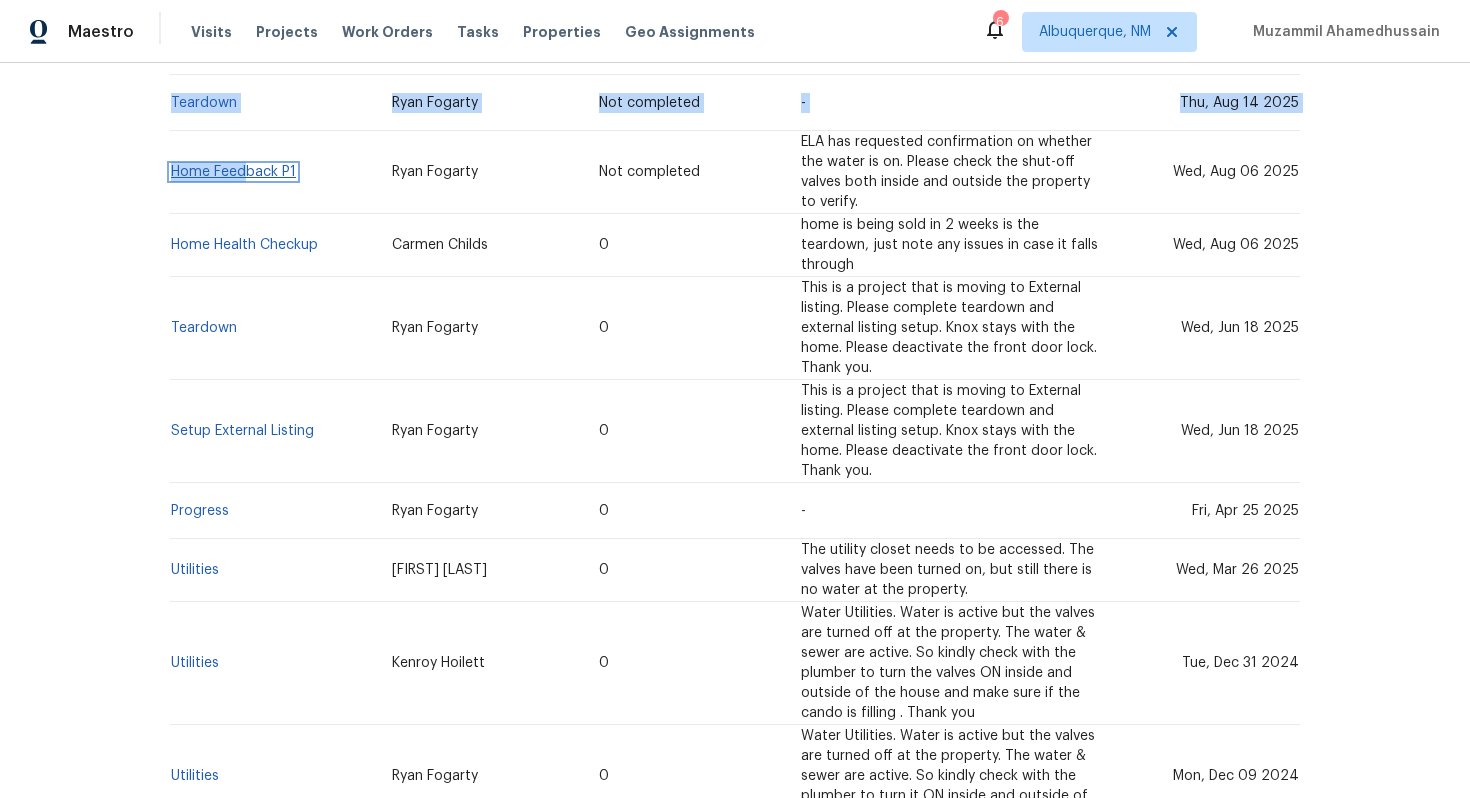 click on "Home Feedback P1" at bounding box center (233, 172) 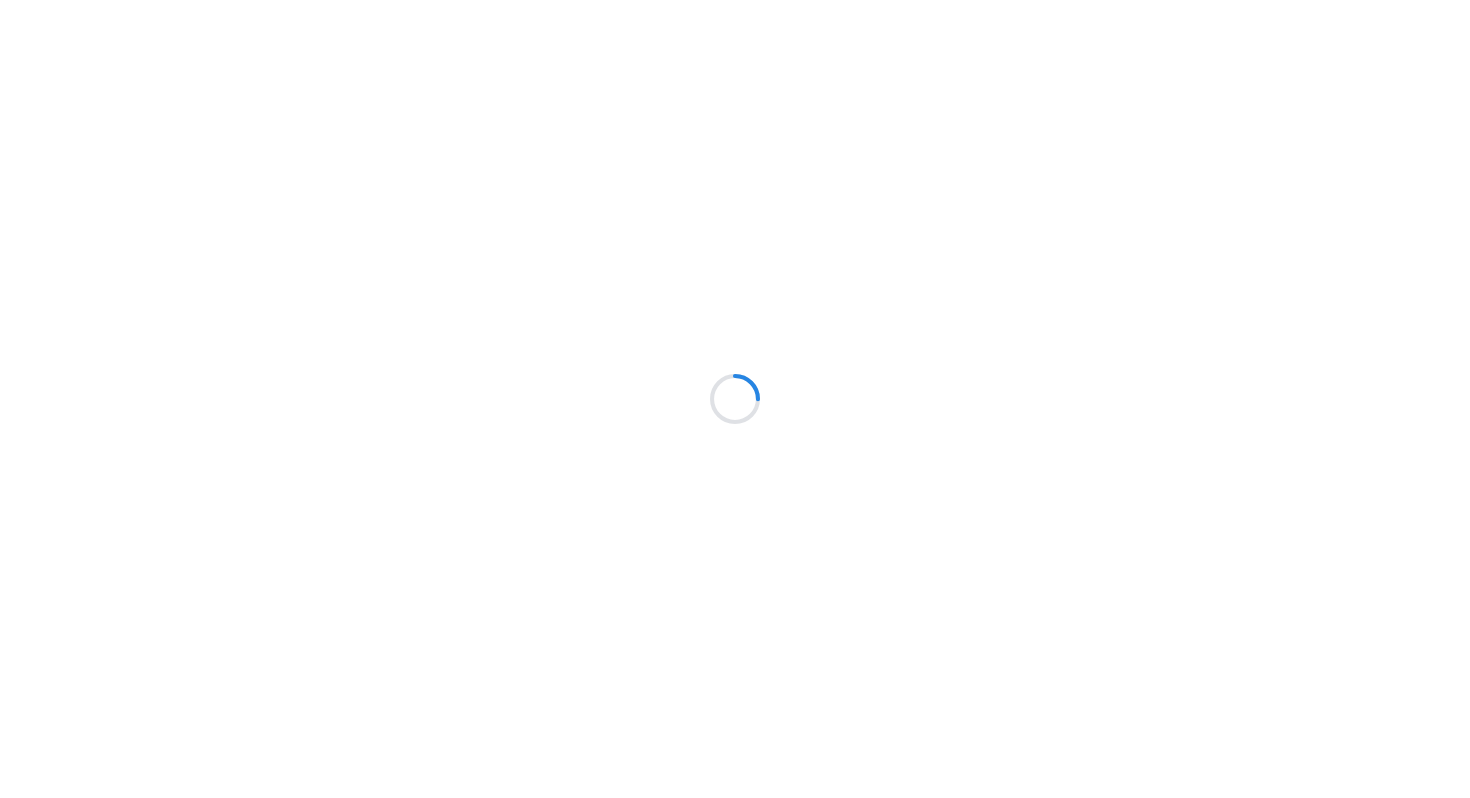 scroll, scrollTop: 0, scrollLeft: 0, axis: both 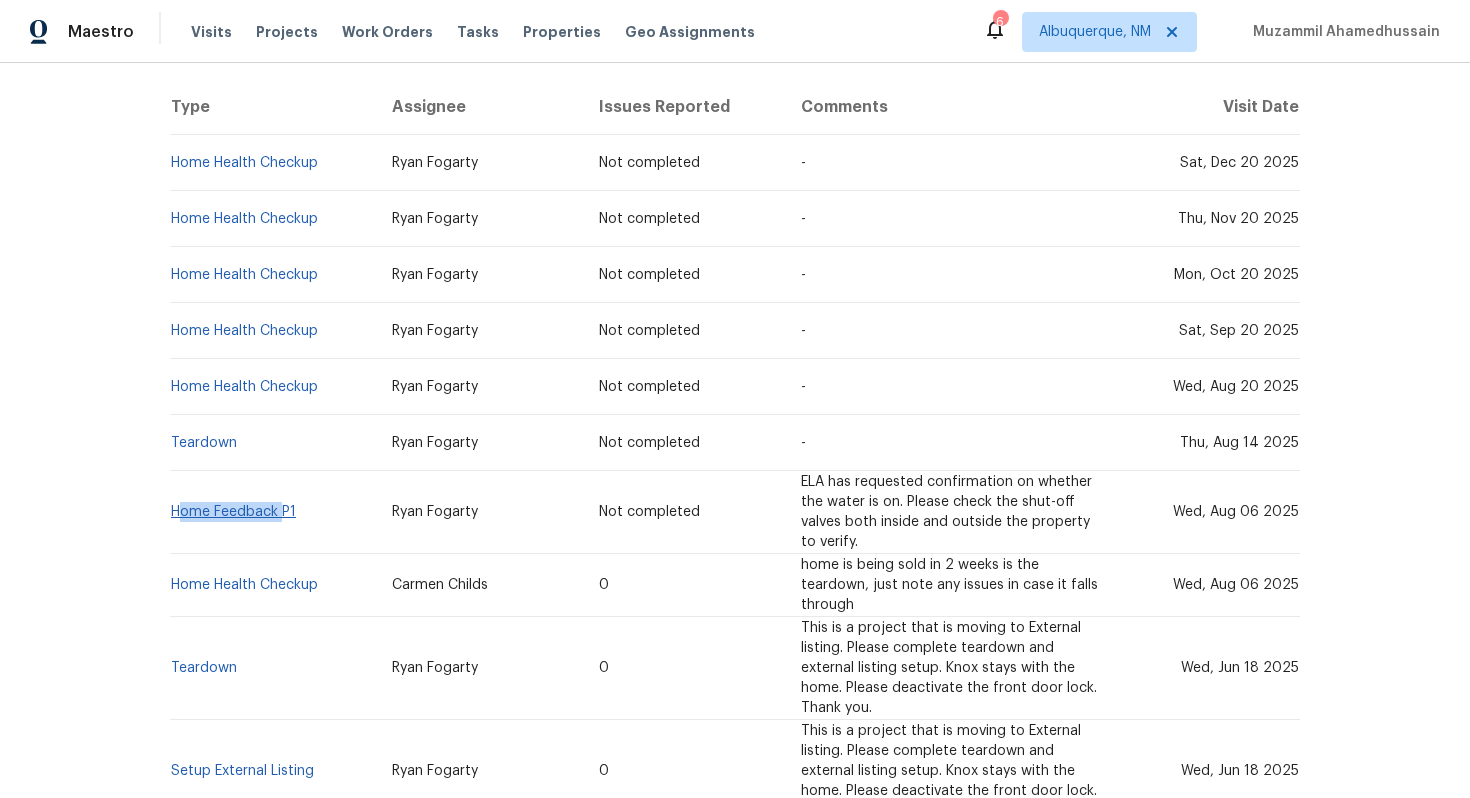 drag, startPoint x: 351, startPoint y: 496, endPoint x: 281, endPoint y: 491, distance: 70.178345 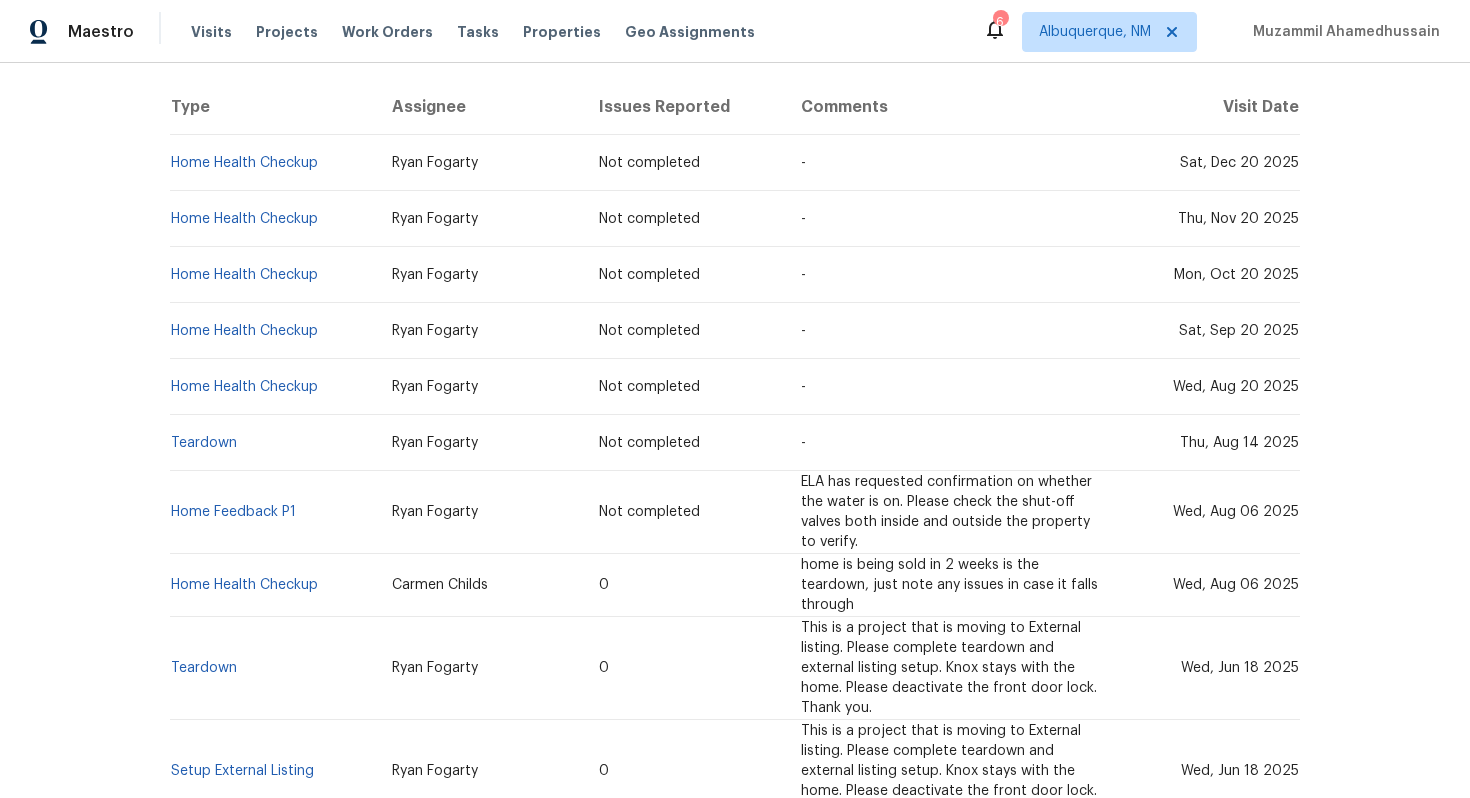 click on "Home Feedback P1" at bounding box center [273, 512] 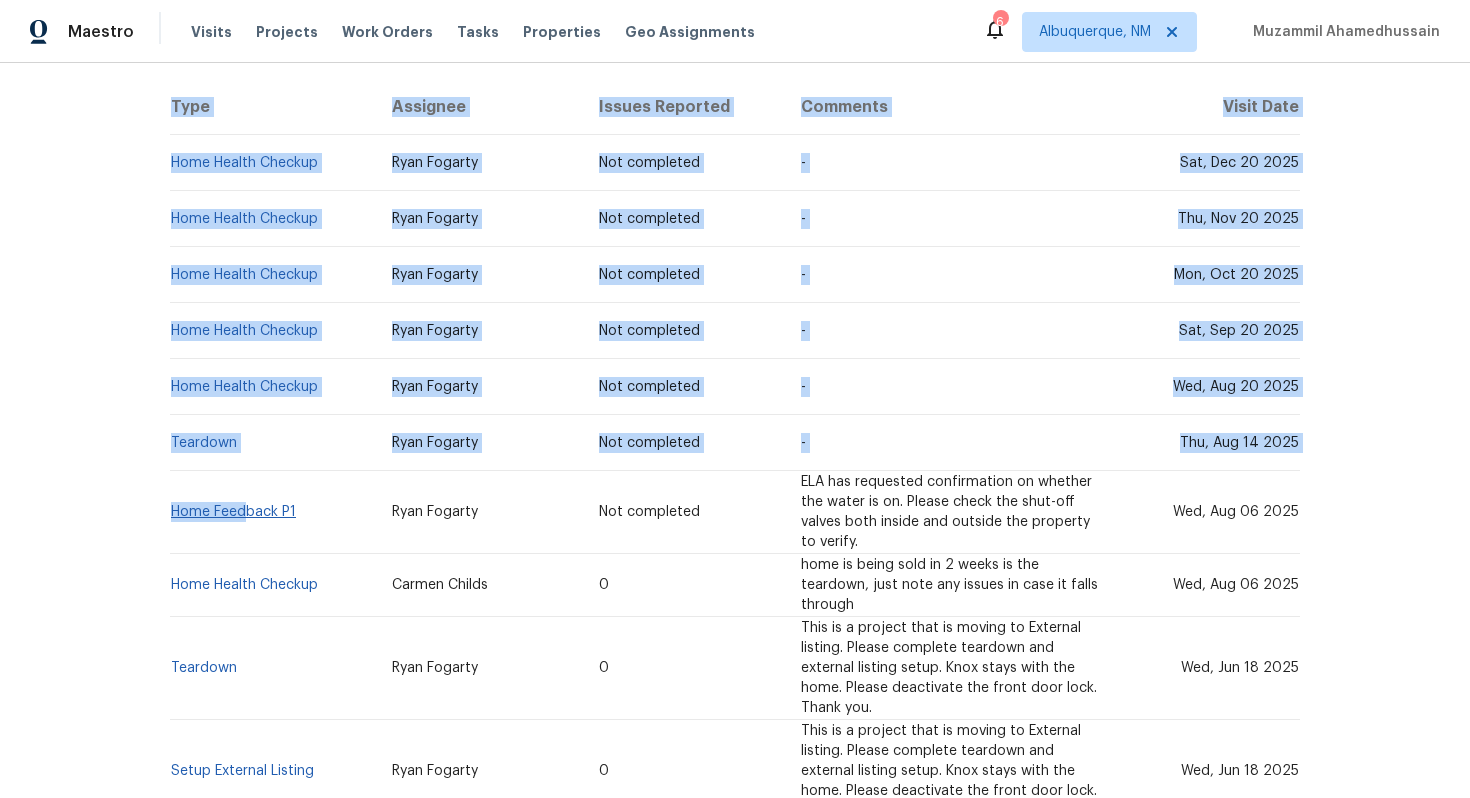 drag, startPoint x: 158, startPoint y: 490, endPoint x: 243, endPoint y: 489, distance: 85.00588 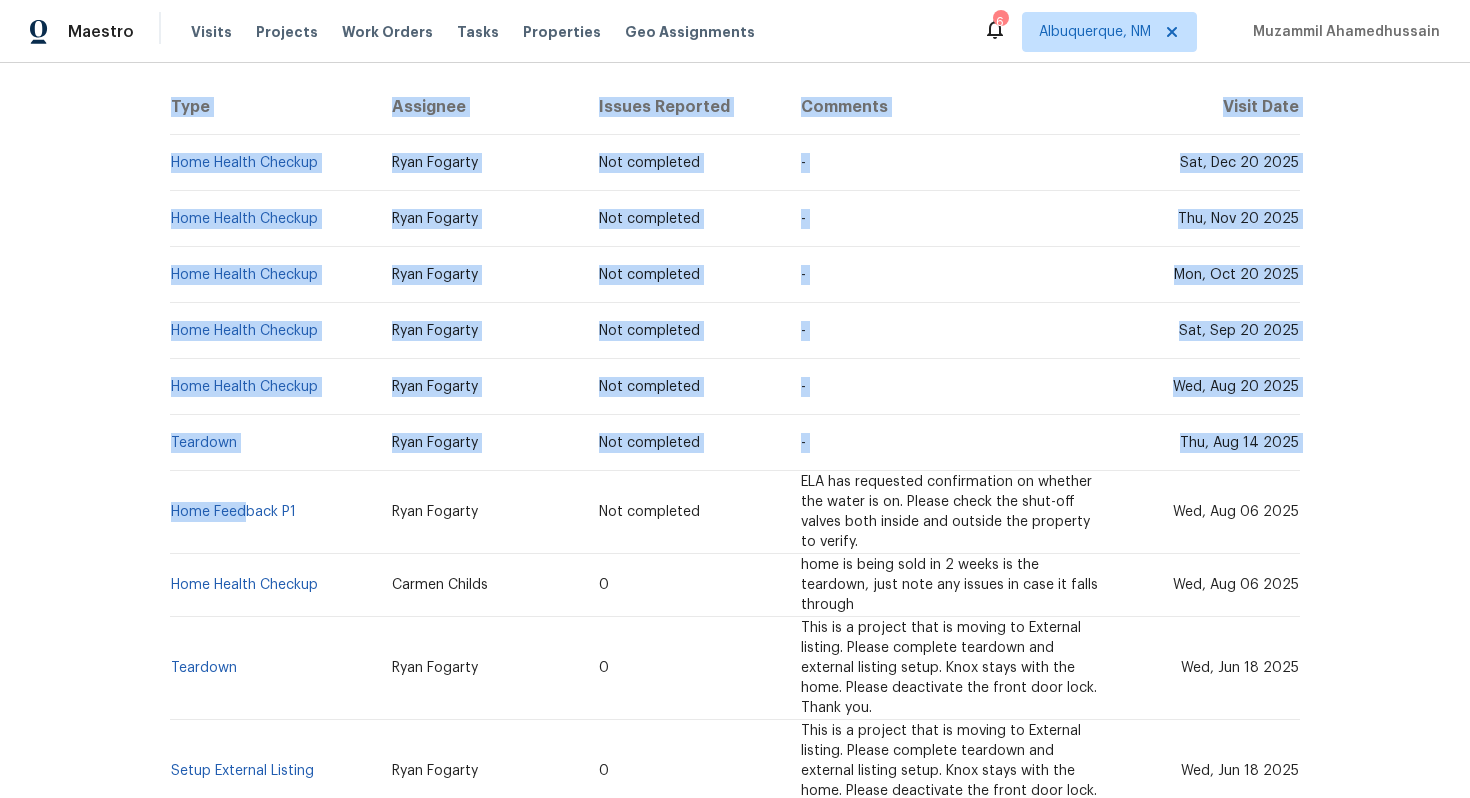 click on "Home Feedback P1" at bounding box center (273, 512) 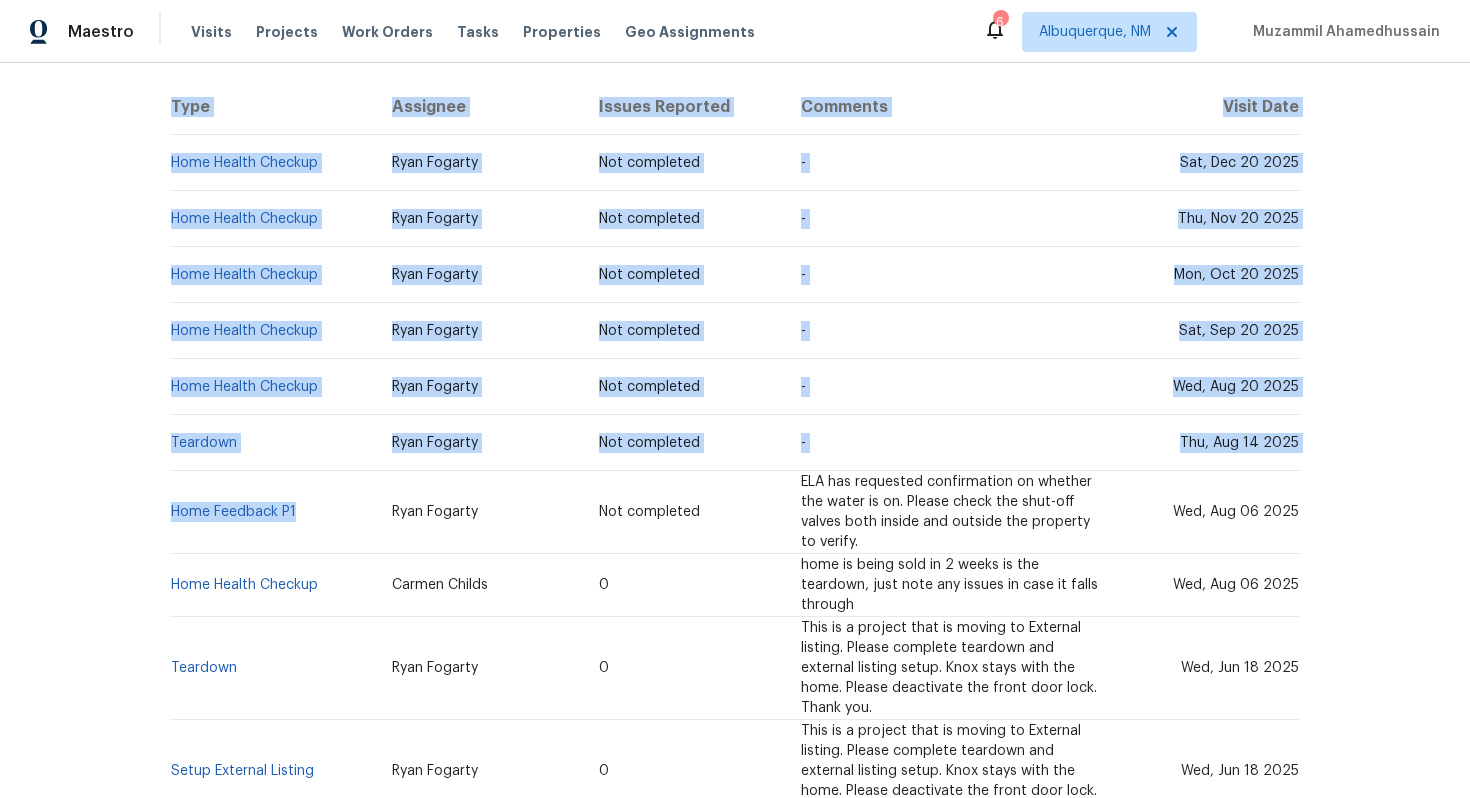 drag, startPoint x: 304, startPoint y: 491, endPoint x: 169, endPoint y: 499, distance: 135.23683 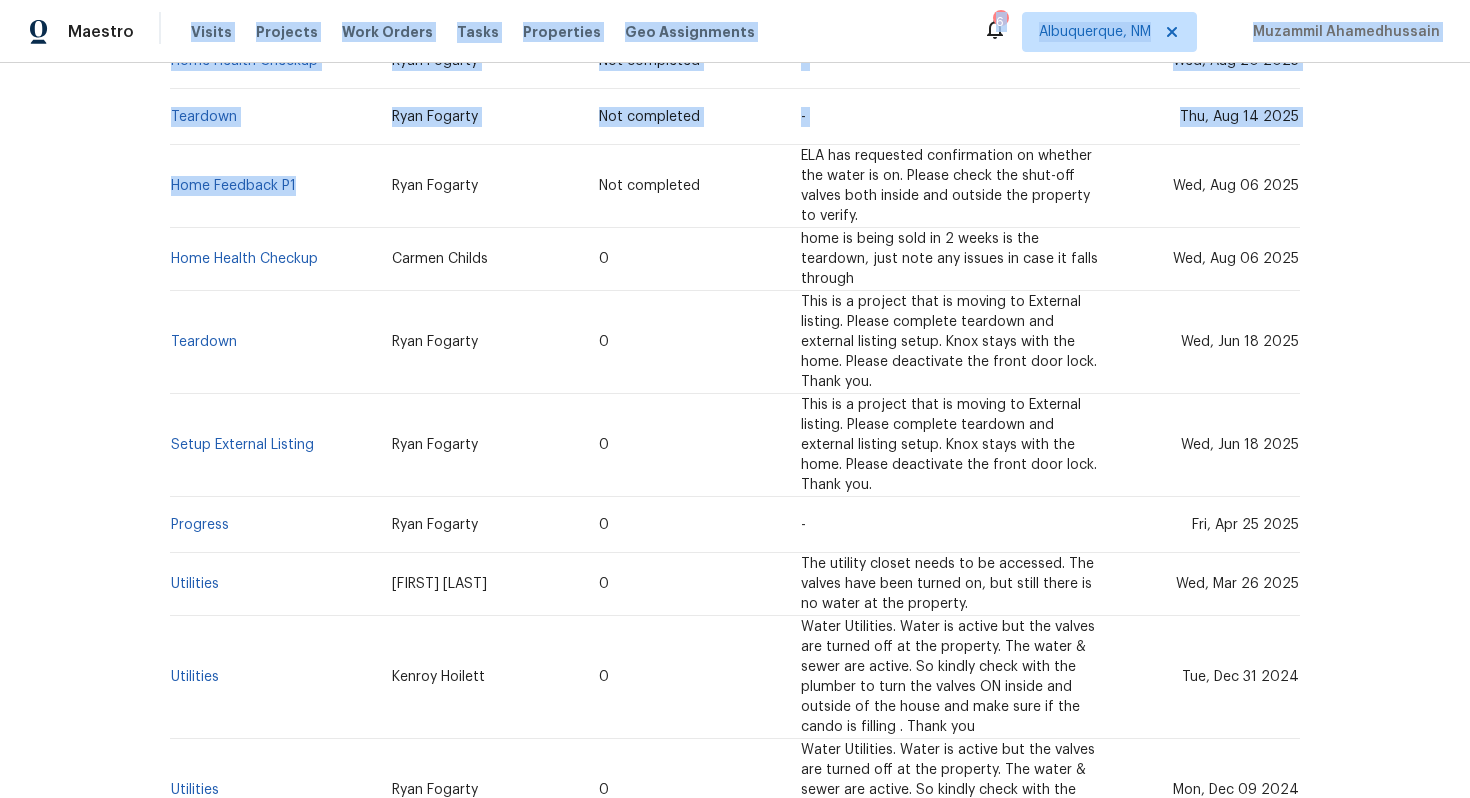 scroll, scrollTop: 0, scrollLeft: 0, axis: both 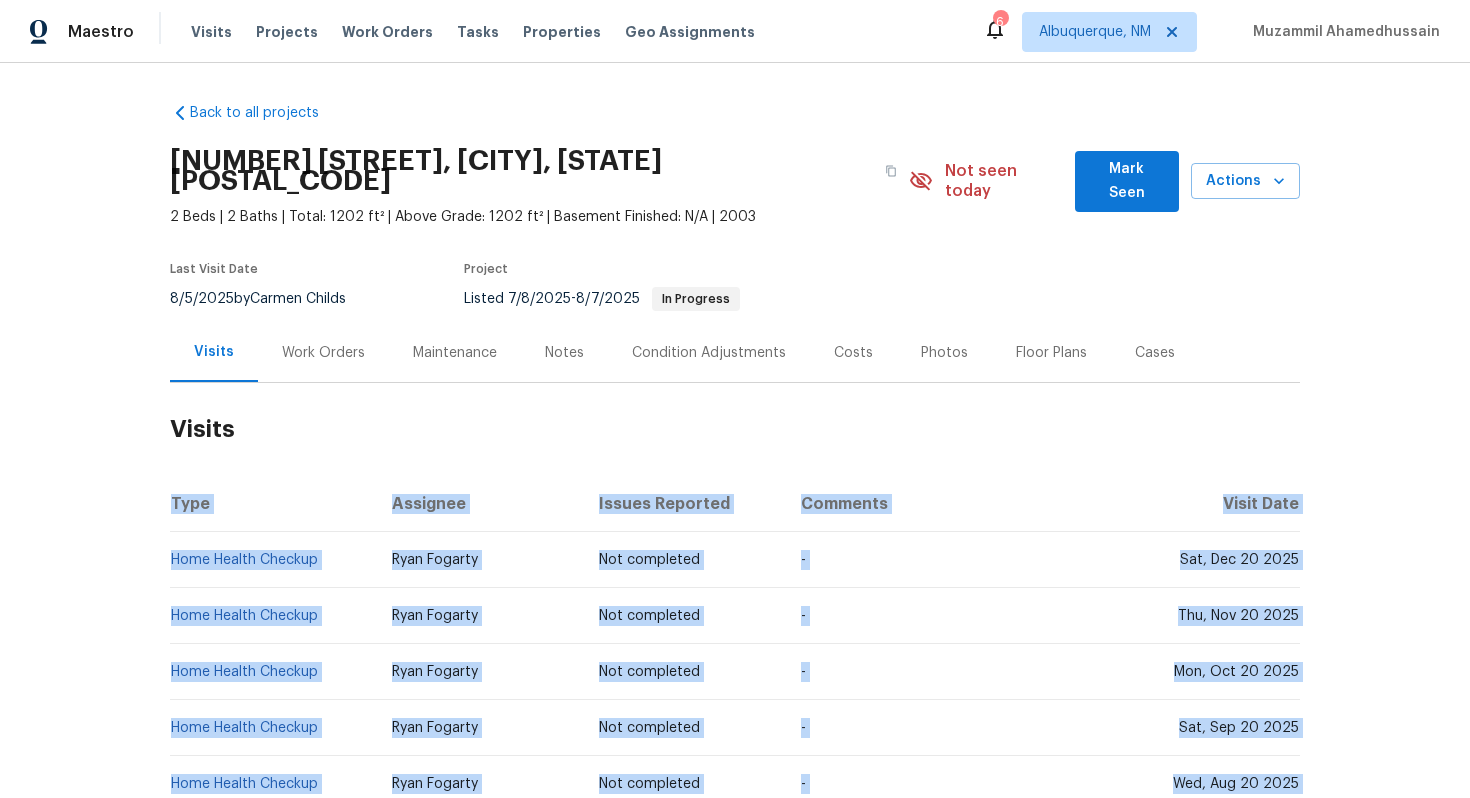 drag, startPoint x: 305, startPoint y: 496, endPoint x: 154, endPoint y: 430, distance: 164.79381 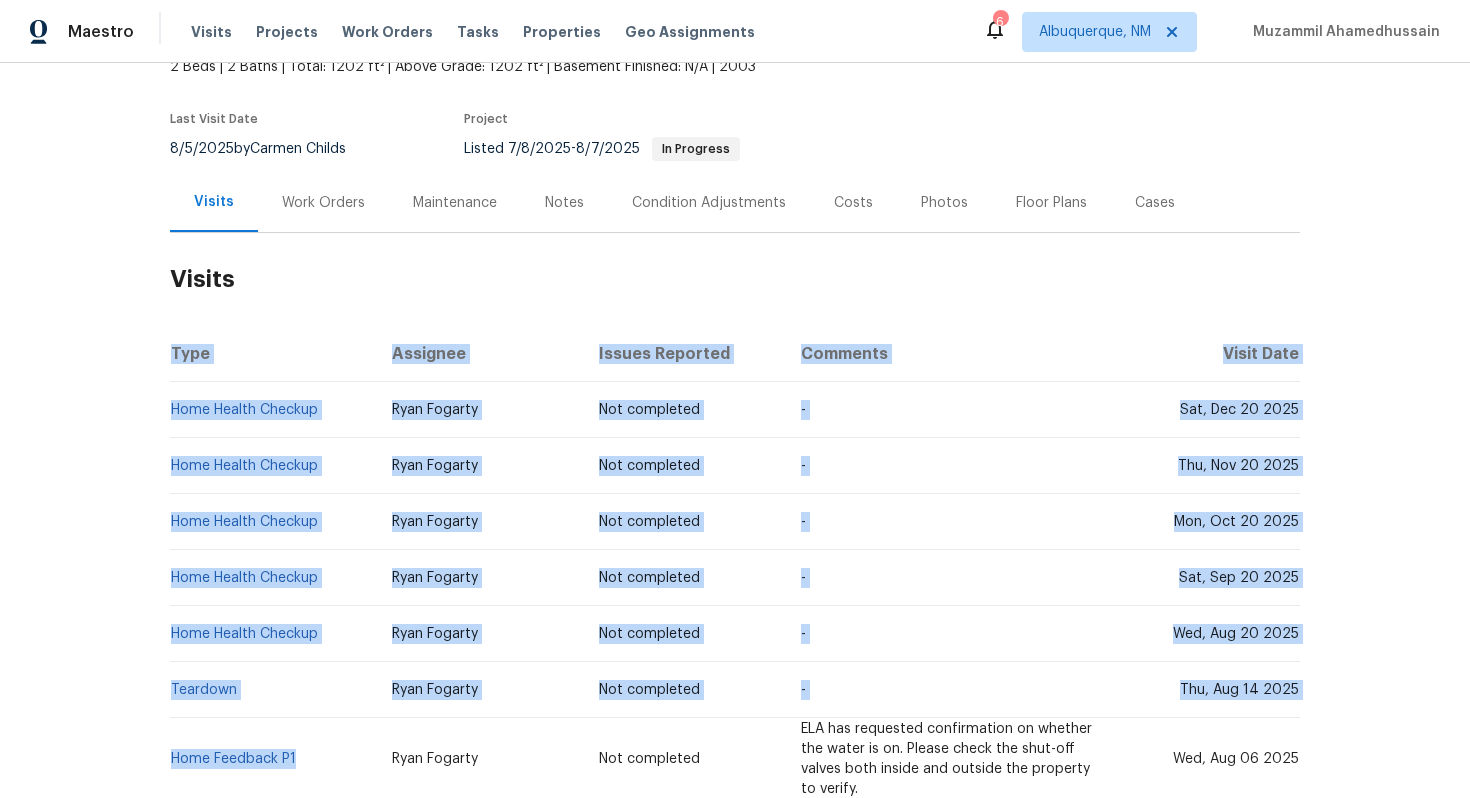 scroll, scrollTop: 249, scrollLeft: 0, axis: vertical 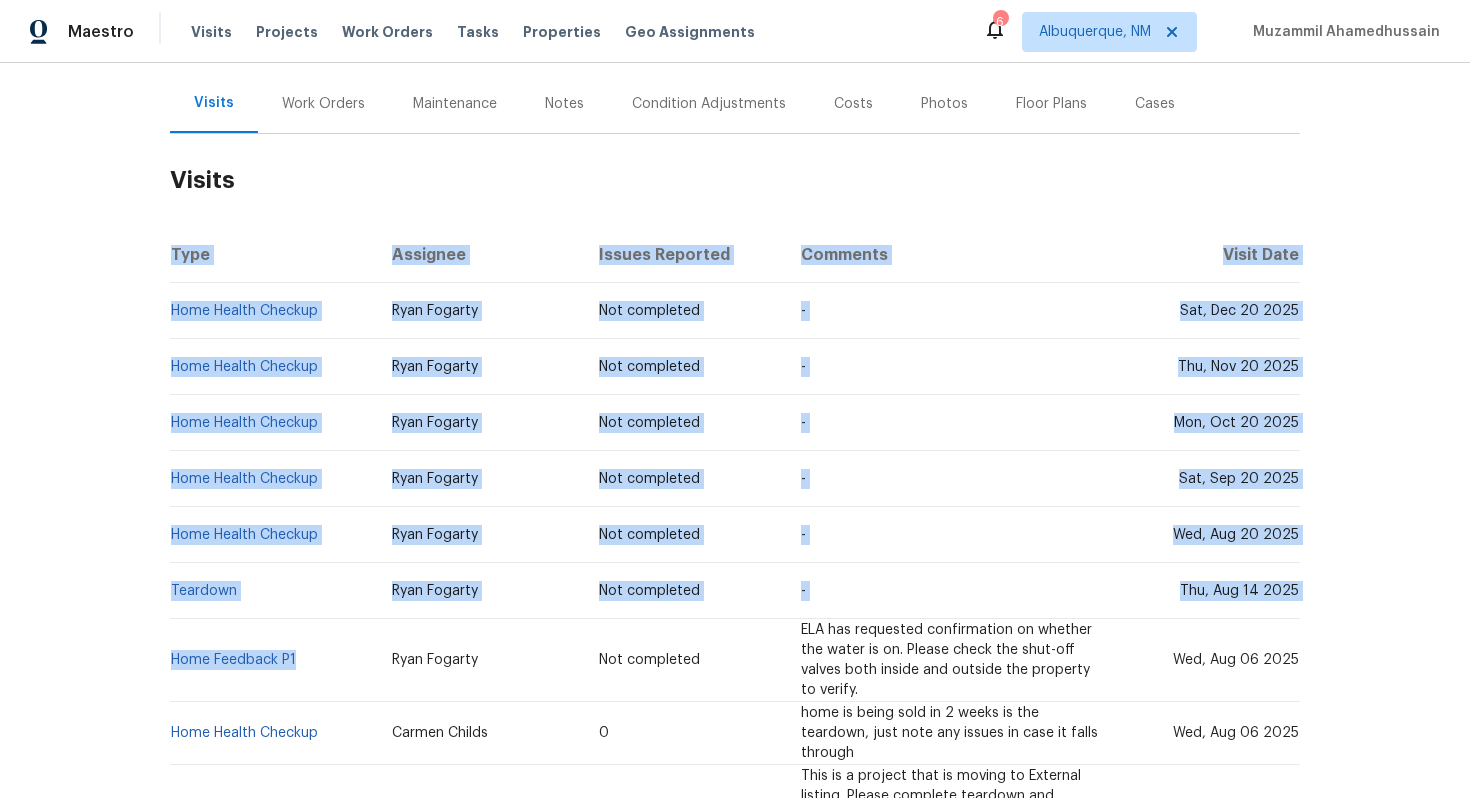 click on "Back to all projects [NUMBER] [STREET], [CITY], [STATE] 2 Beds | 2 Baths | Total: 1202 ft² | Above Grade: 1202 ft² | Basement Finished: N/A | 2003 Not seen today [FIRST] [LAST] Seen Actions Last Visit Date 8/5/2025  by  [FIRST] [LAST]   Project Listed   7/8/2025  -  8/7/2025 In Progress Visits Work Orders Maintenance Notes Condition Adjustments Costs Photos Floor Plans Cases Visits Type Assignee Issues Reported Comments Visit Date Home Health Checkup [FIRST] [LAST] Not completed - Sat, Dec 20 2025 Home Health Checkup [FIRST] [LAST] Not completed - Thu, Nov 20 2025 Home Health Checkup [FIRST] [LAST] Not completed - Mon, Oct 20 2025 Home Health Checkup [FIRST] [LAST] Not completed - Sat, Sep 20 2025 Home Health Checkup [FIRST] [LAST] Not completed - Wed, Aug 20 2025 Teardown [FIRST] [LAST] Not completed - Thu, Aug 14 2025 Home Feedback P1 [FIRST] [LAST] Not completed ELA has requested confirmation on whether the water is on. Please check the shut-off valves both inside and outside the property to verify. Wed, Aug 06 2025 0 0 0 0" at bounding box center (735, 430) 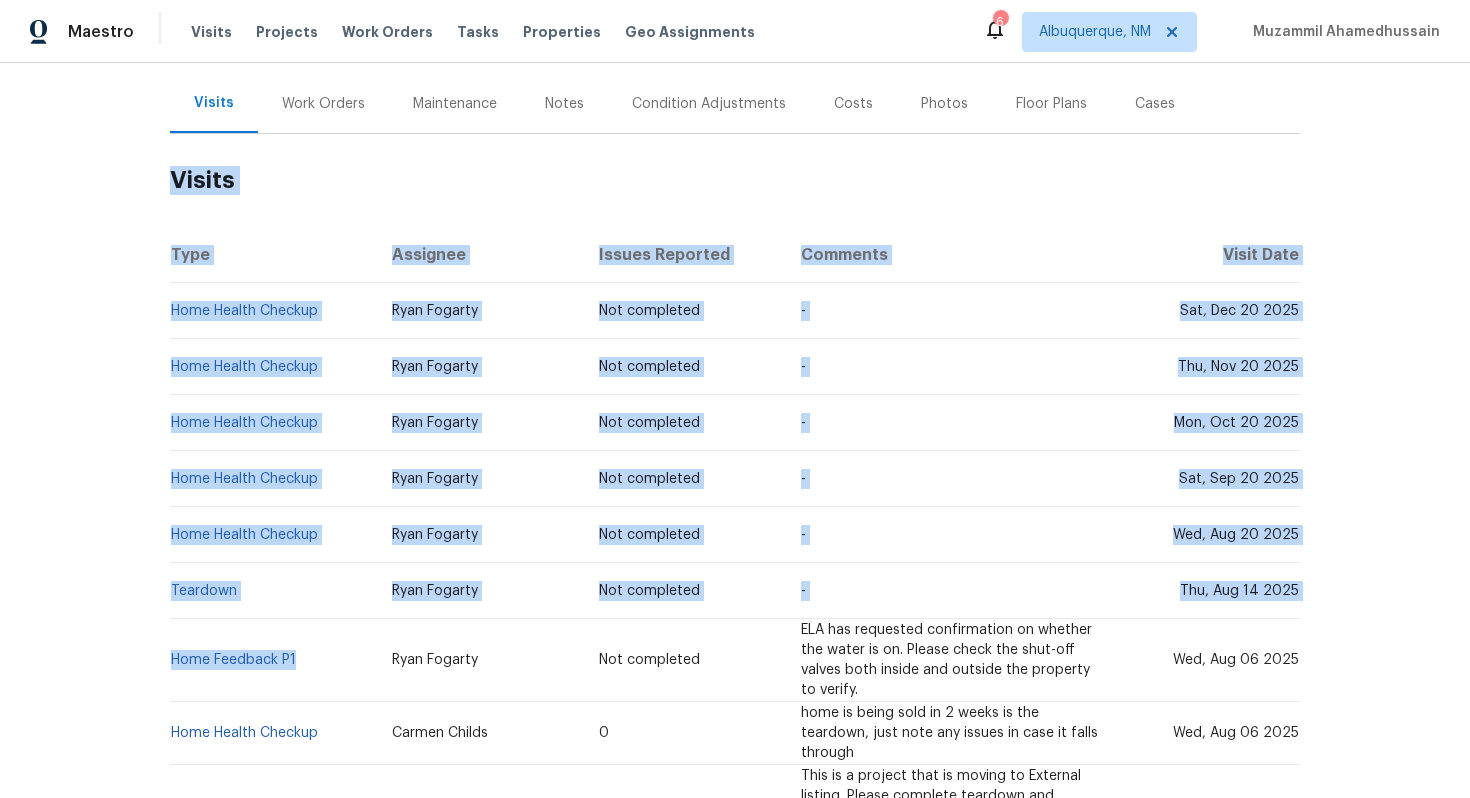 drag, startPoint x: 162, startPoint y: 640, endPoint x: 342, endPoint y: 655, distance: 180.62392 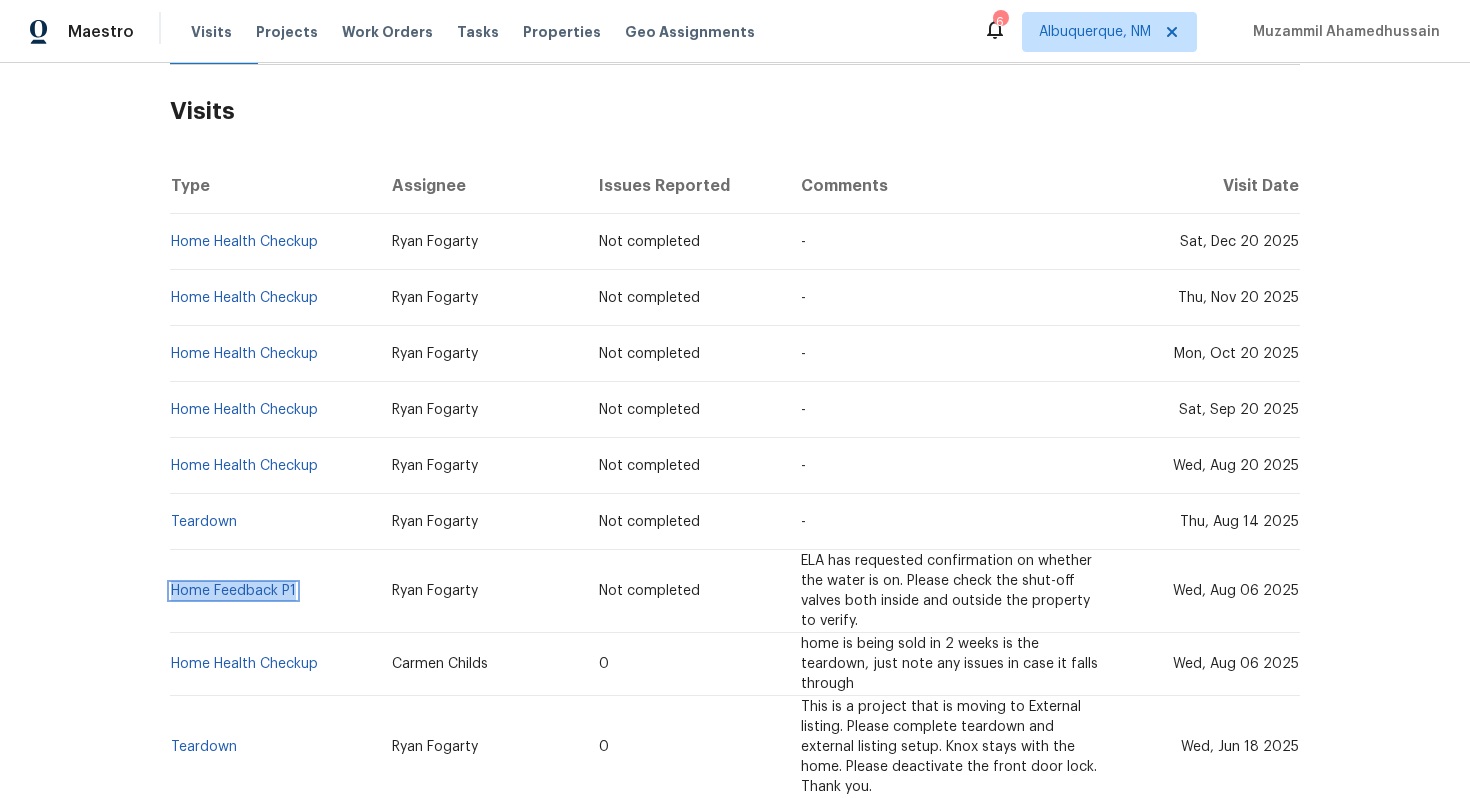 scroll, scrollTop: 325, scrollLeft: 0, axis: vertical 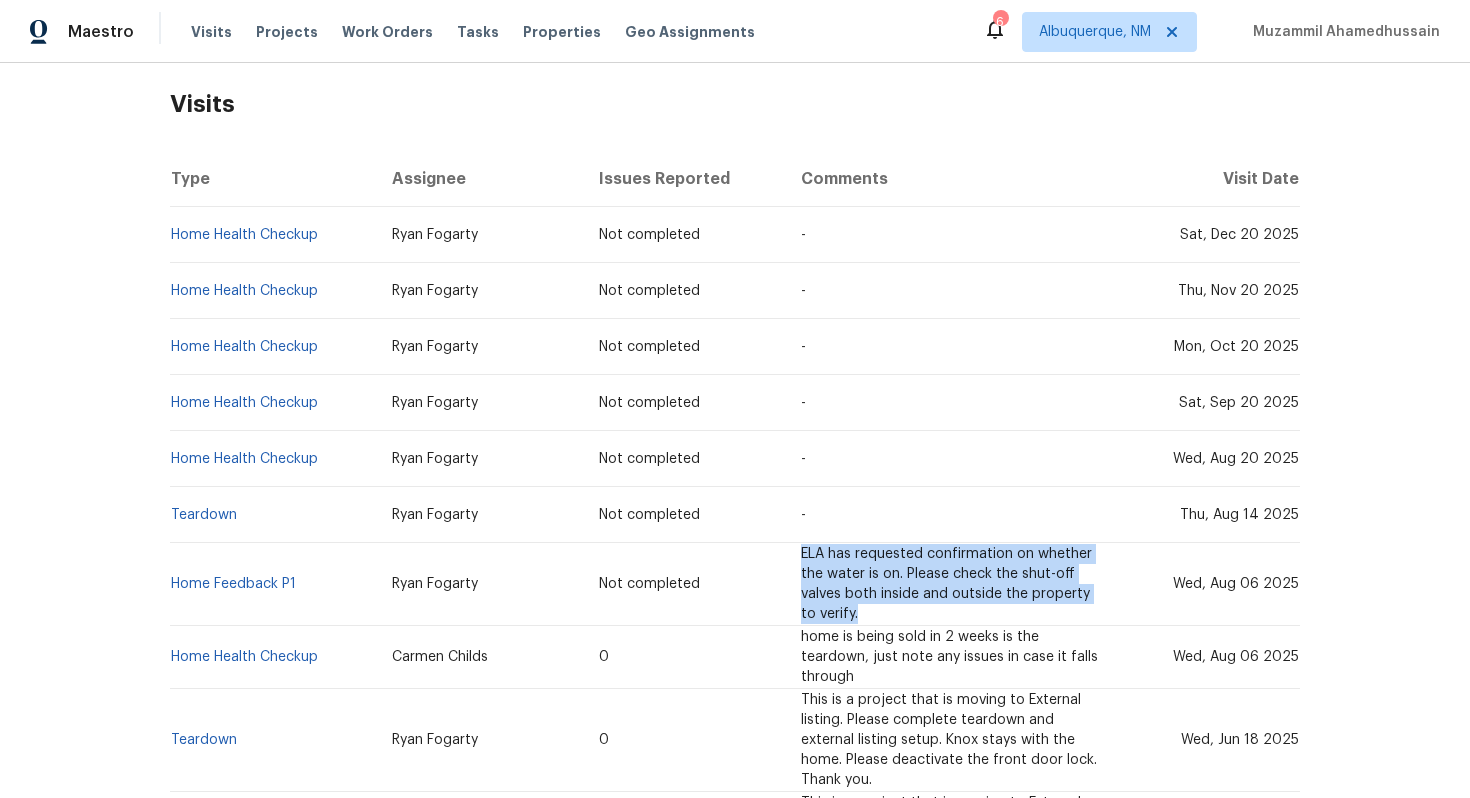 drag, startPoint x: 795, startPoint y: 534, endPoint x: 896, endPoint y: 600, distance: 120.65239 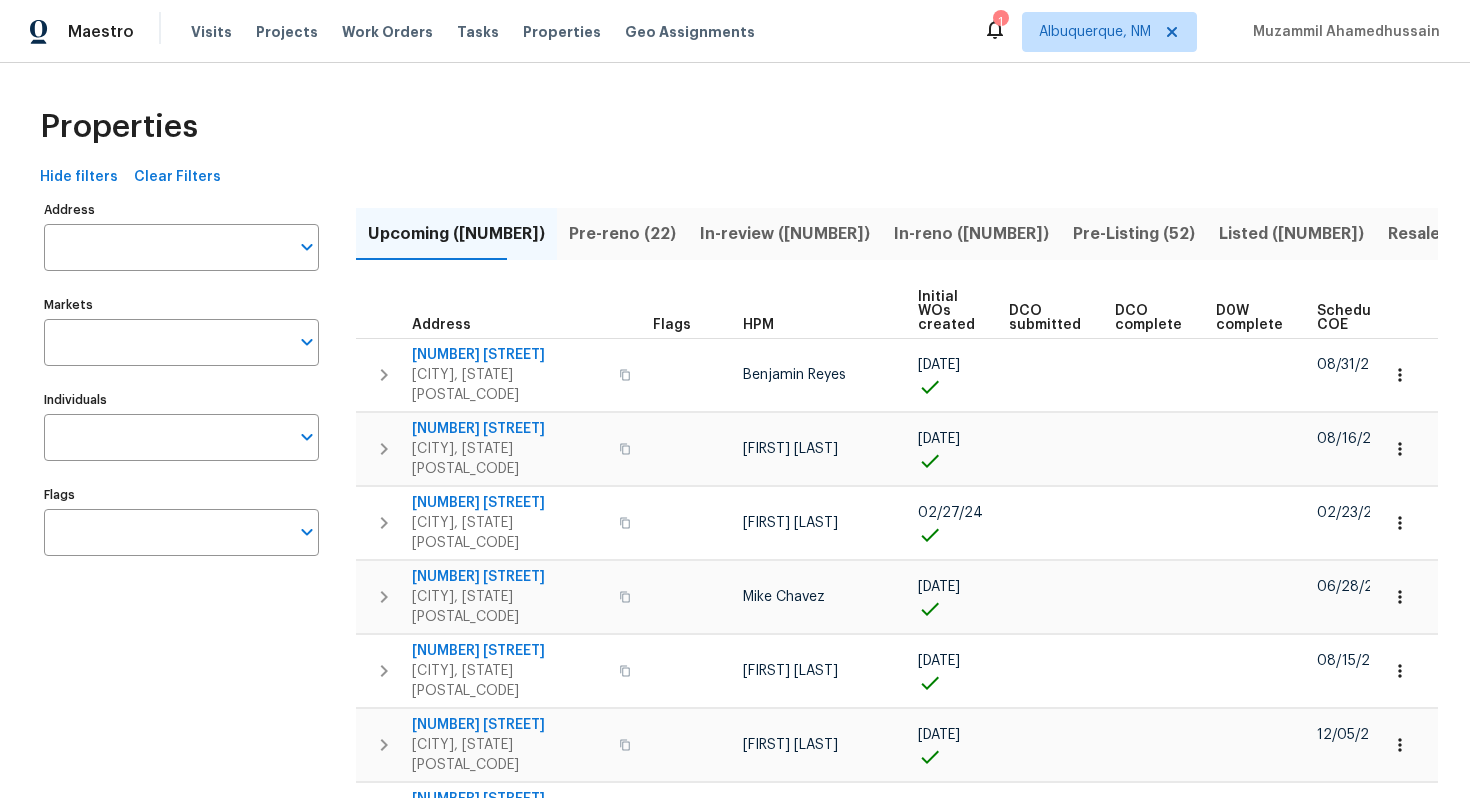 click on "Address Address Markets Markets Individuals Individuals Flags Flags" at bounding box center (194, 3996) 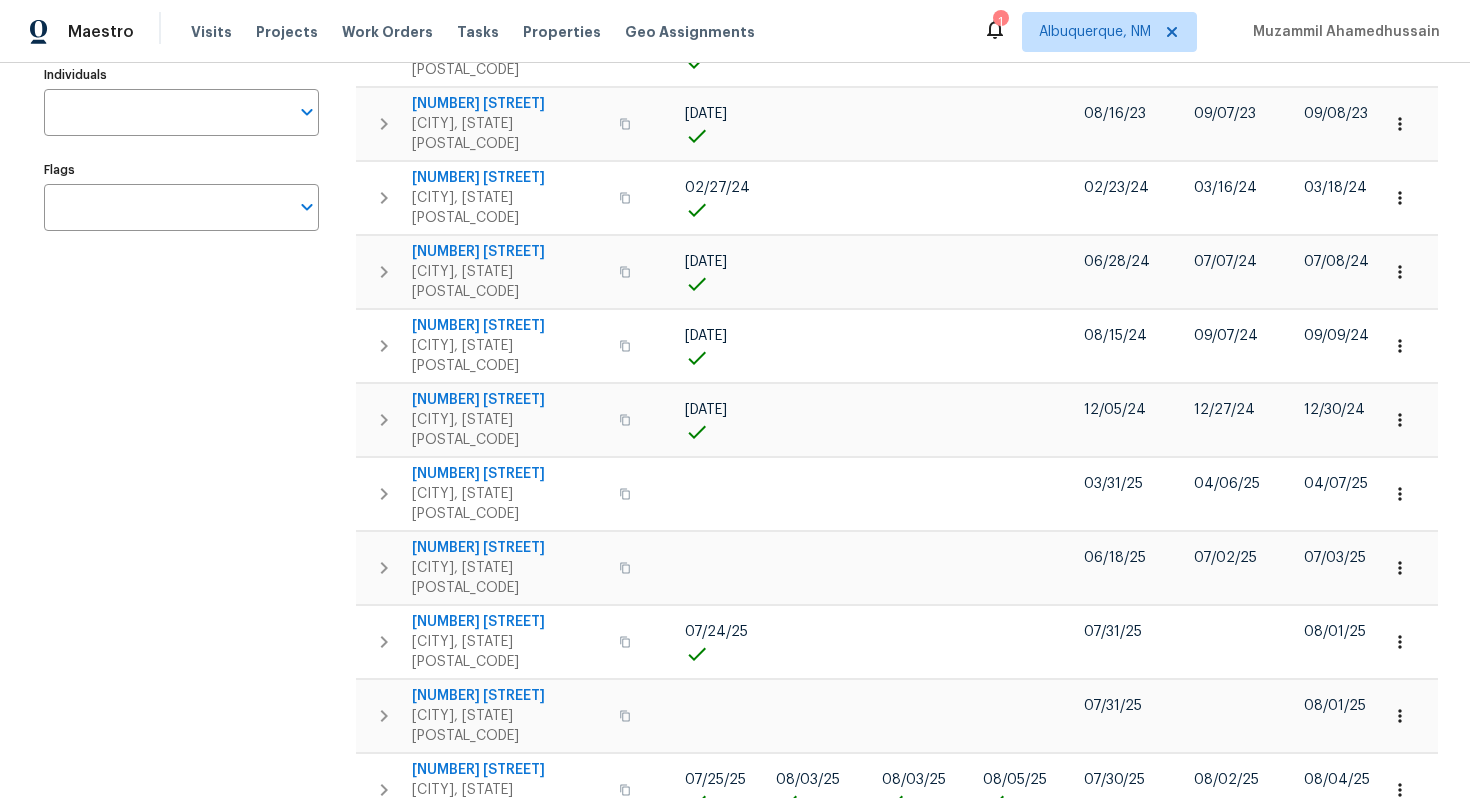 scroll, scrollTop: 0, scrollLeft: 0, axis: both 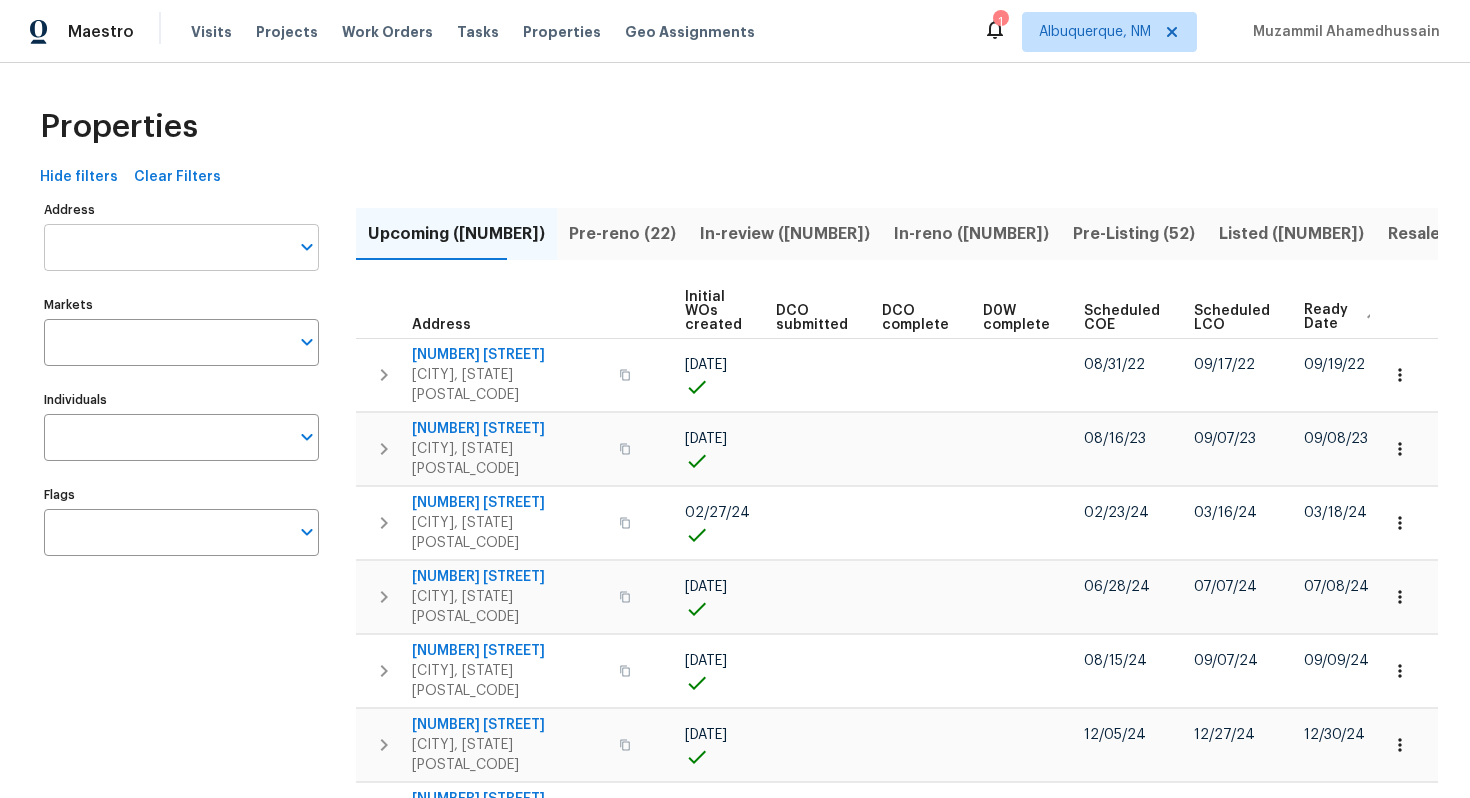 click on "Address" at bounding box center (166, 247) 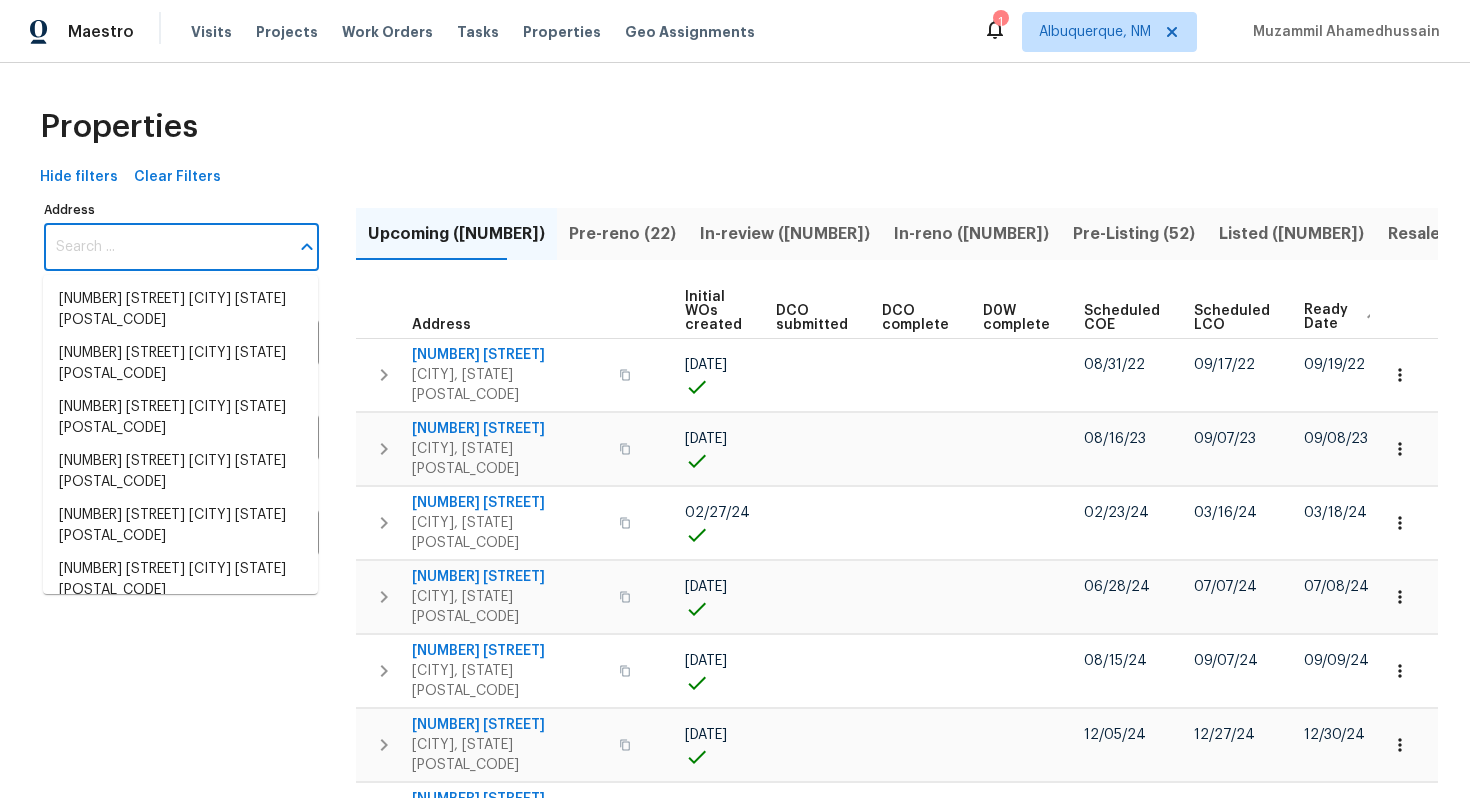 paste on "3471 Marlin Dr Columbus OH 43232" 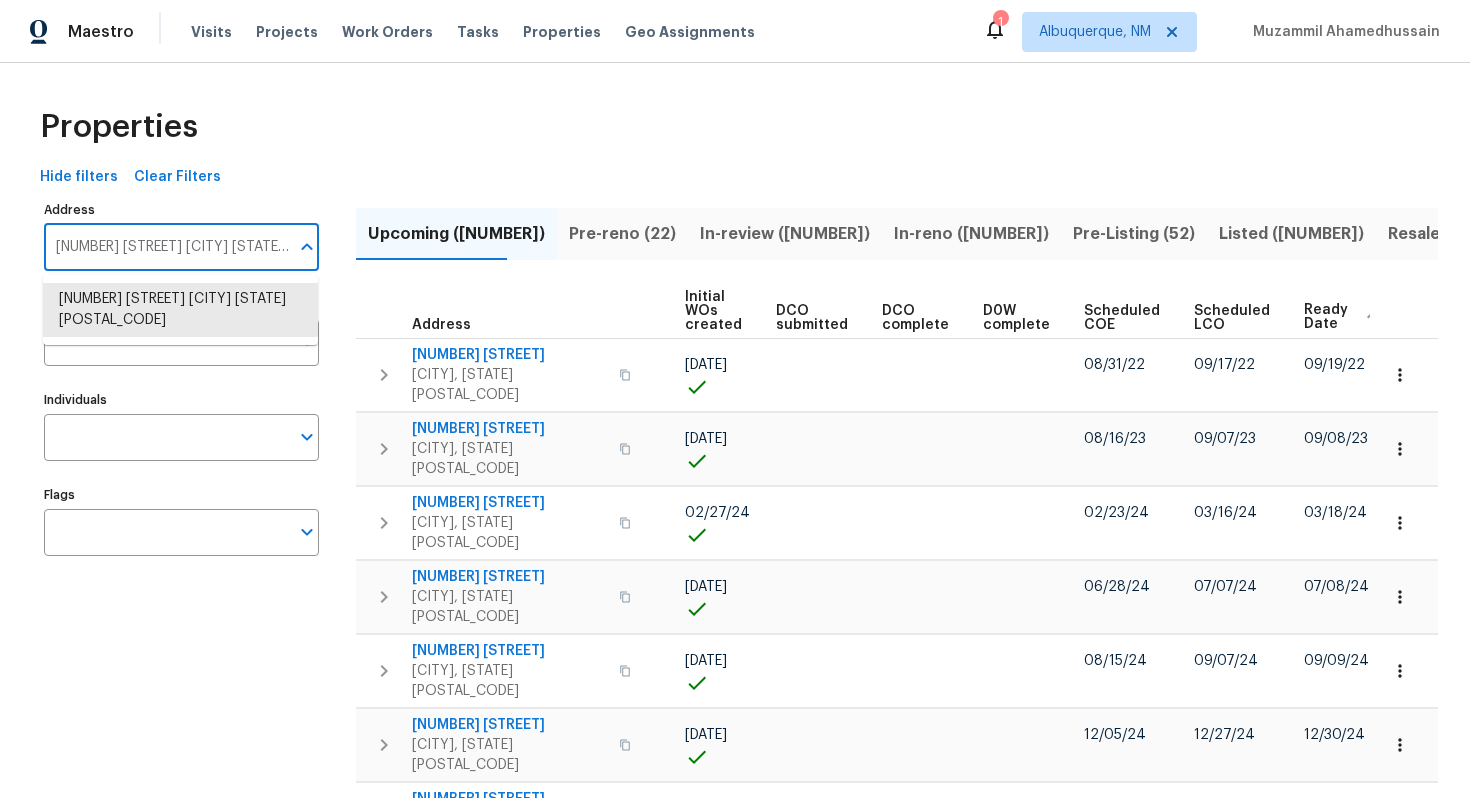 type on "3471 Marlin Dr Columbus OH 43232" 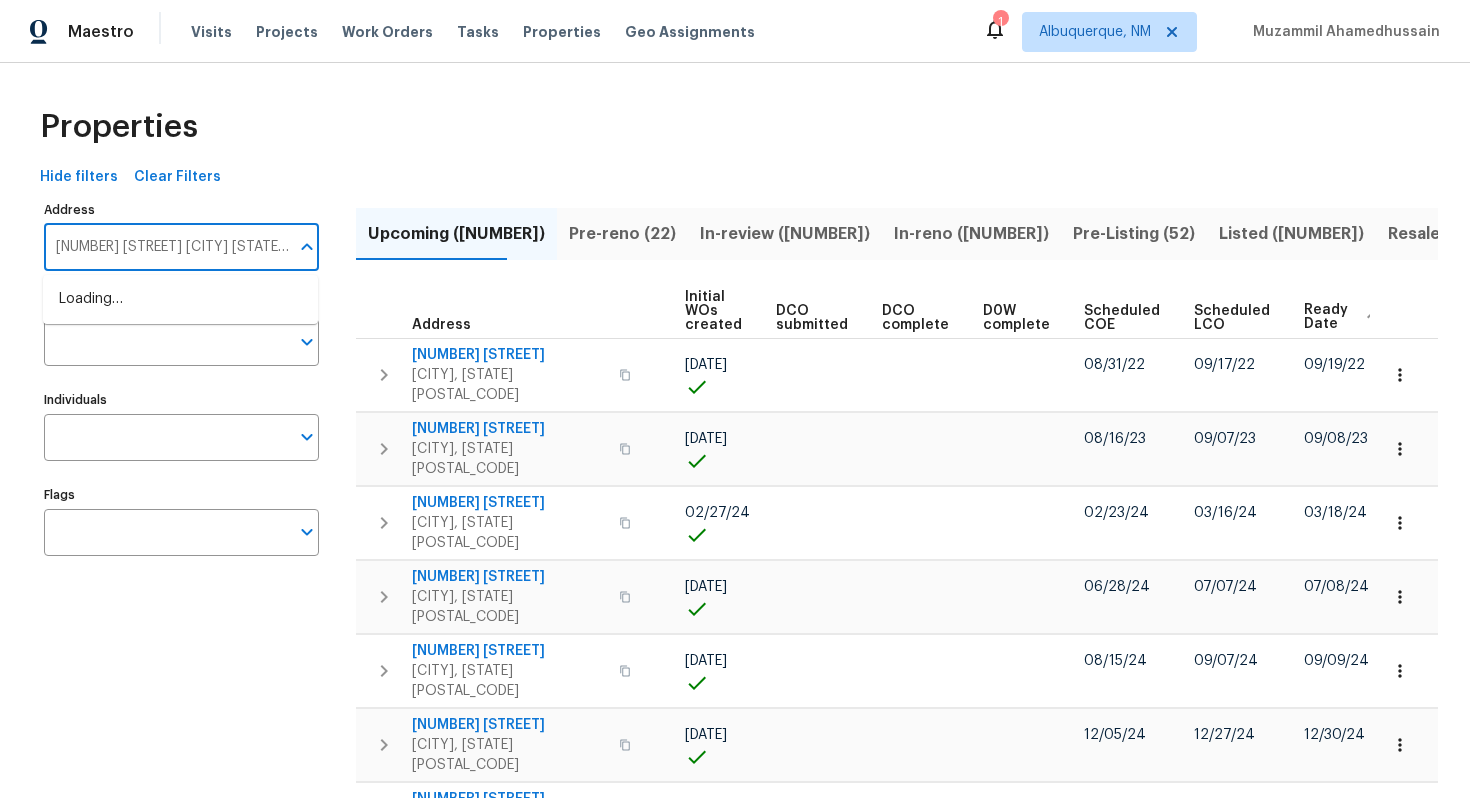 scroll, scrollTop: 0, scrollLeft: 3, axis: horizontal 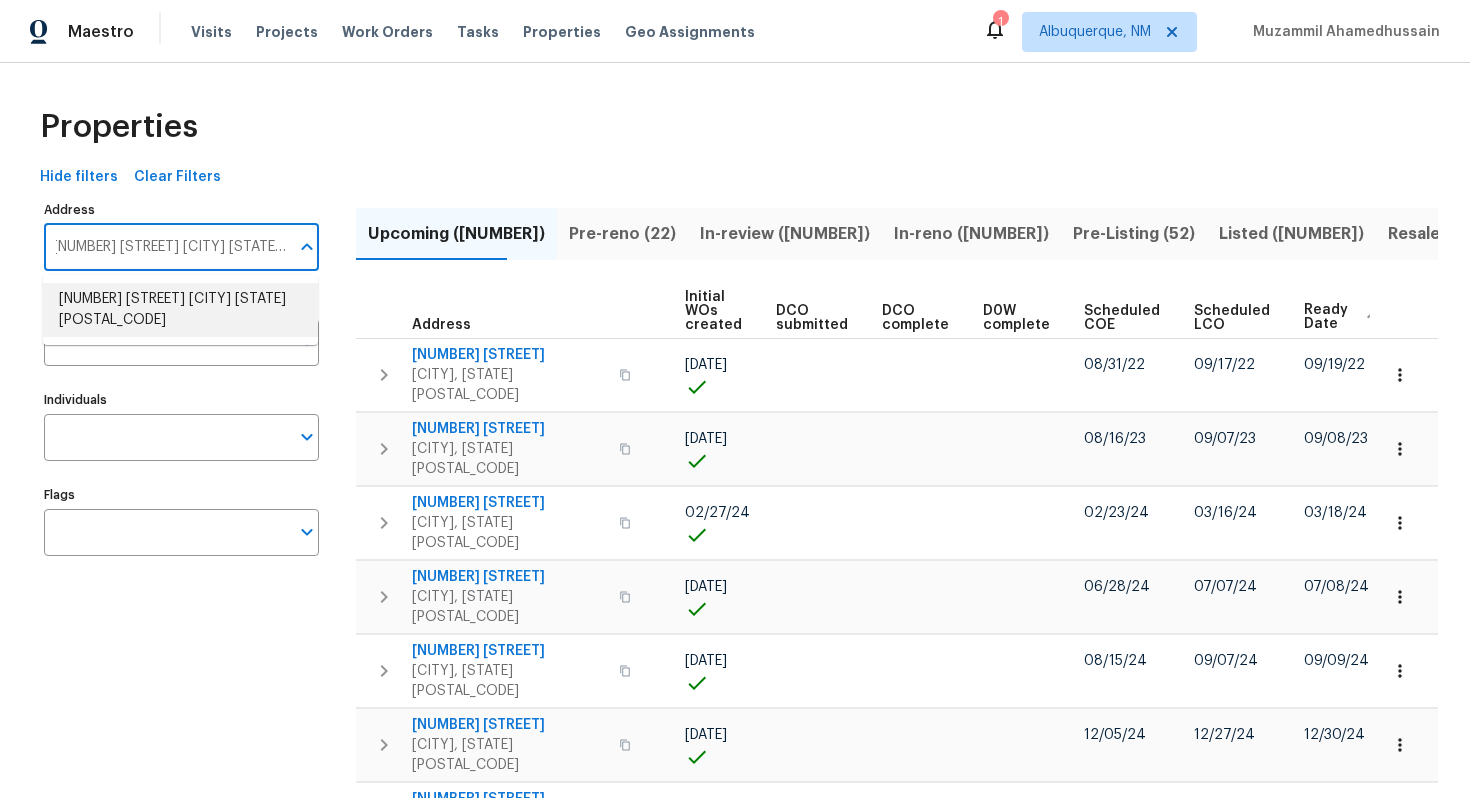 click on "3471 Marlin Dr Columbus OH 43232" at bounding box center (180, 310) 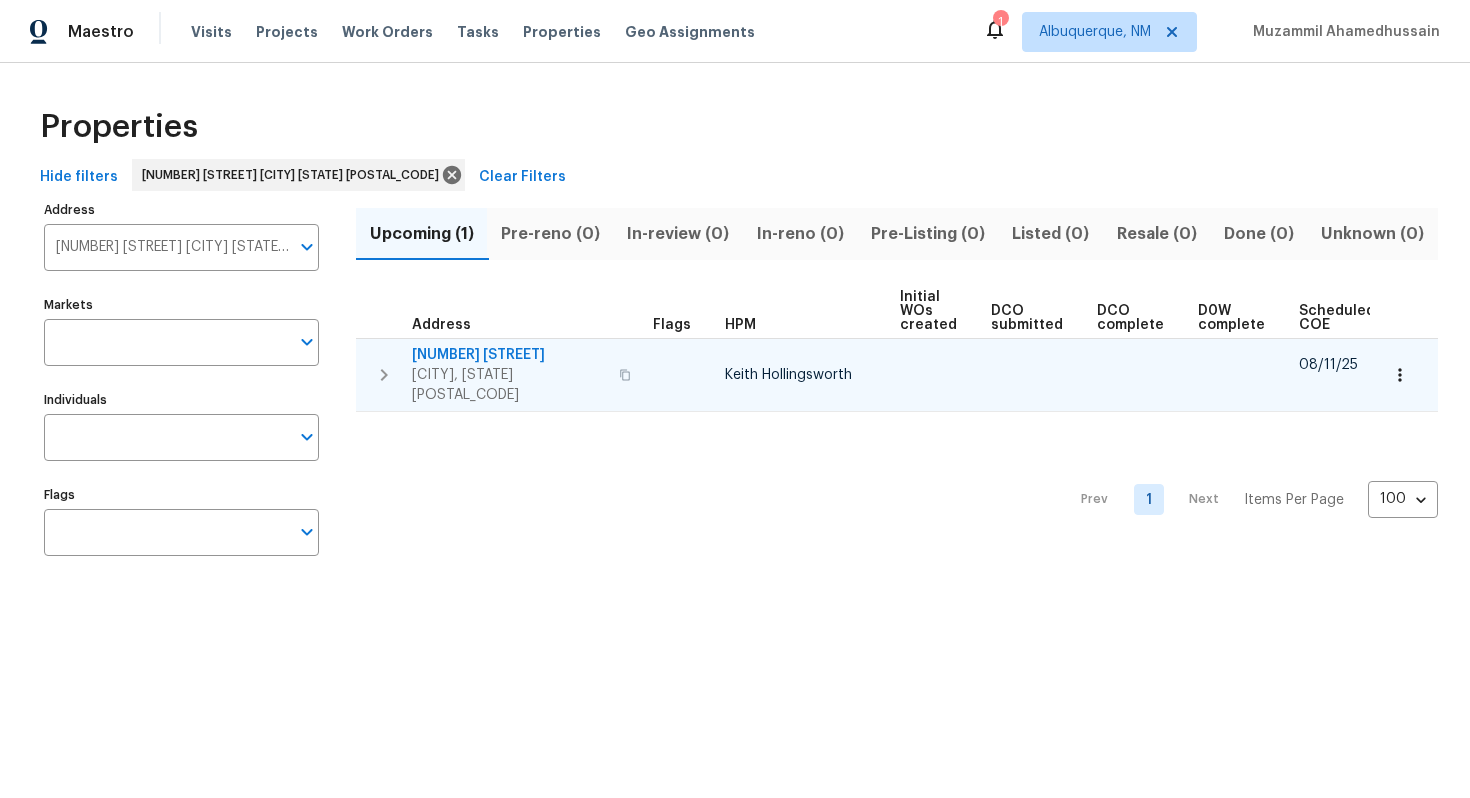 scroll, scrollTop: 0, scrollLeft: 213, axis: horizontal 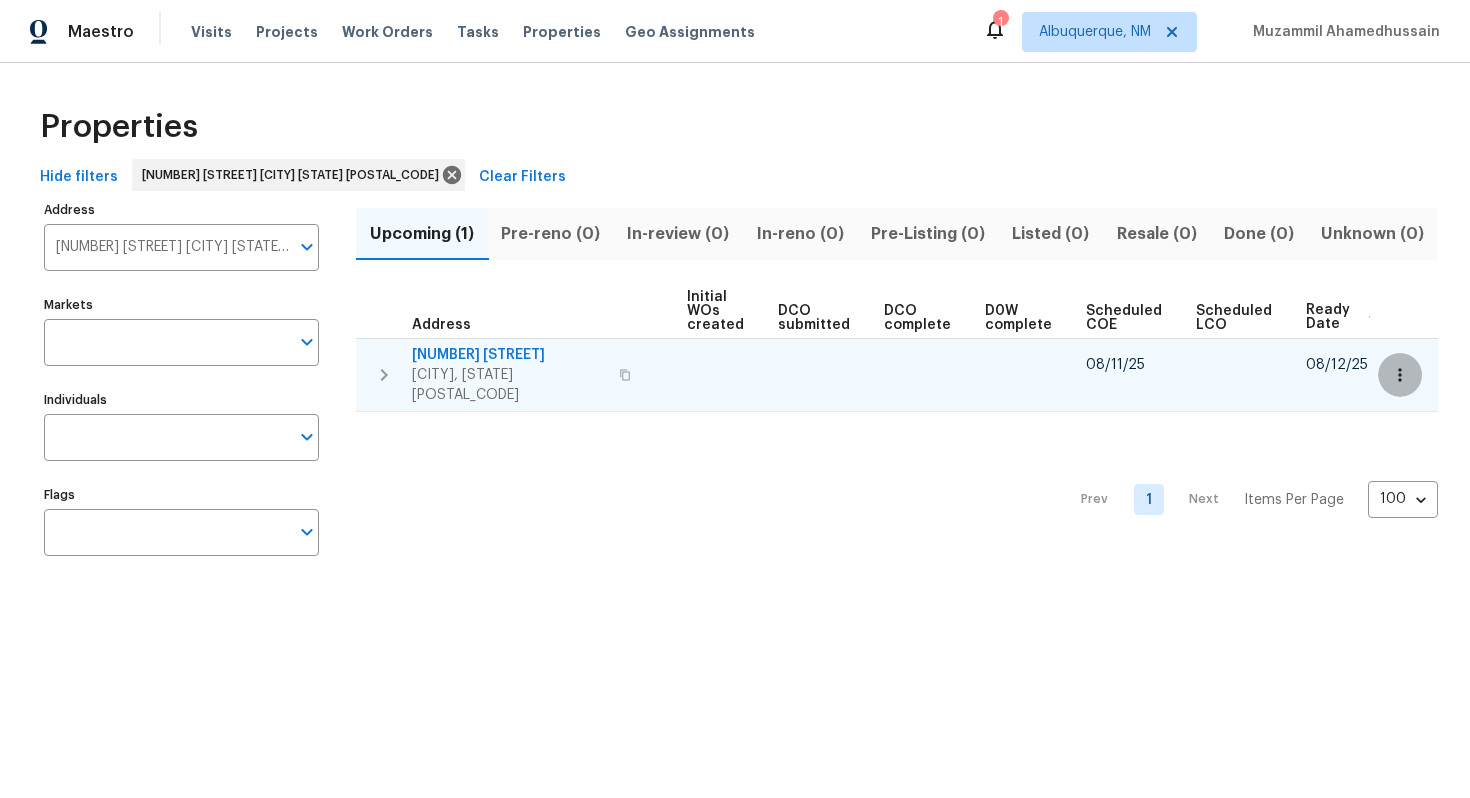 click 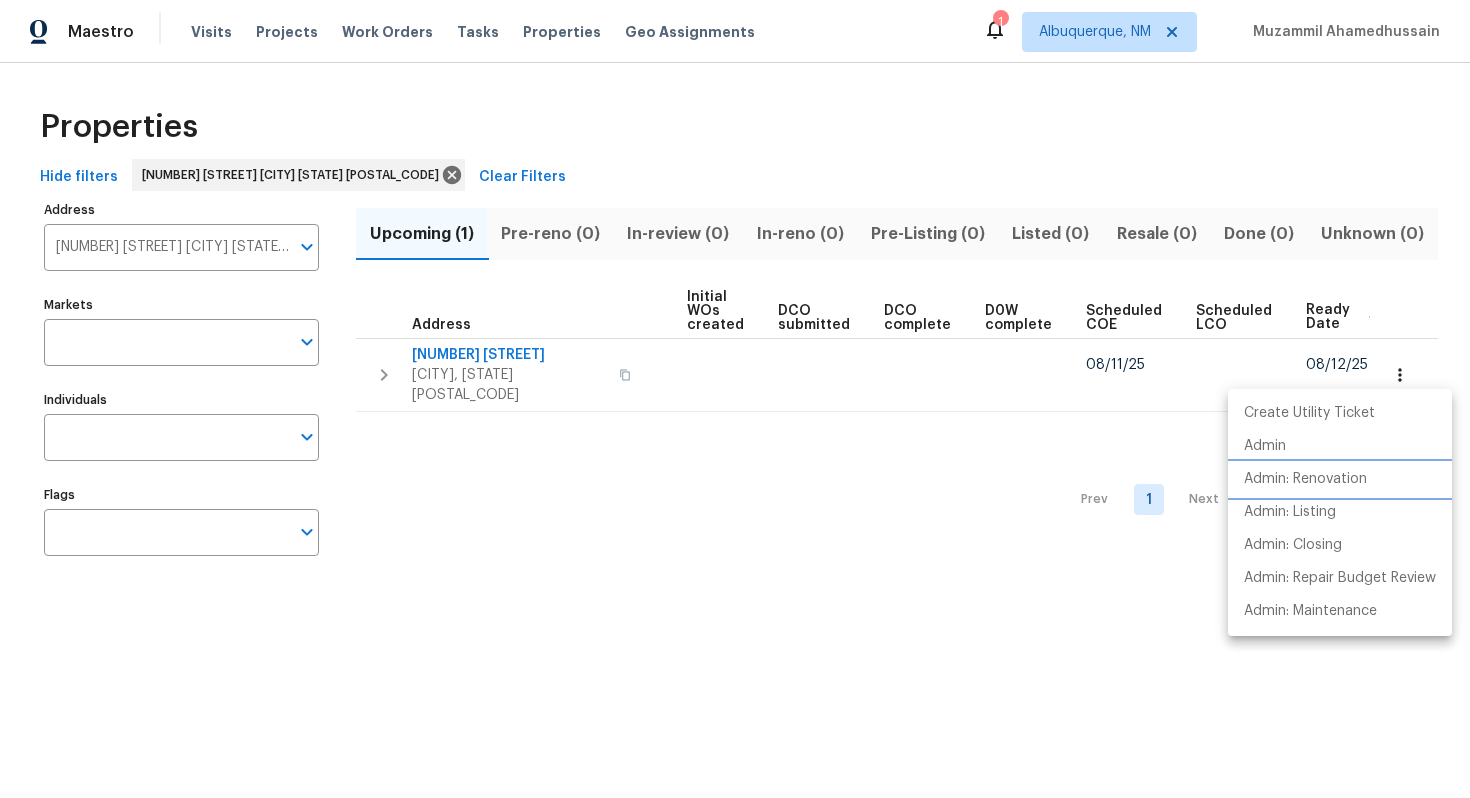 click on "Admin: Renovation" at bounding box center (1305, 479) 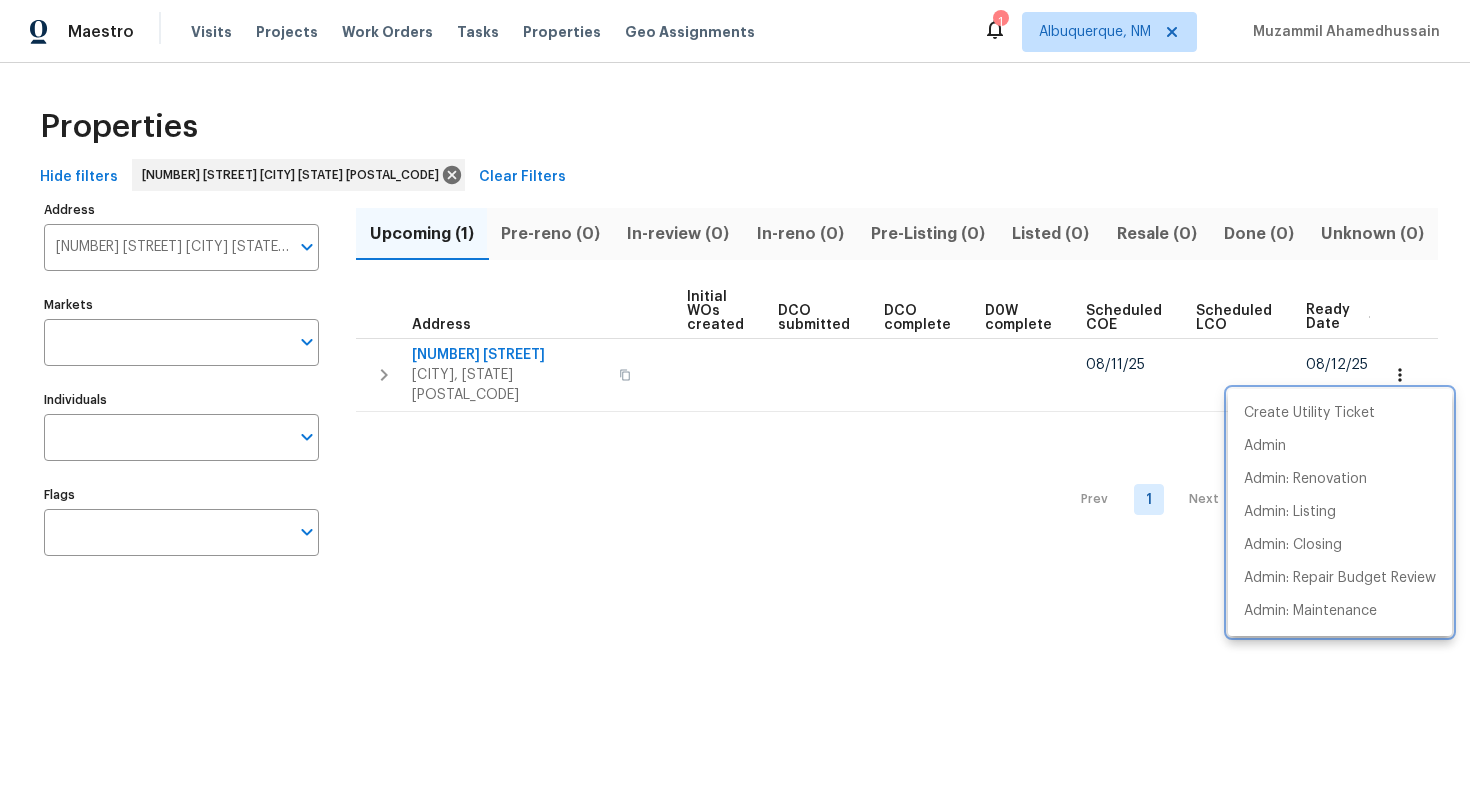 click at bounding box center [735, 399] 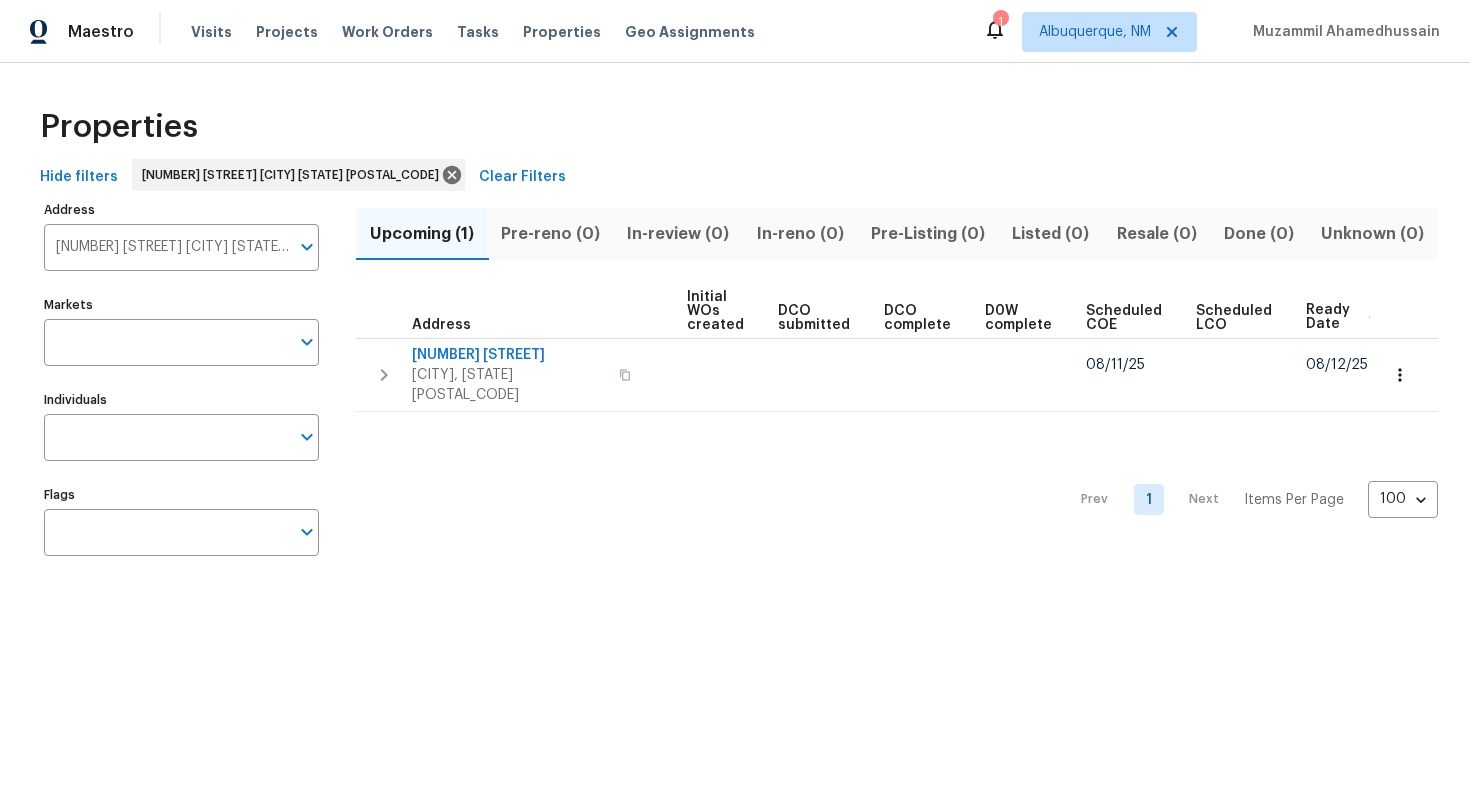 click on "3471 Marlin Dr Columbus OH 43232" at bounding box center [166, 247] 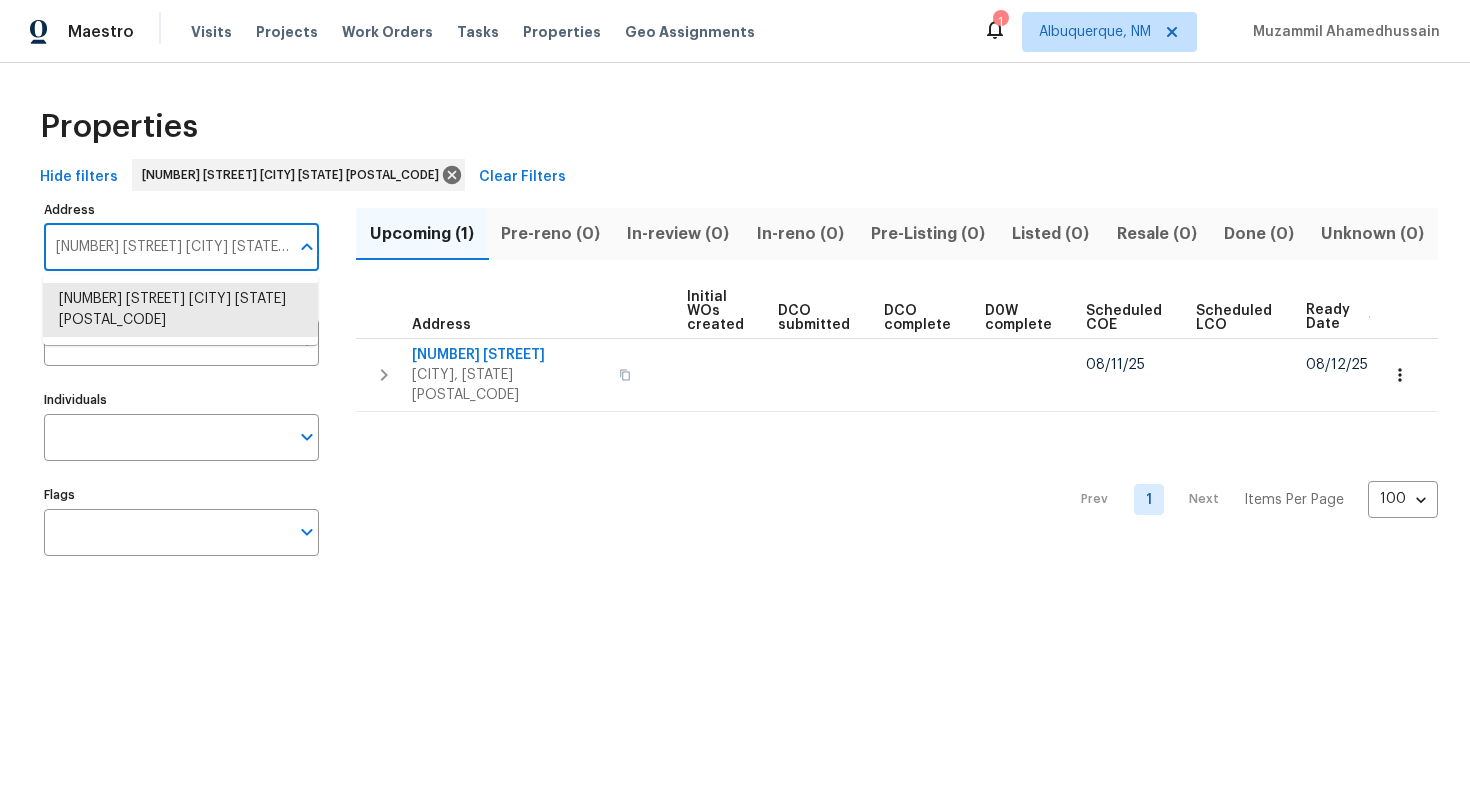 paste on "250 Wolf Berry Path Buda TX 78610" 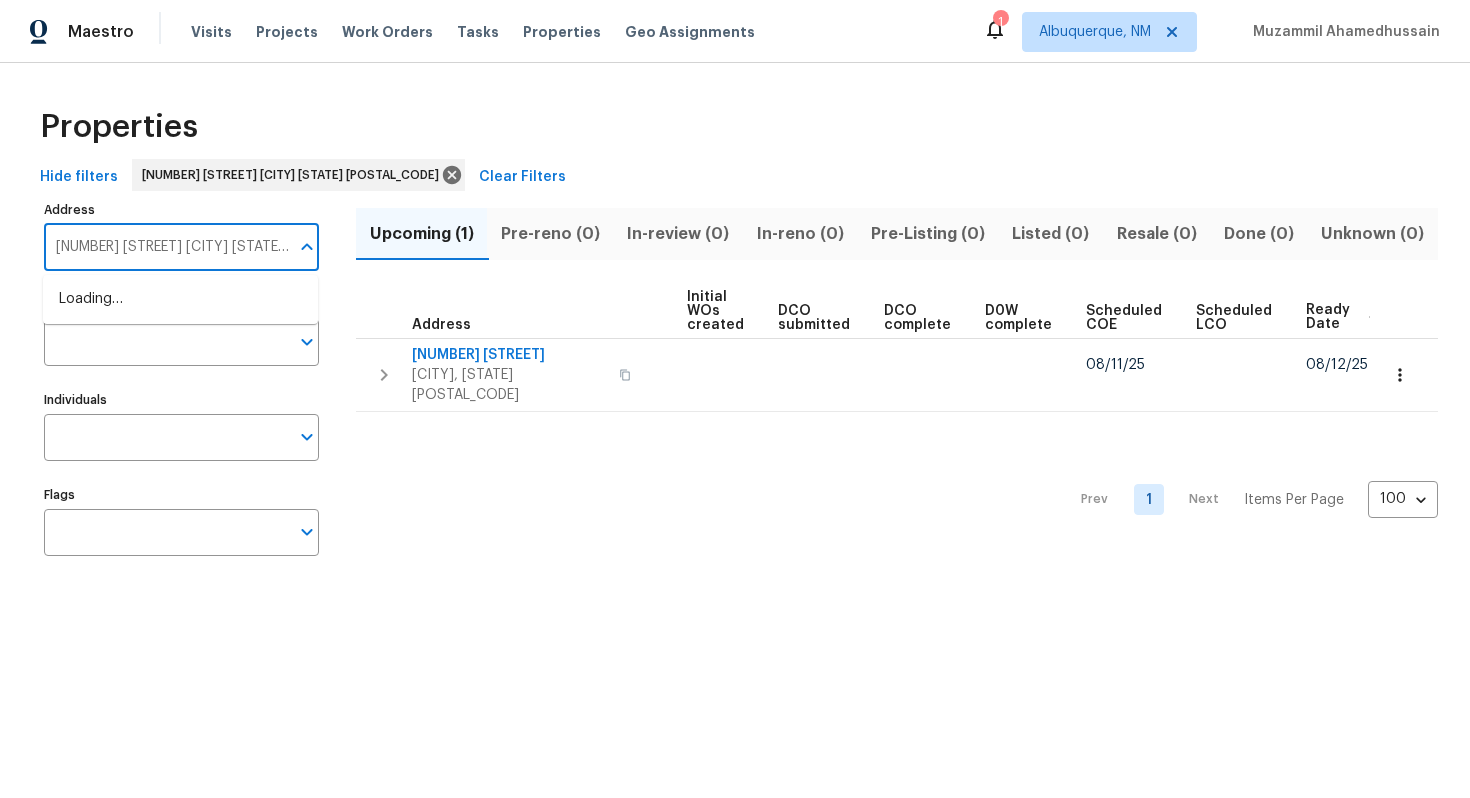 type on "250 Wolf Berry Path Buda TX 78610" 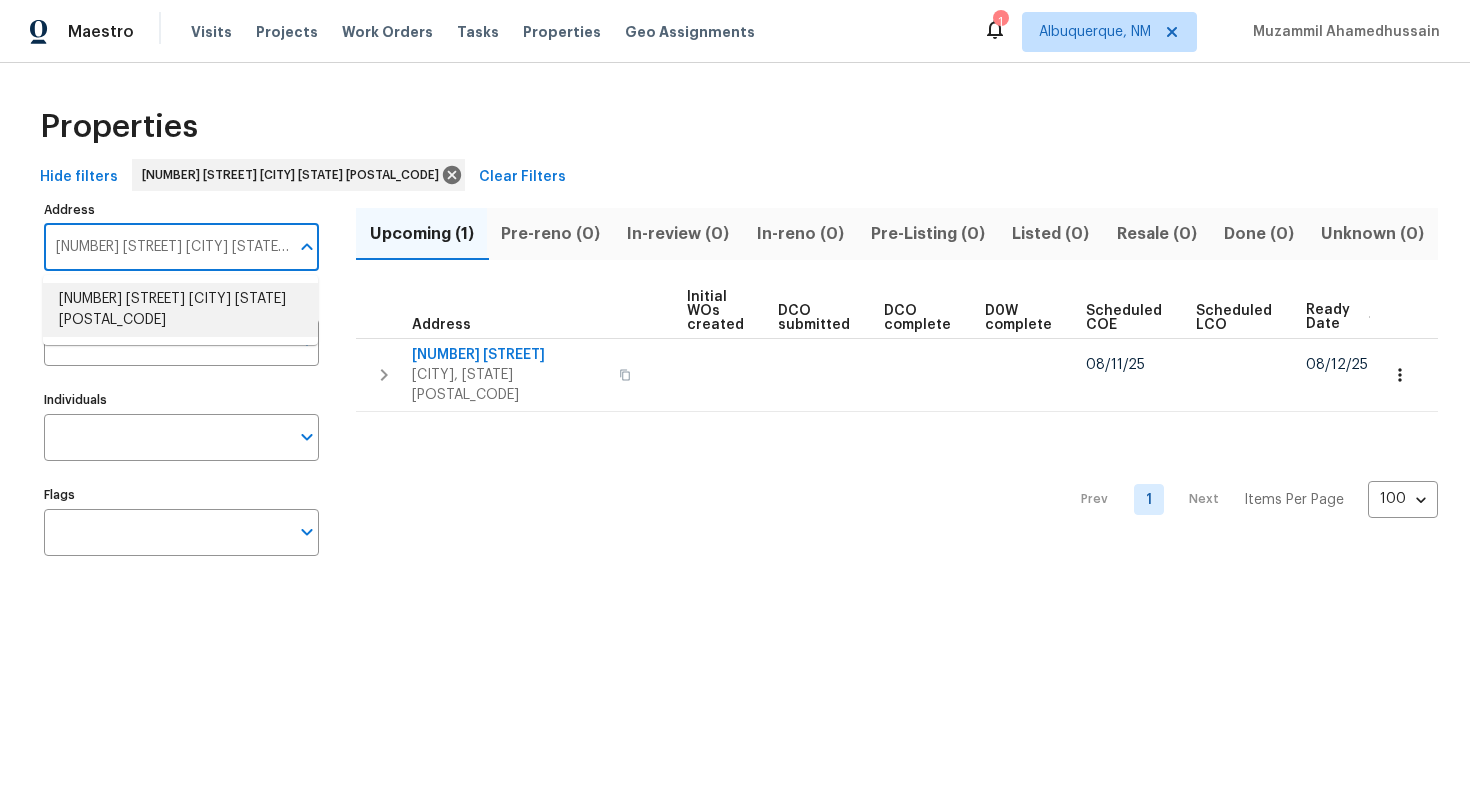 click on "250 Wolf Berry Path Buda TX 78610" at bounding box center [180, 310] 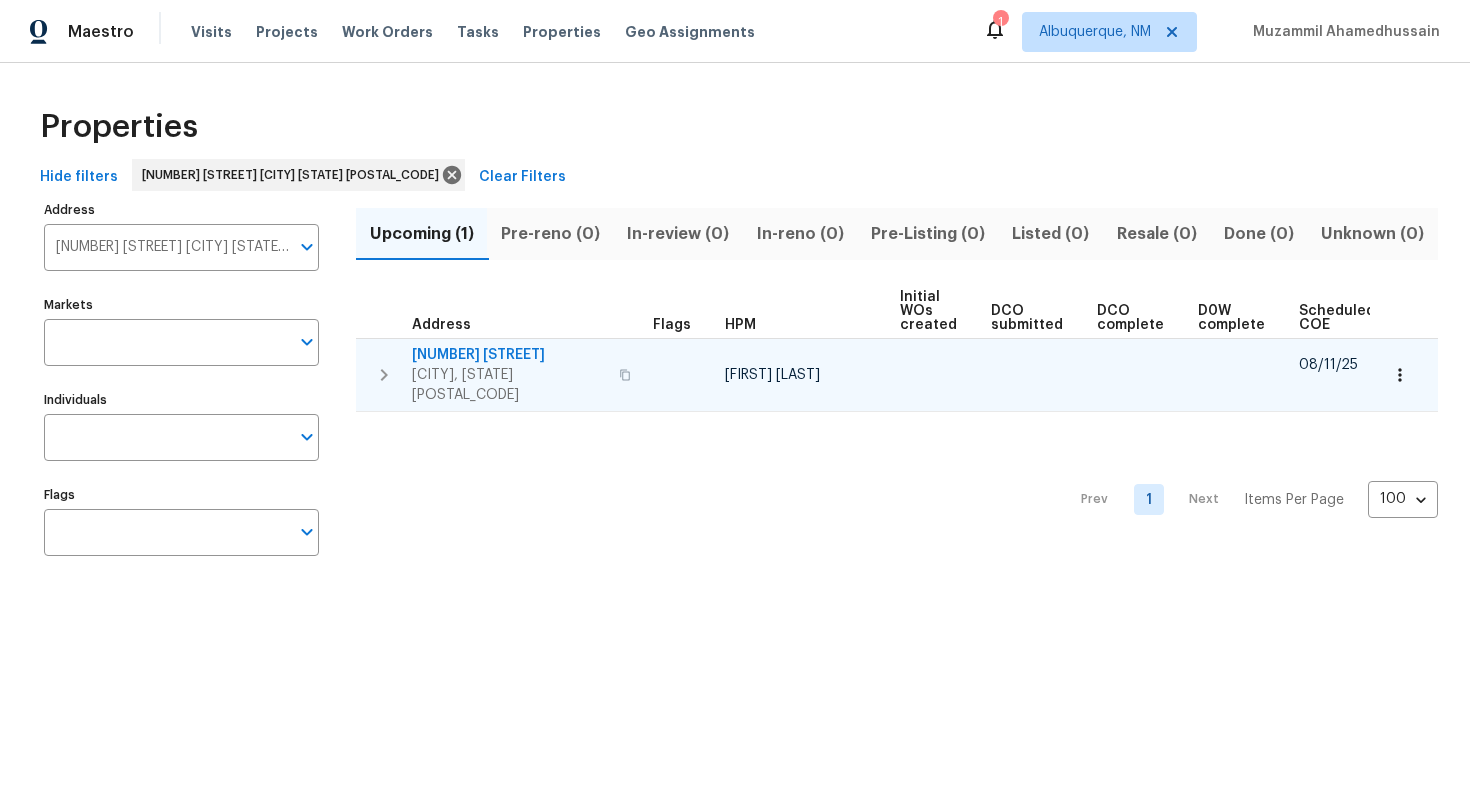 scroll, scrollTop: 0, scrollLeft: 213, axis: horizontal 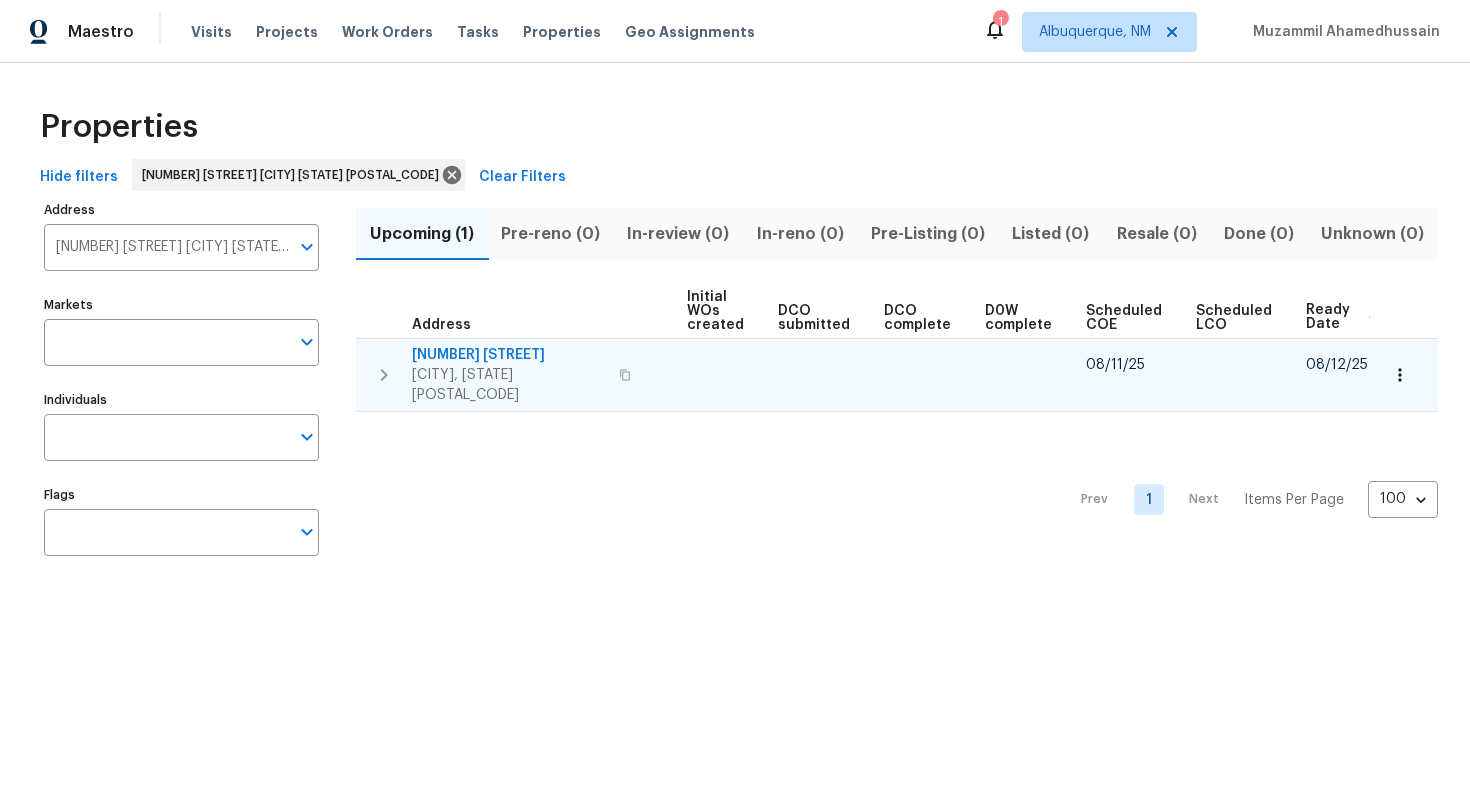 click at bounding box center (1400, 375) 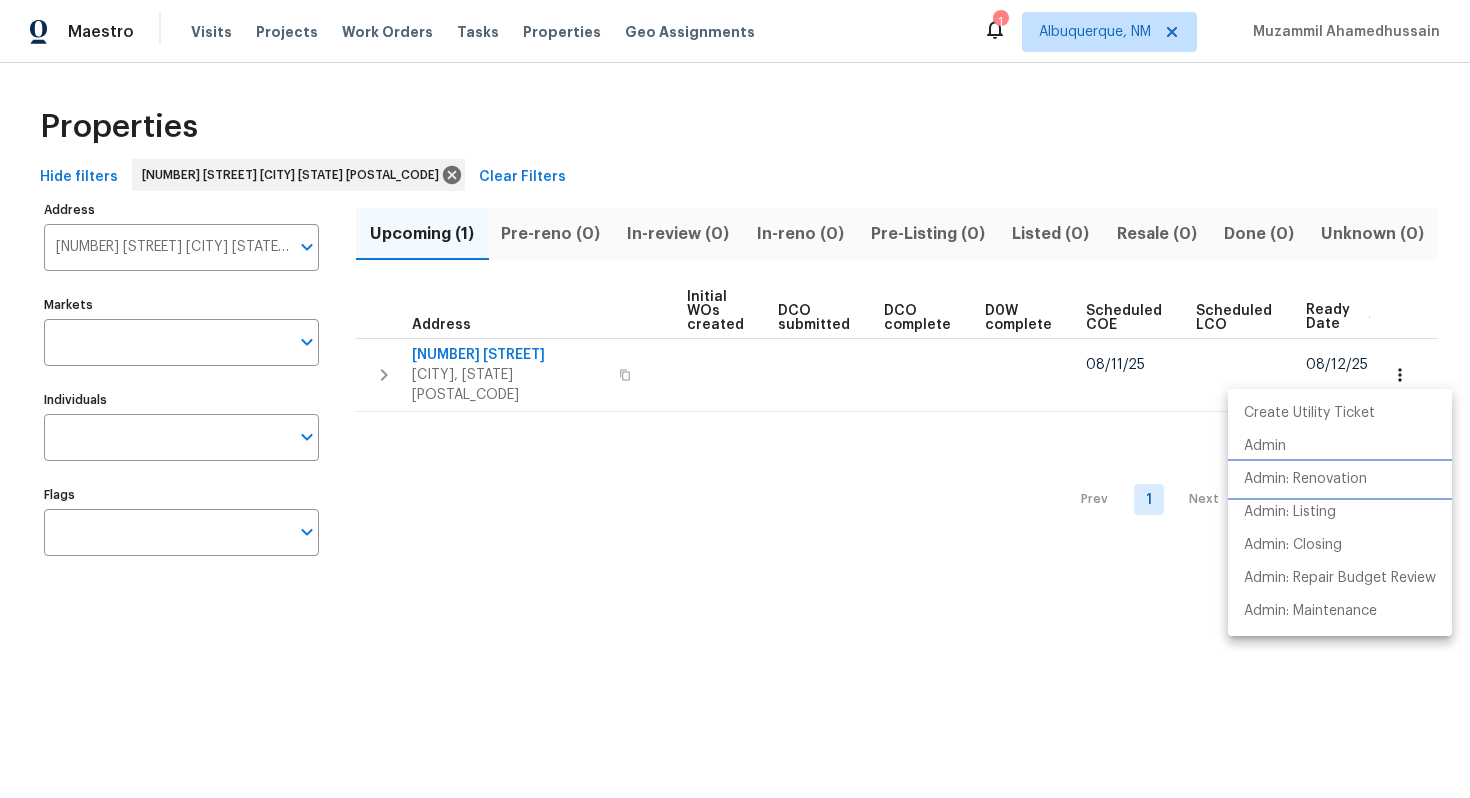 click on "Admin: Renovation" at bounding box center (1305, 479) 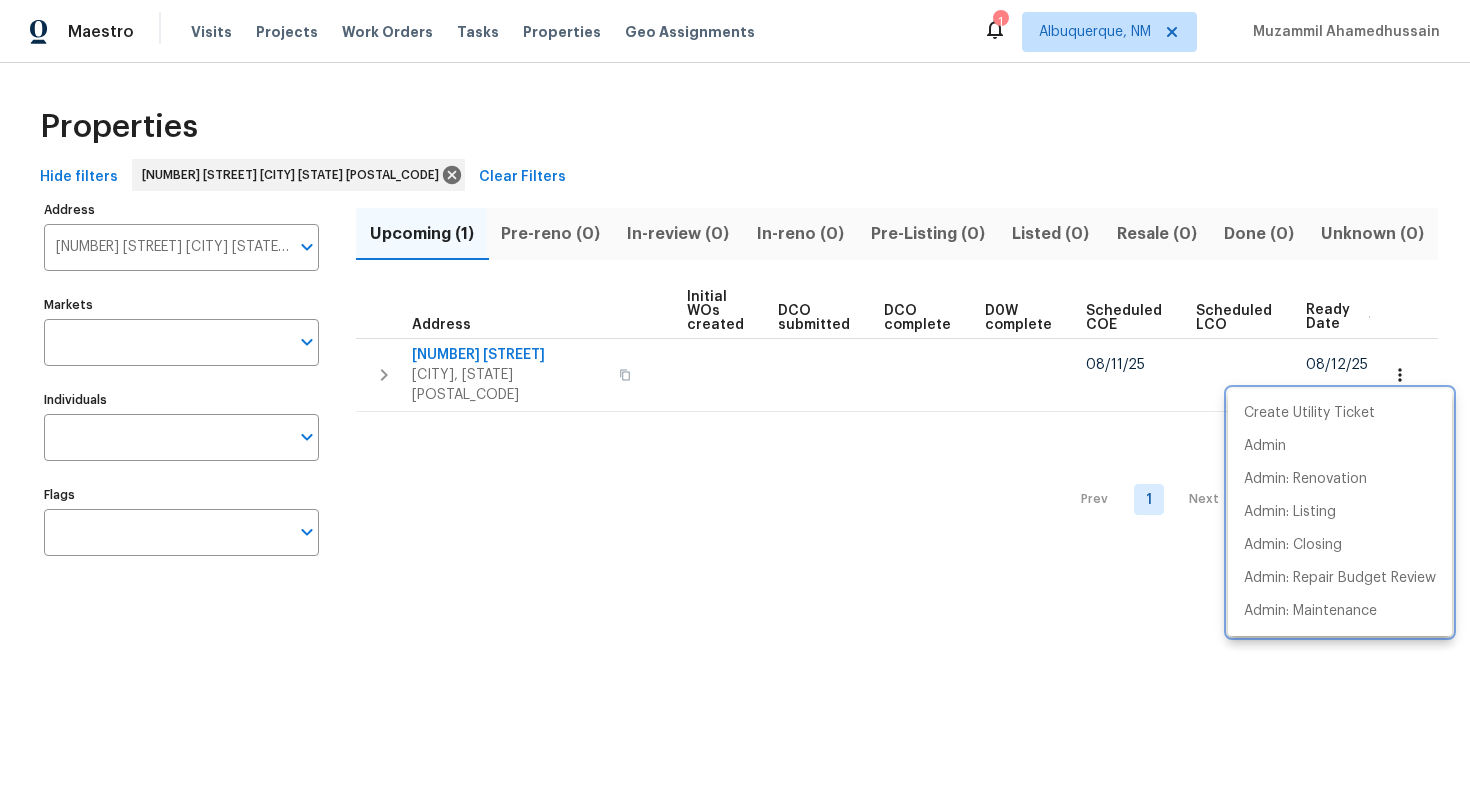 click at bounding box center [735, 399] 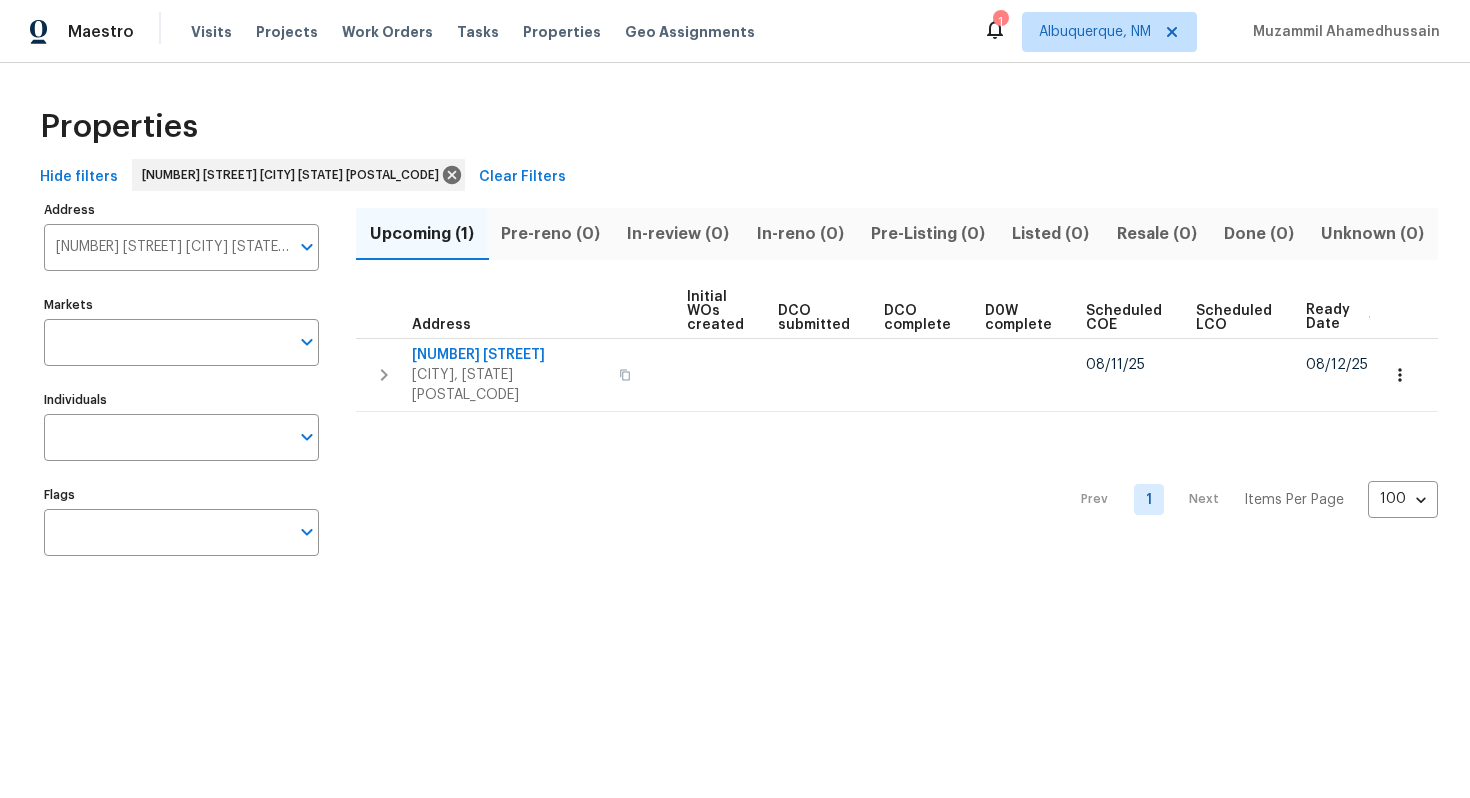 click on "250 Wolf Berry Path Buda TX 78610" at bounding box center (166, 247) 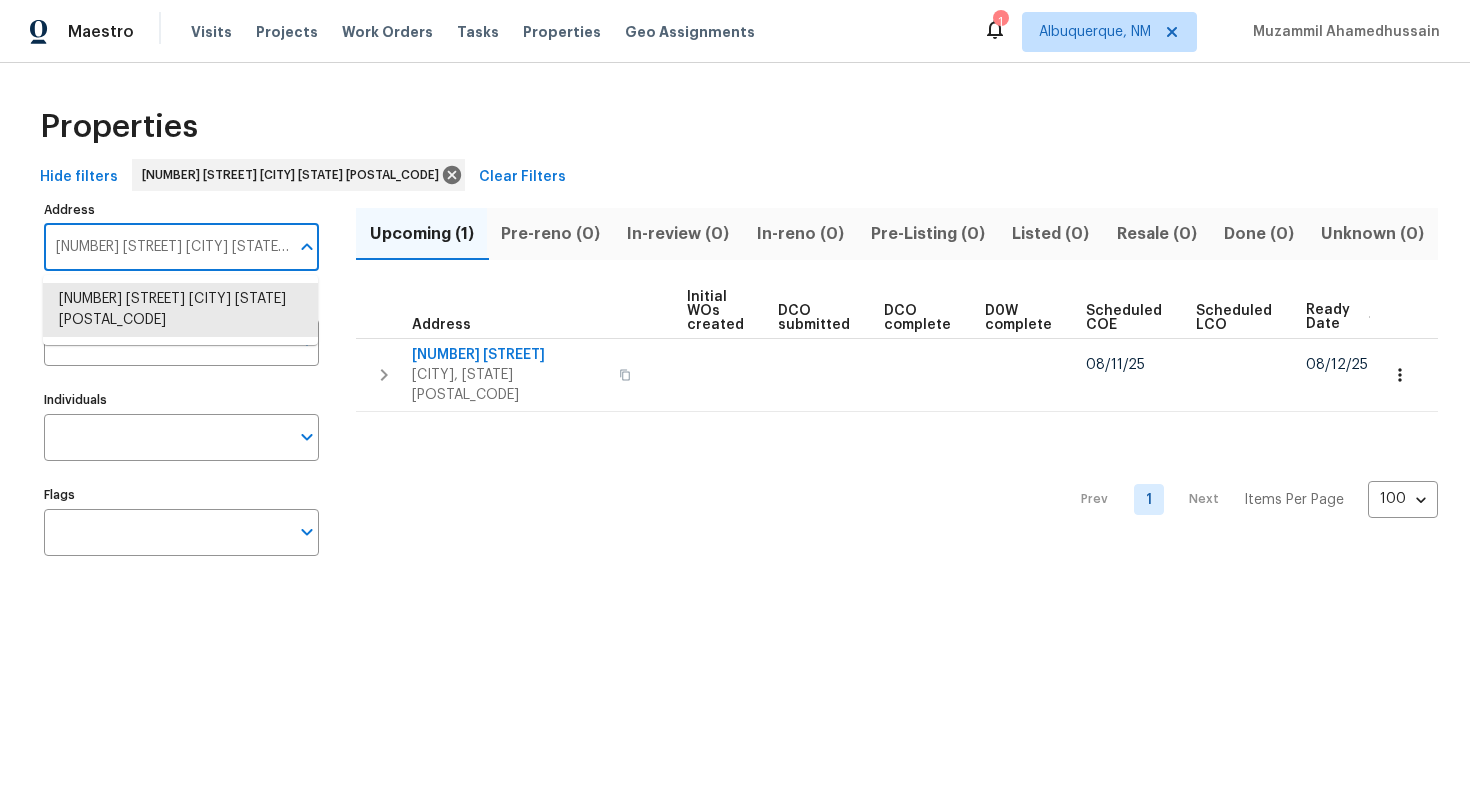paste on "1851 W Fetlock Trl Phoenix AZ 85085" 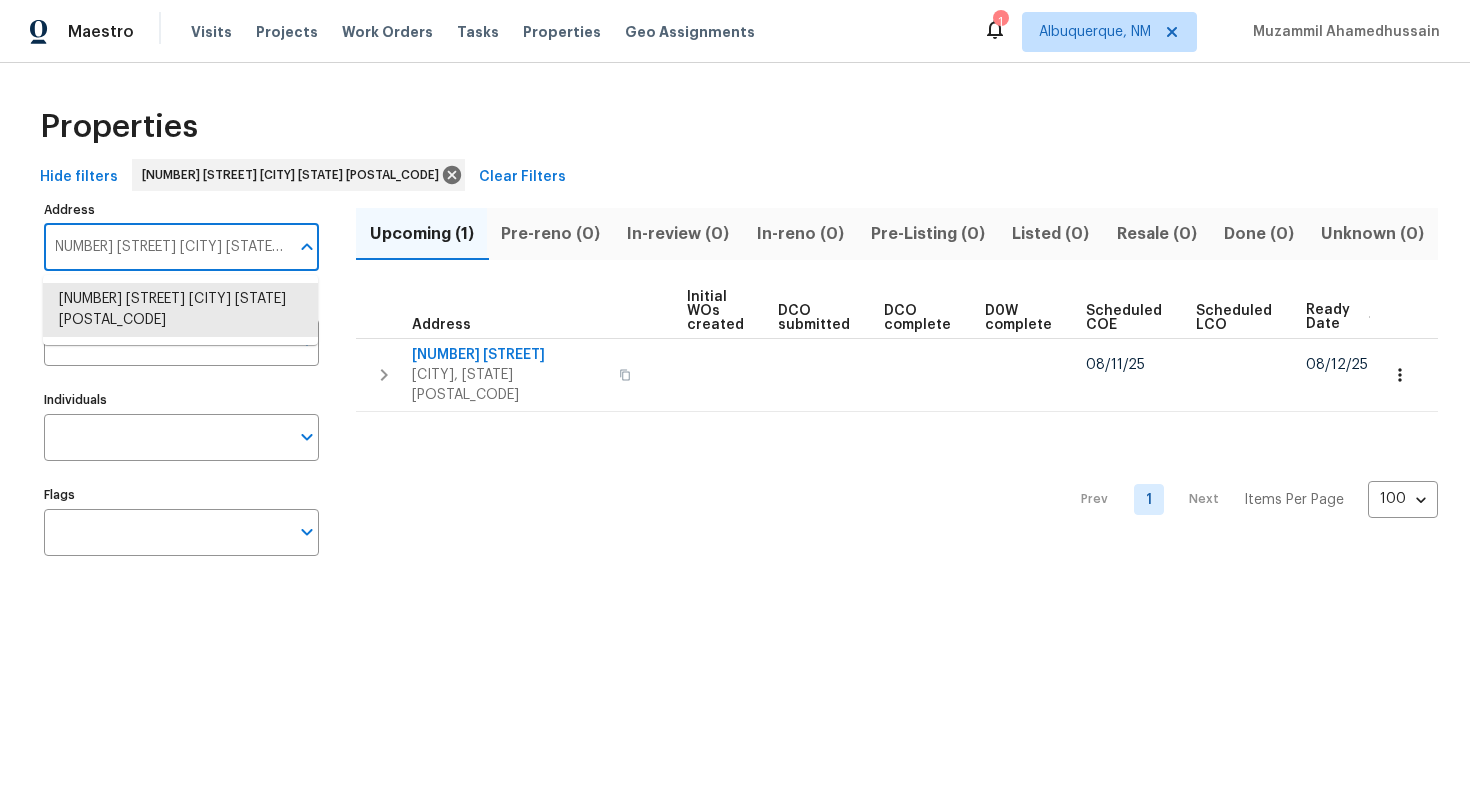 type on "1851 W Fetlock Trl Phoenix AZ 85085" 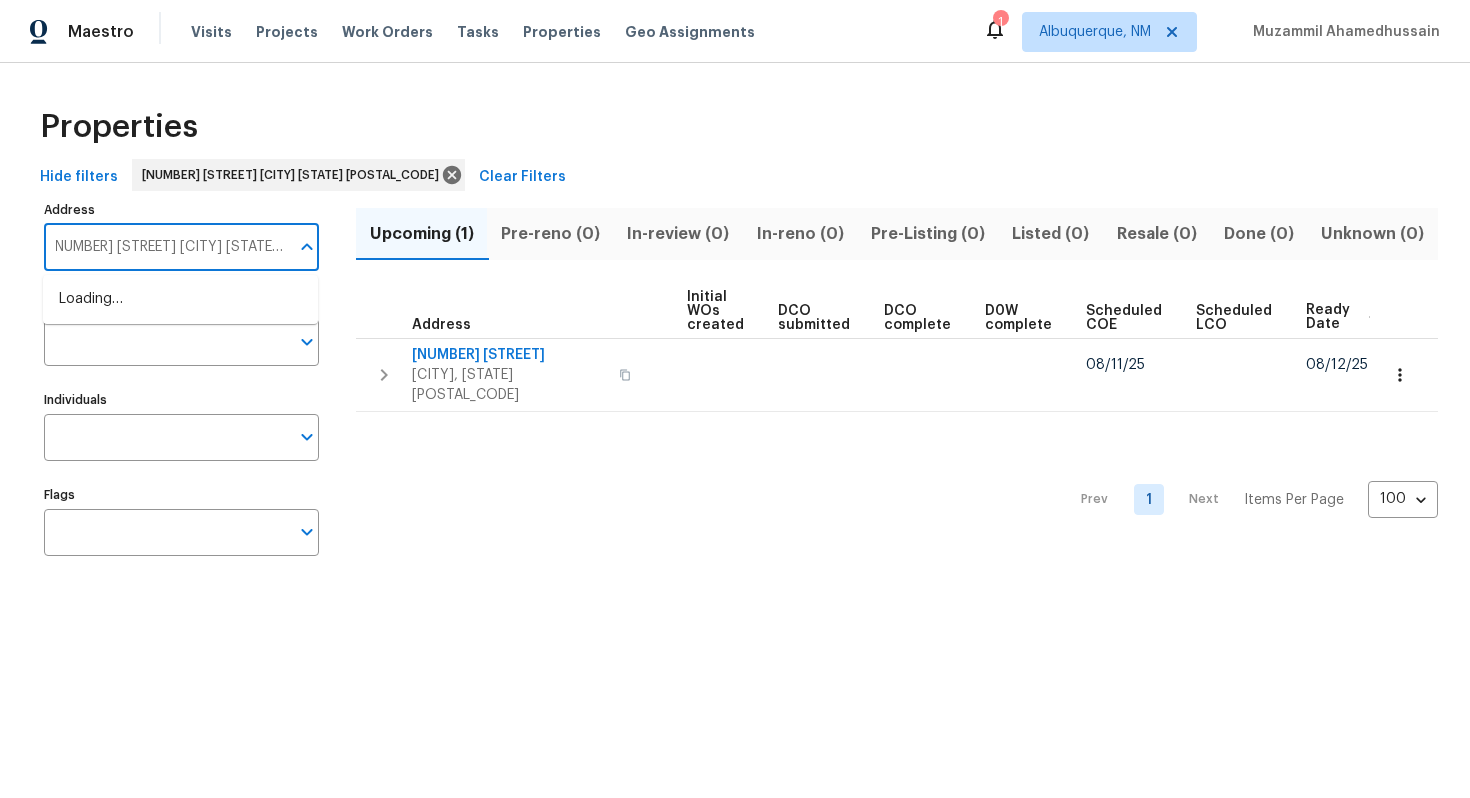 scroll, scrollTop: 0, scrollLeft: 10, axis: horizontal 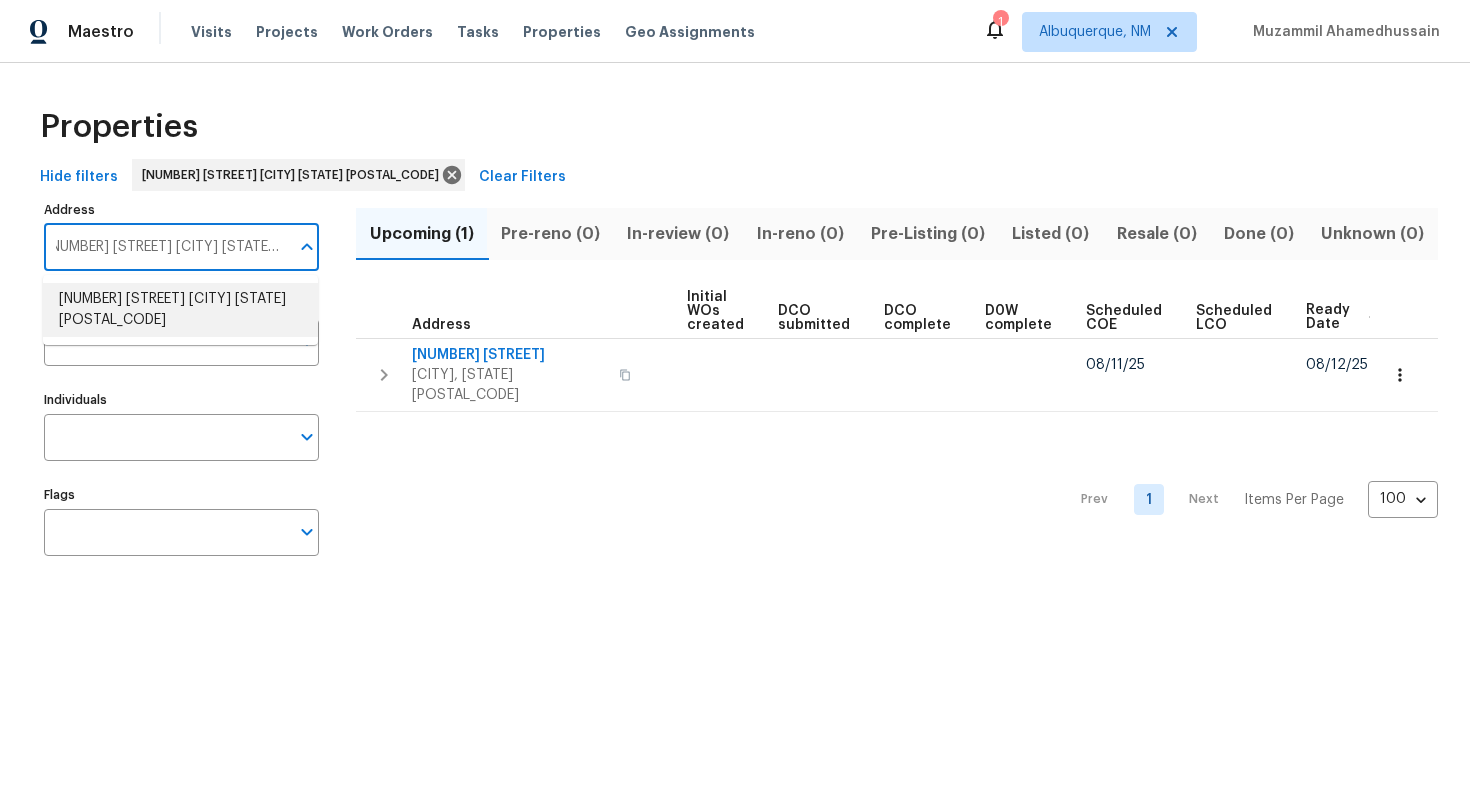 click on "1851 W Fetlock Trl Phoenix AZ 85085" at bounding box center (180, 310) 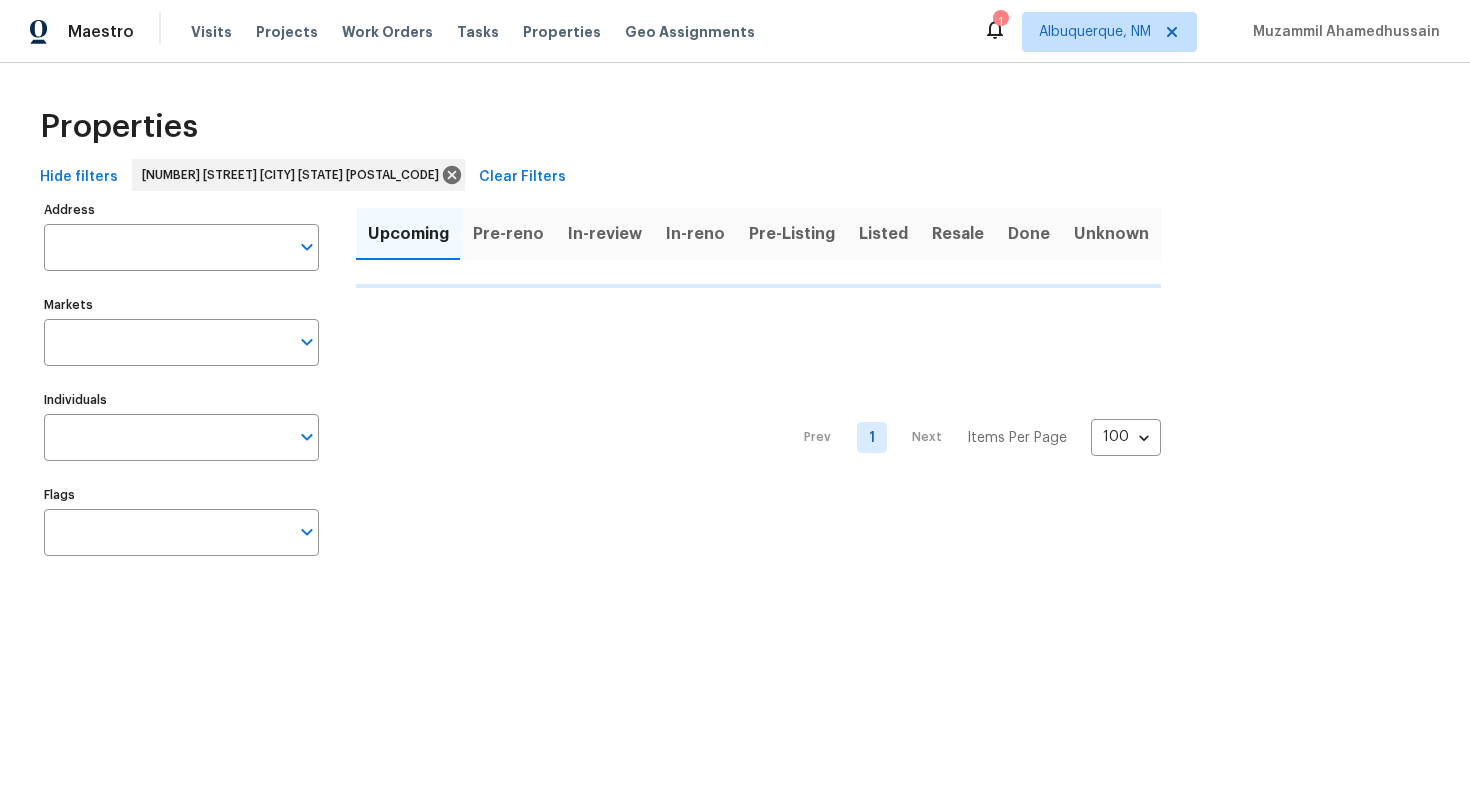 type on "1851 W Fetlock Trl Phoenix AZ 85085" 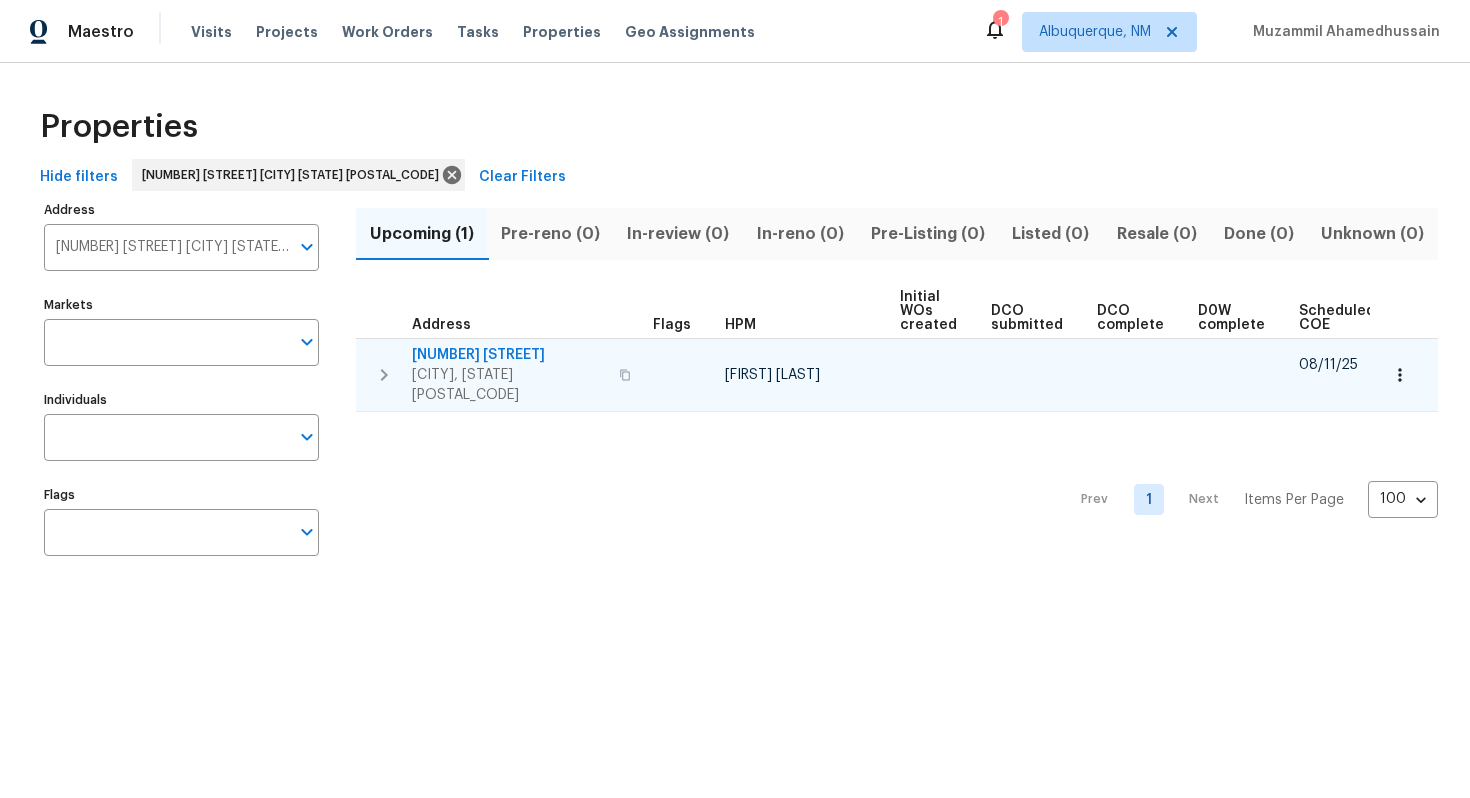 scroll, scrollTop: 0, scrollLeft: 213, axis: horizontal 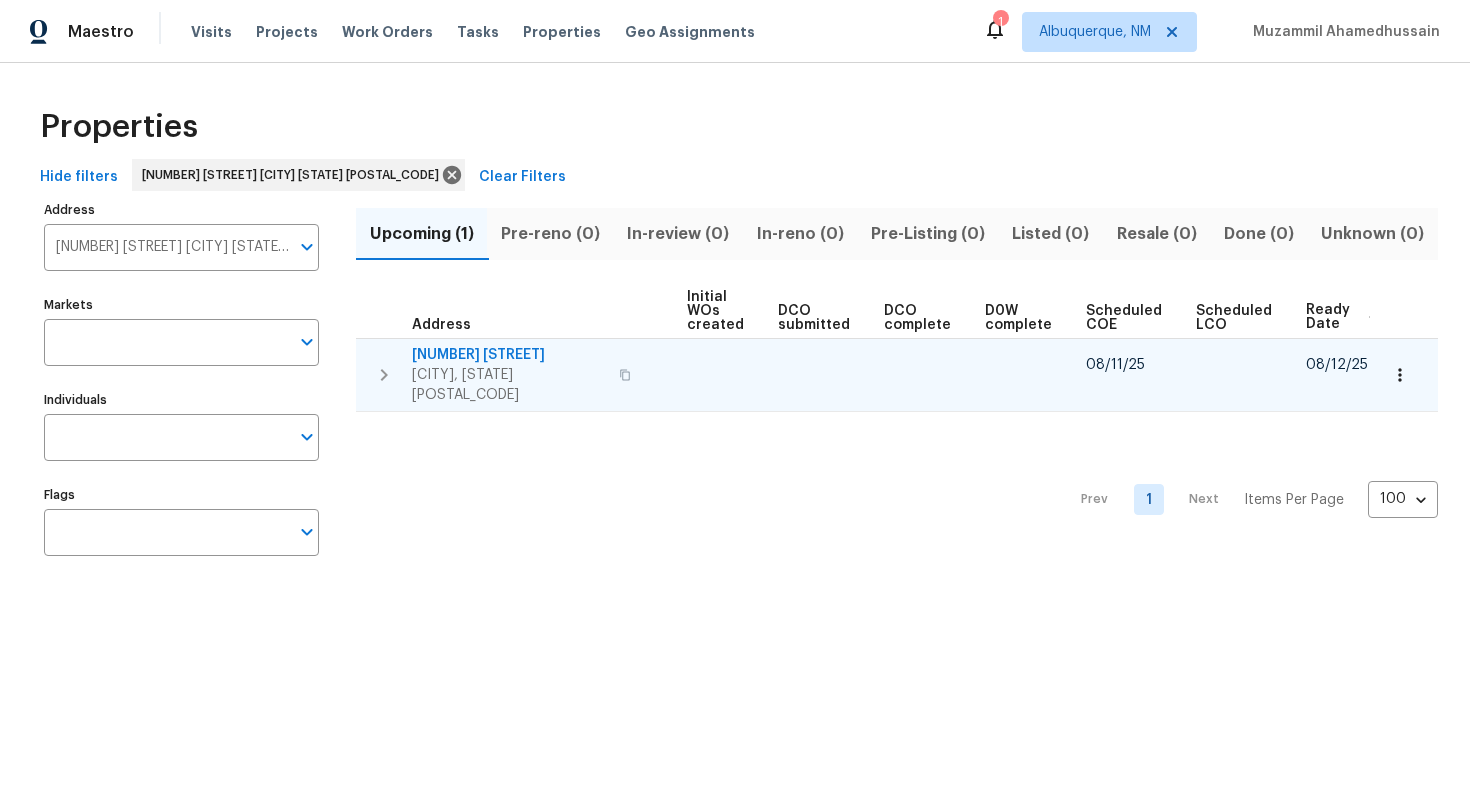 click 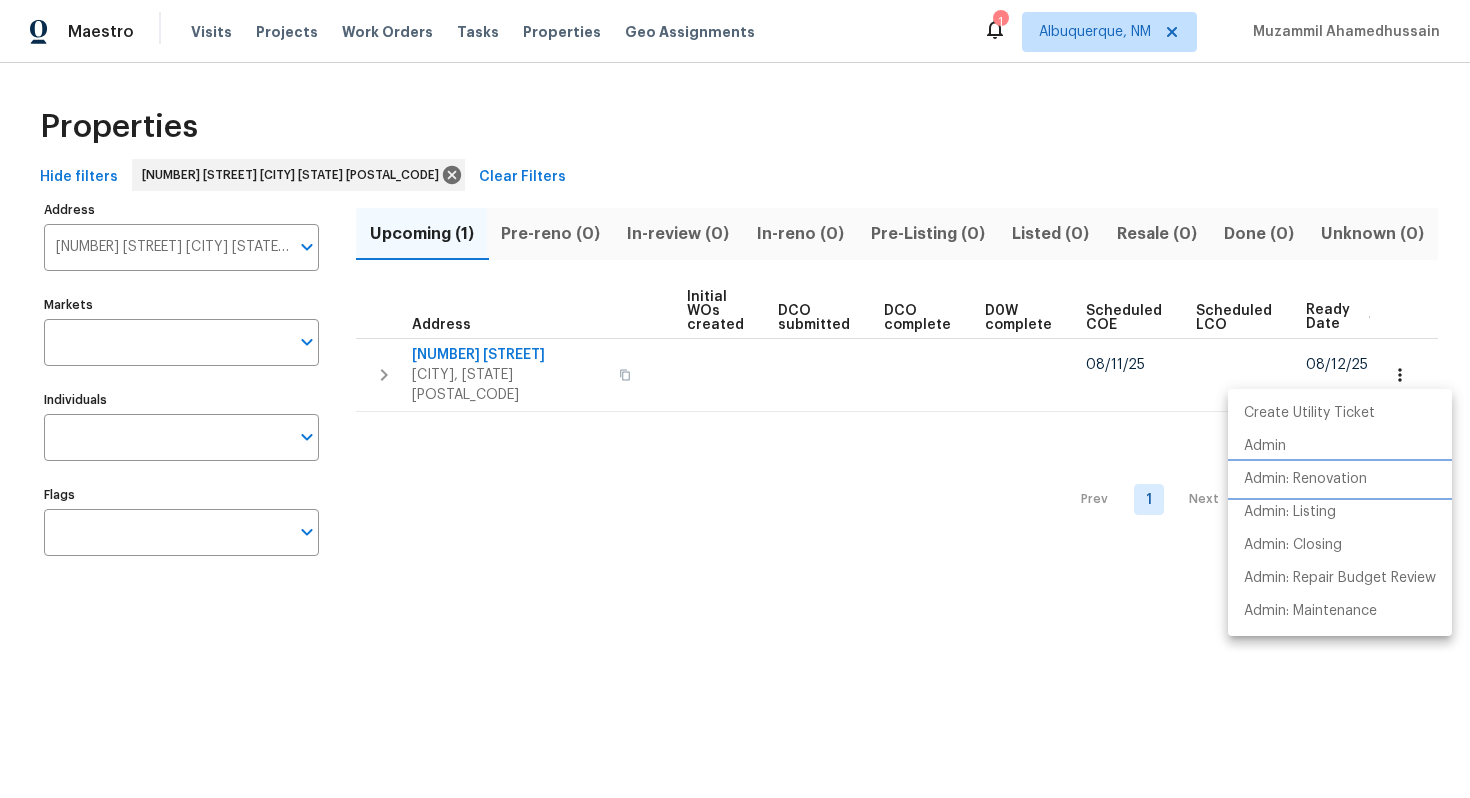 click on "Admin: Renovation" at bounding box center [1305, 479] 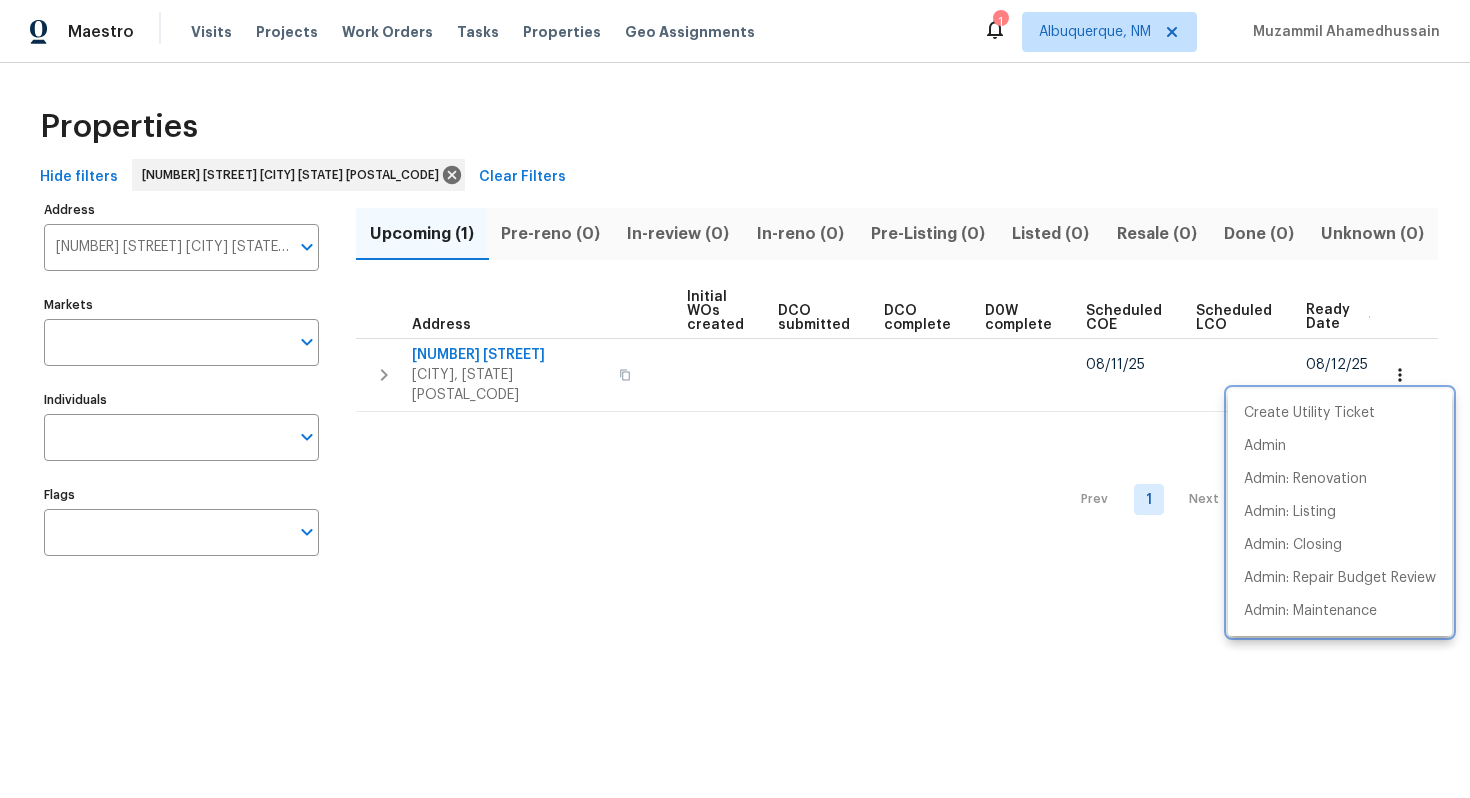 click at bounding box center [735, 399] 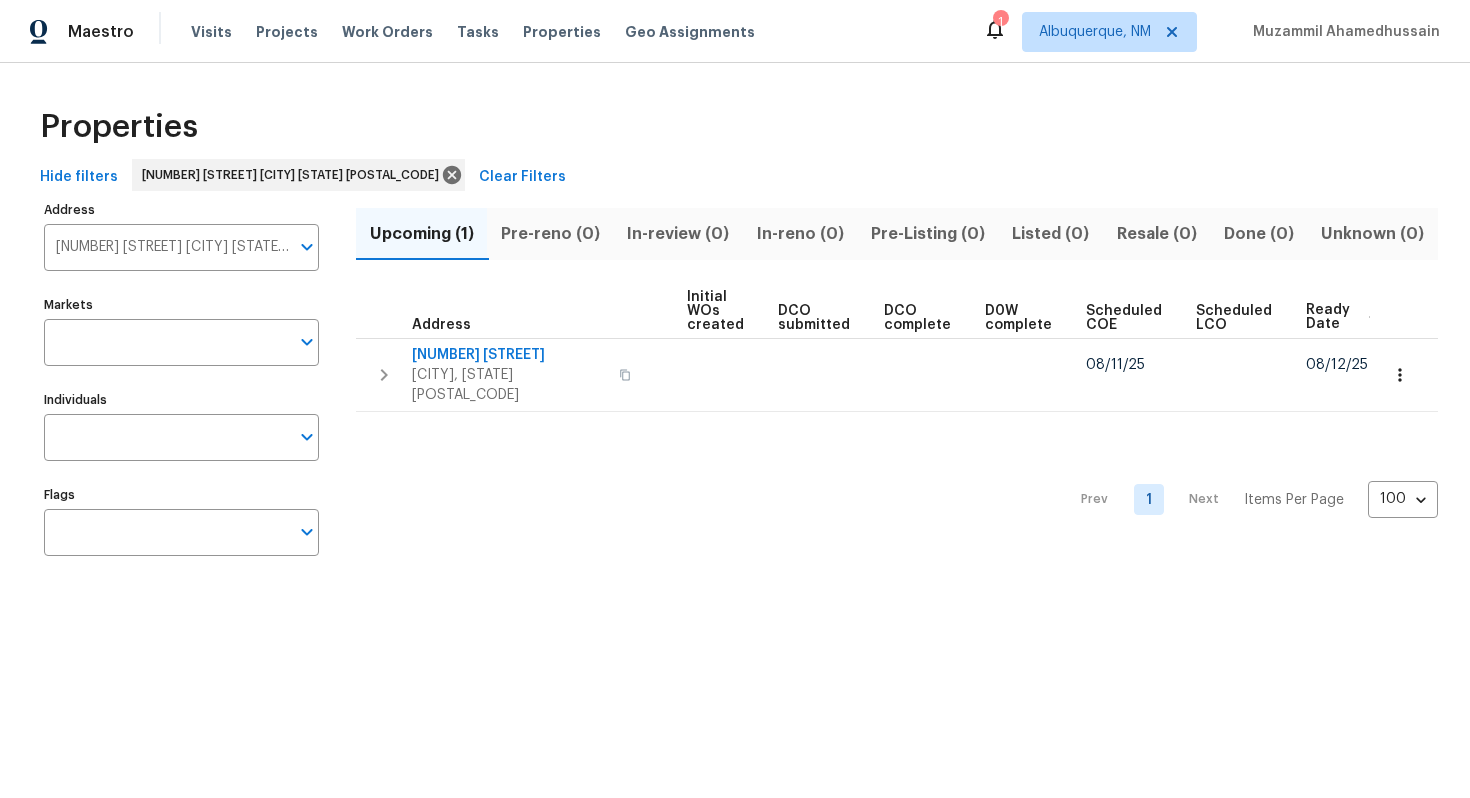 type 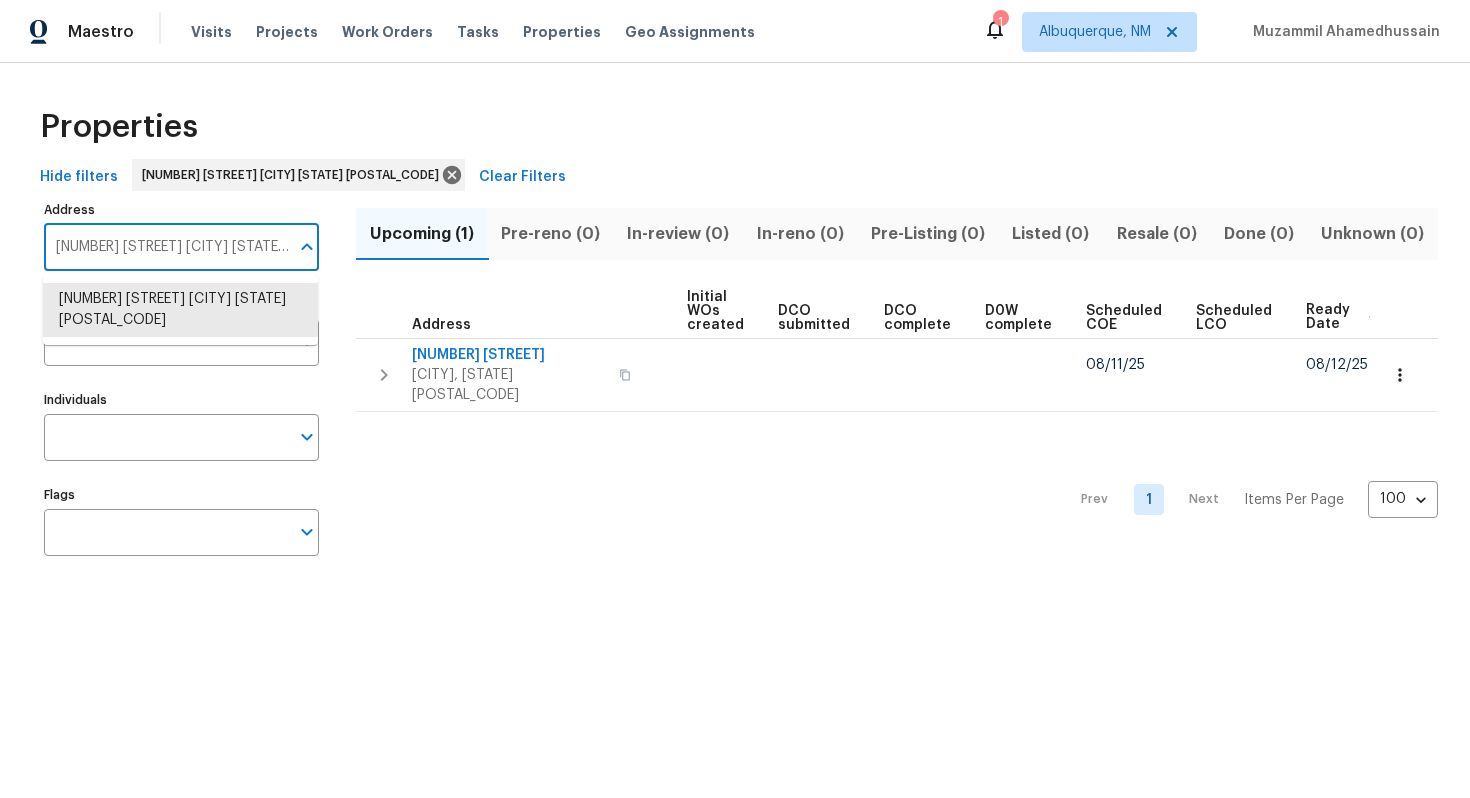 paste on "5796 Lakeside Landings Blvd Winter Haven FL 33881" 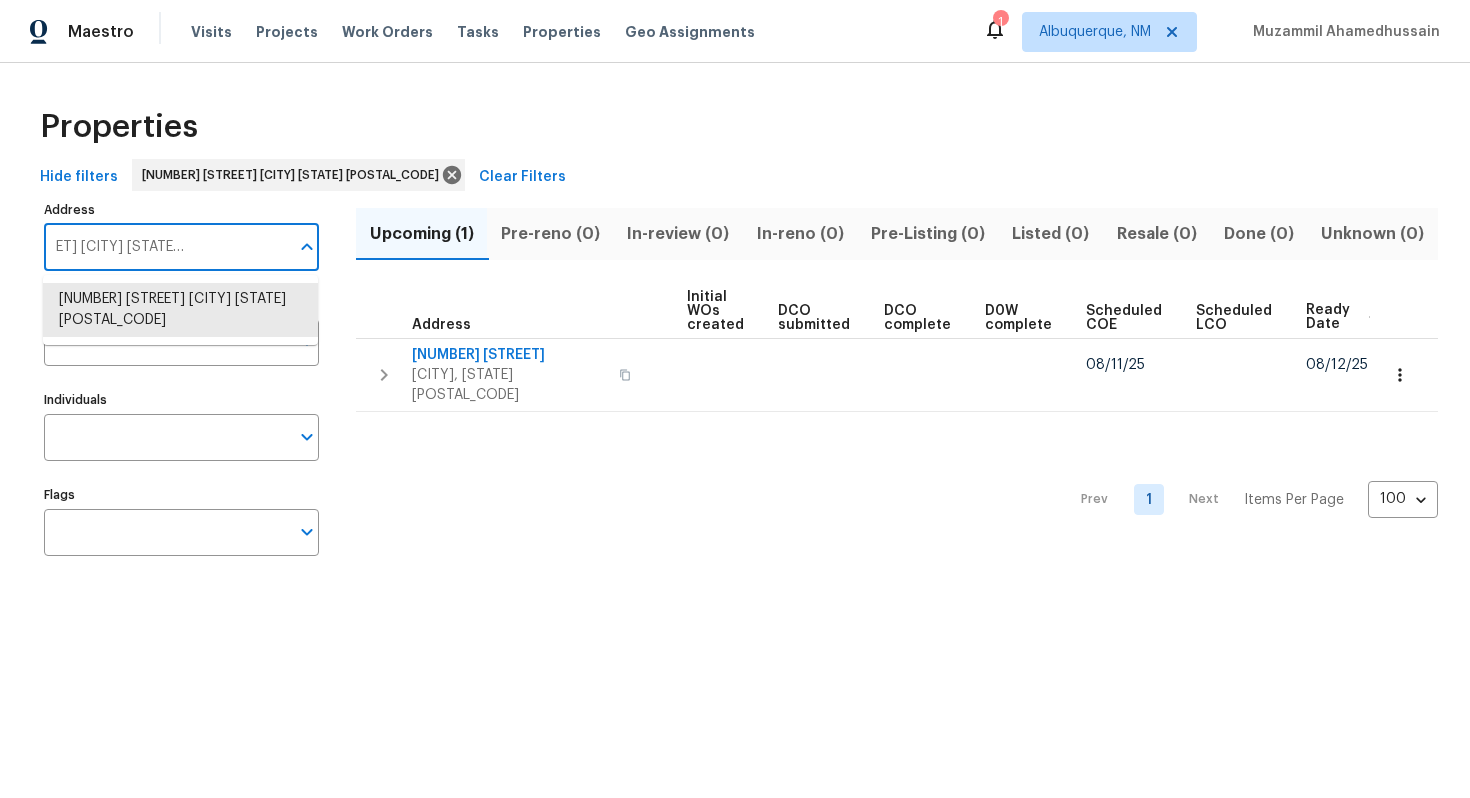 type on "5796 Lakeside Landings Blvd Winter Haven FL 33881" 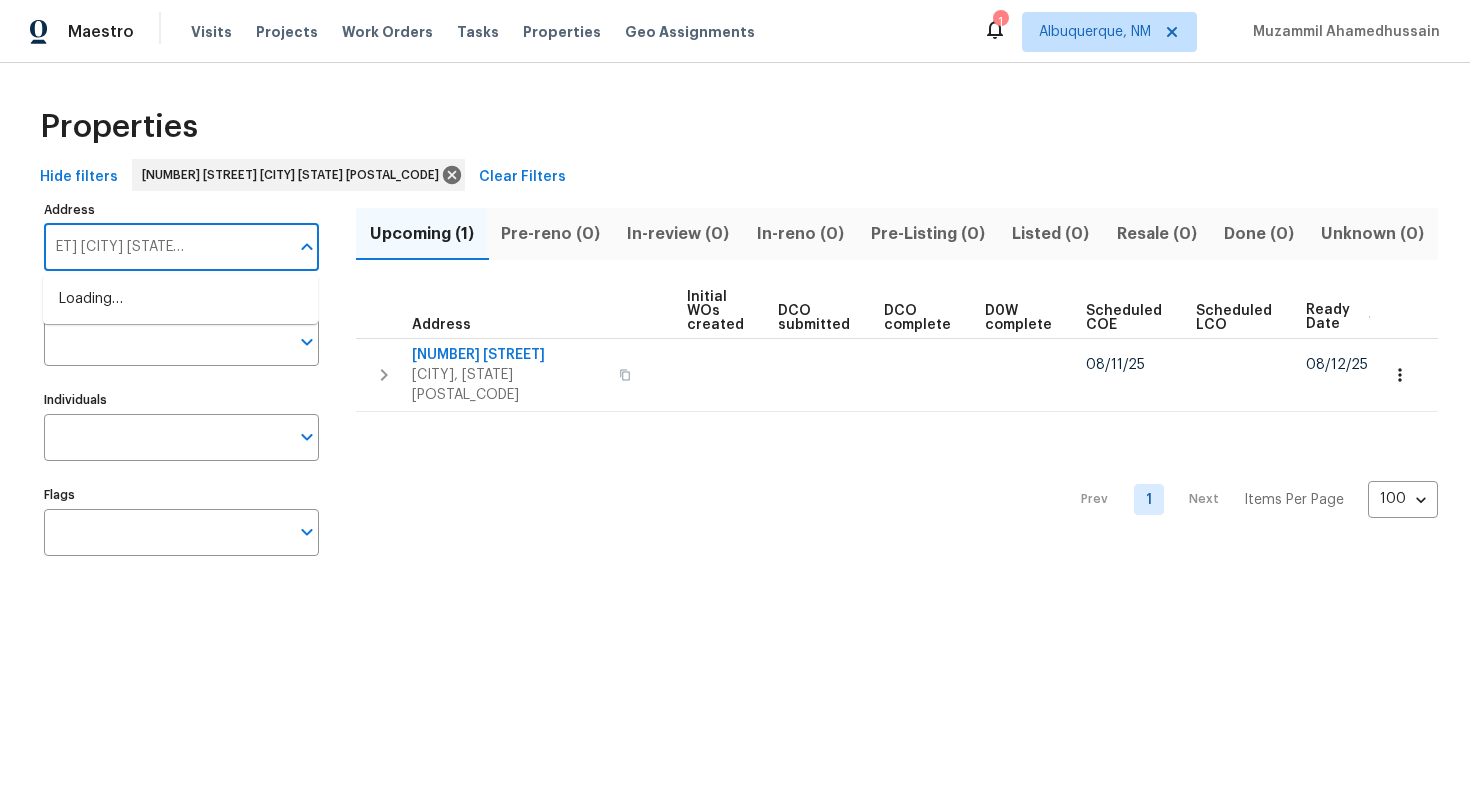 scroll, scrollTop: 0, scrollLeft: 112, axis: horizontal 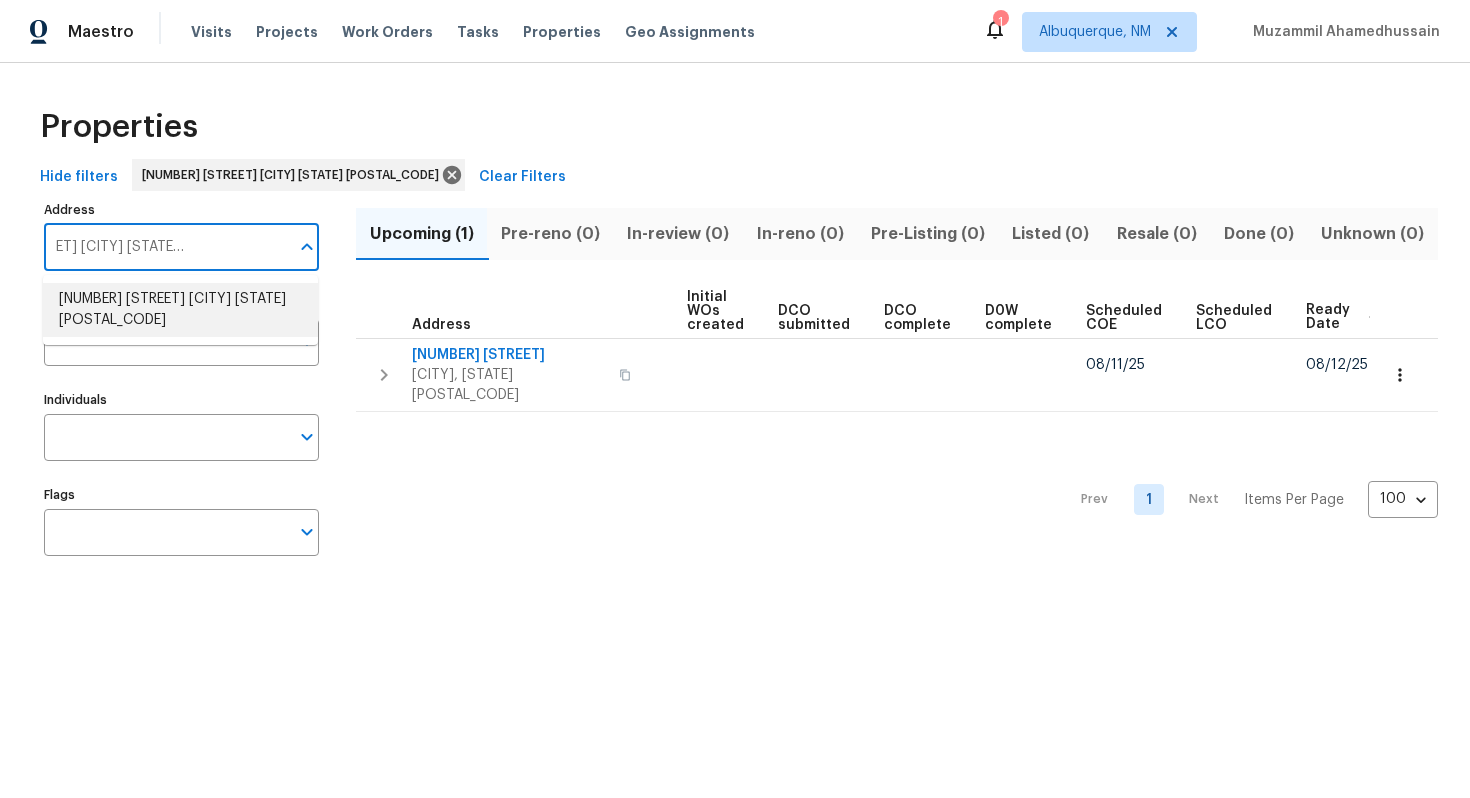 click on "5796 Lakeside Landings Blvd Winter Haven FL 33881" at bounding box center [180, 310] 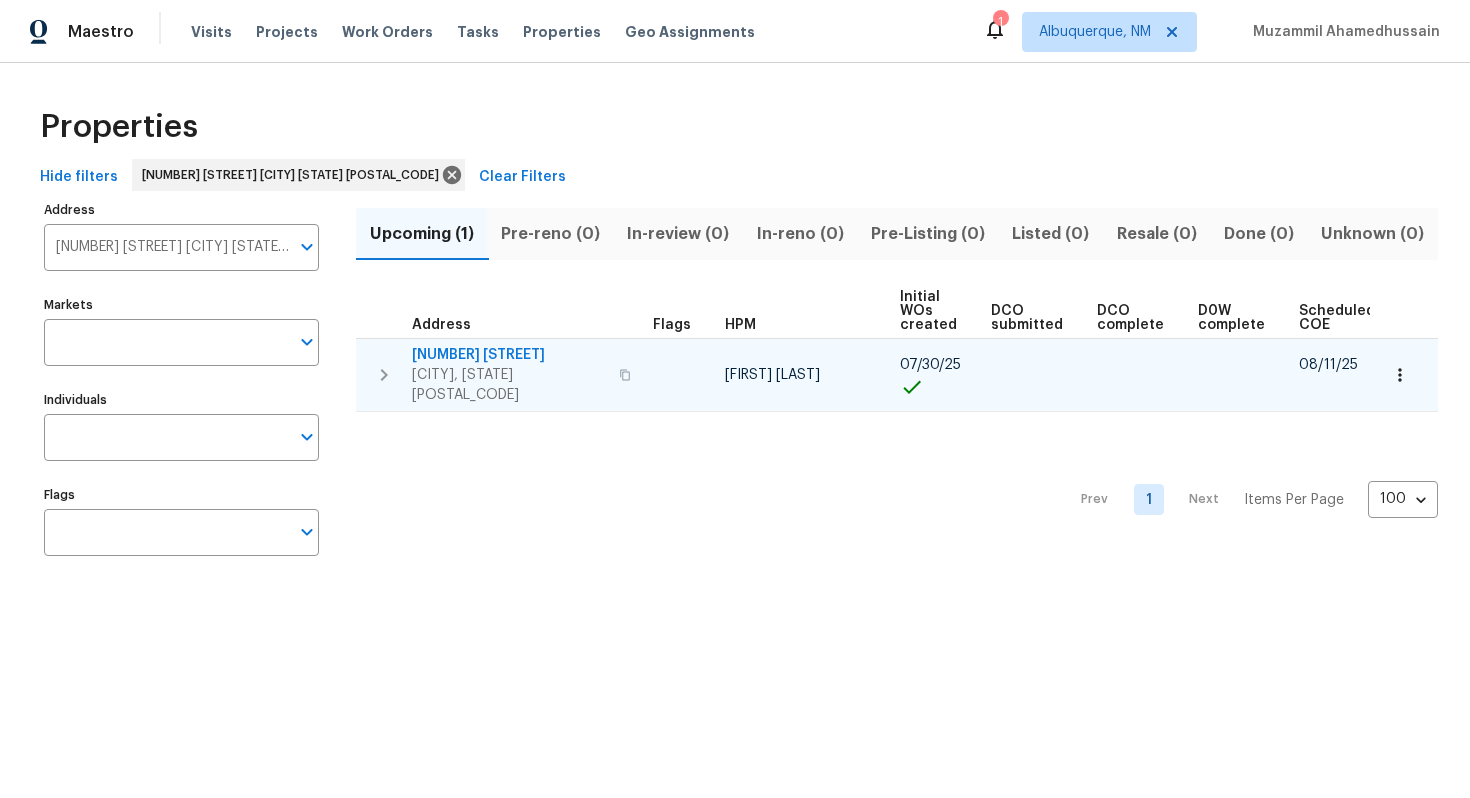 scroll, scrollTop: 0, scrollLeft: 213, axis: horizontal 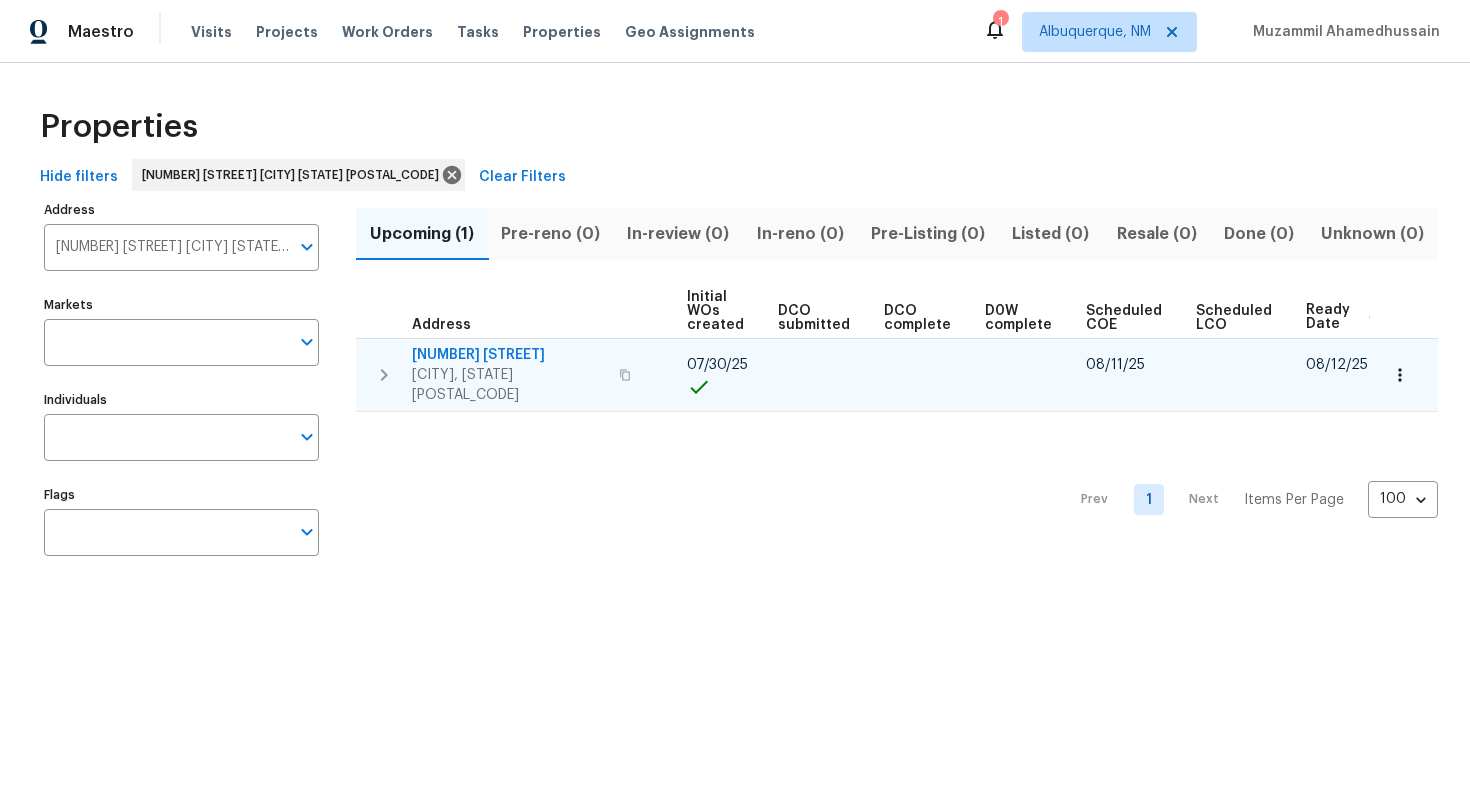 click at bounding box center (1400, 375) 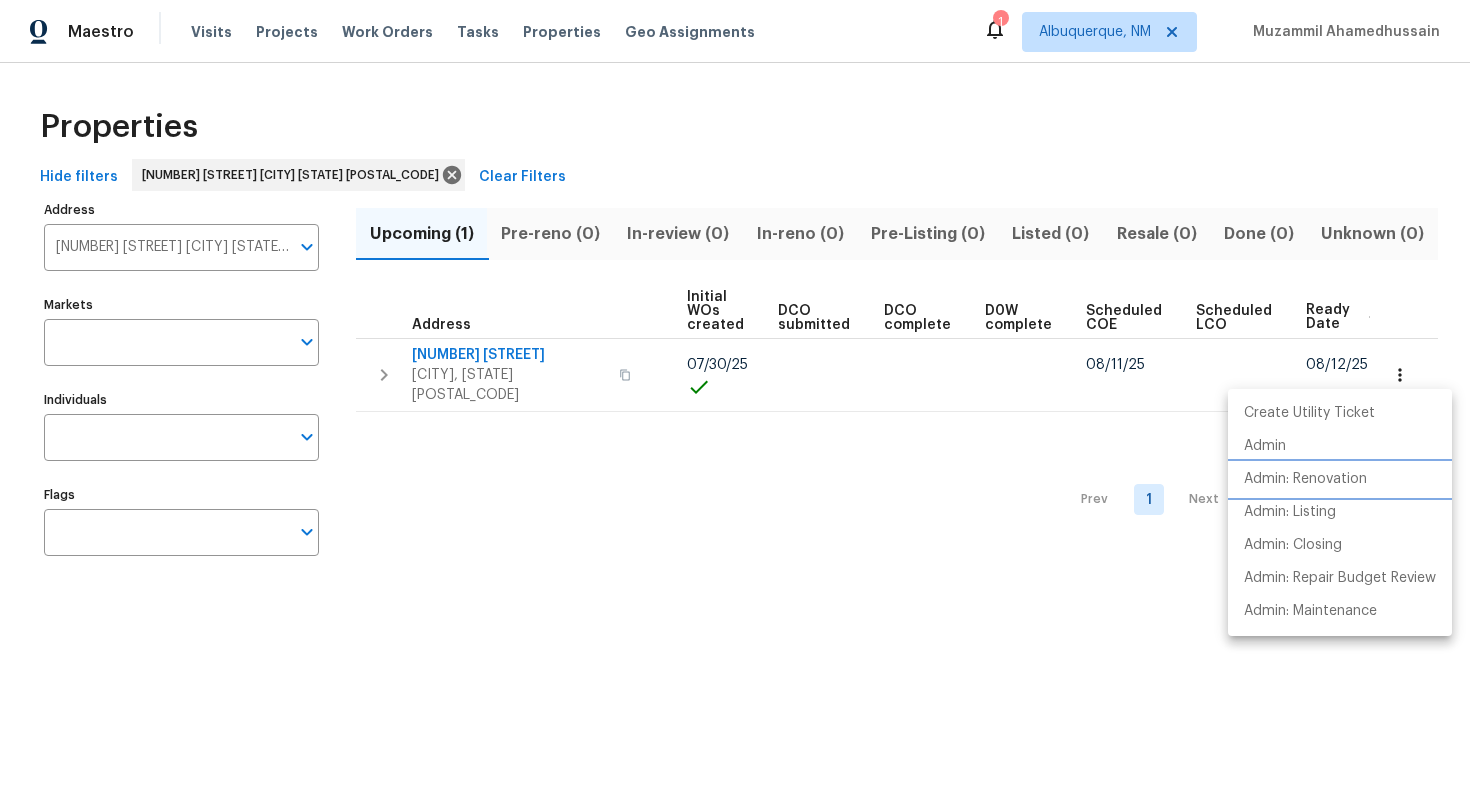 click on "Admin: Renovation" at bounding box center (1305, 479) 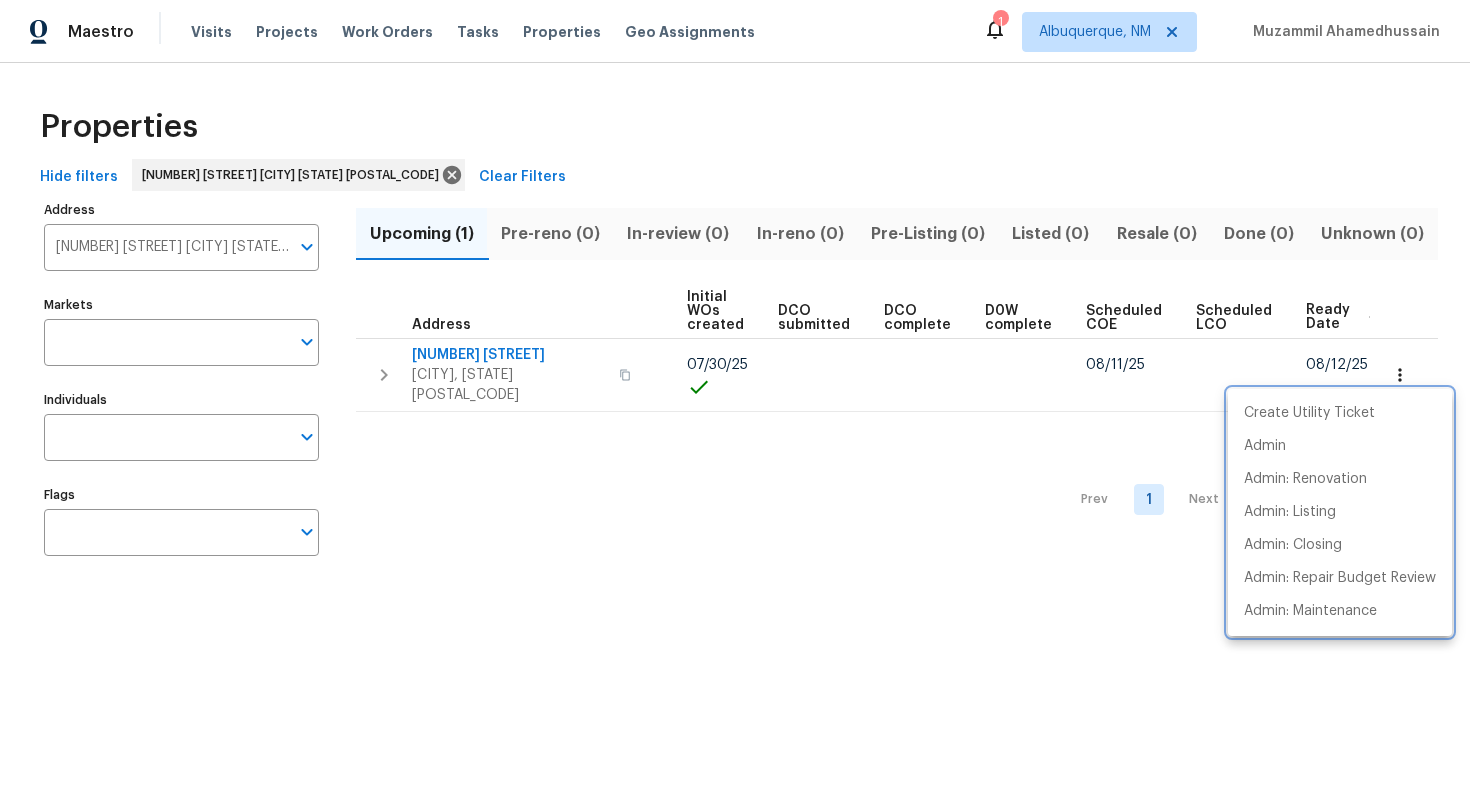 click at bounding box center [735, 399] 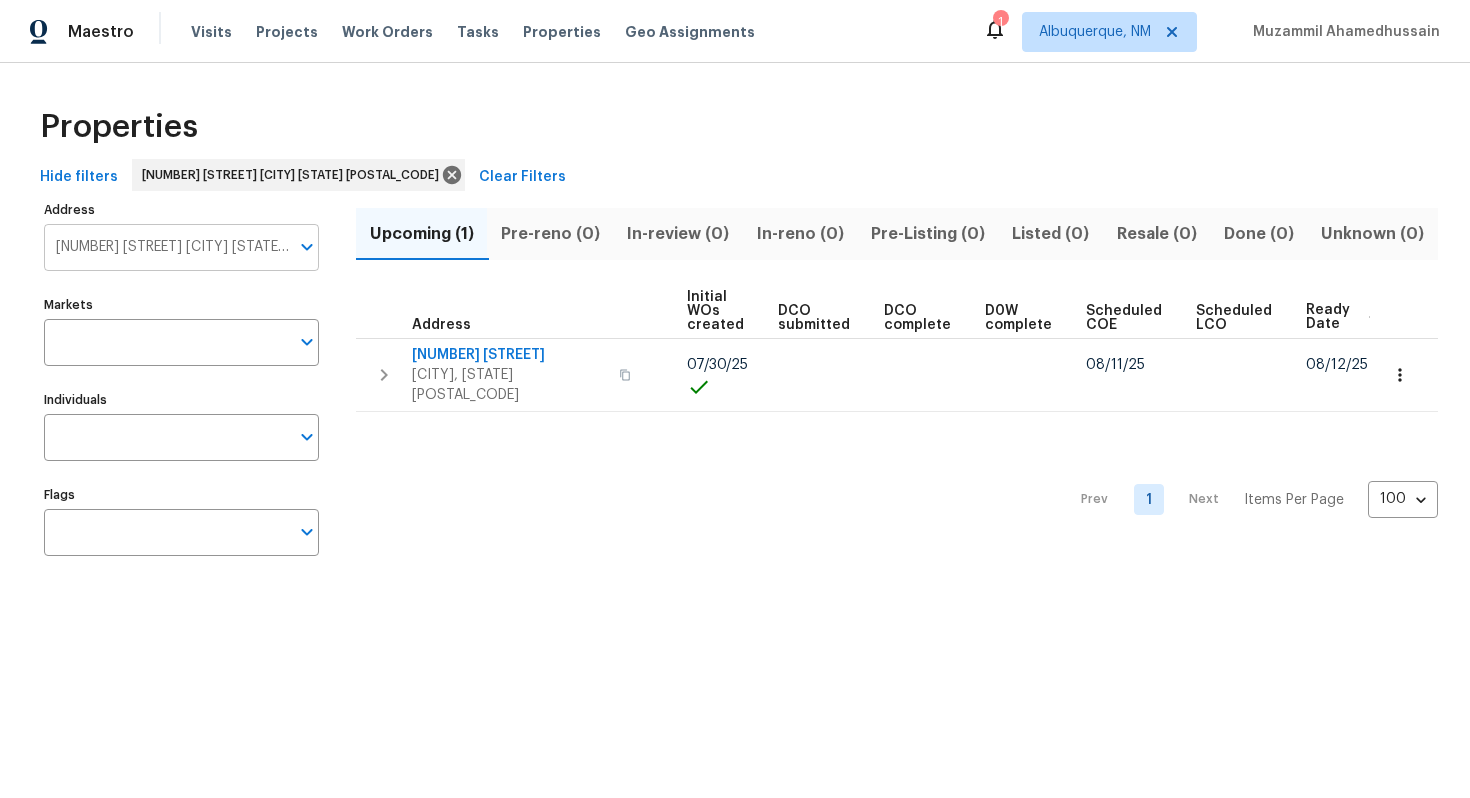 click on "5796 Lakeside Landings Blvd Winter Haven FL 33881" at bounding box center (166, 247) 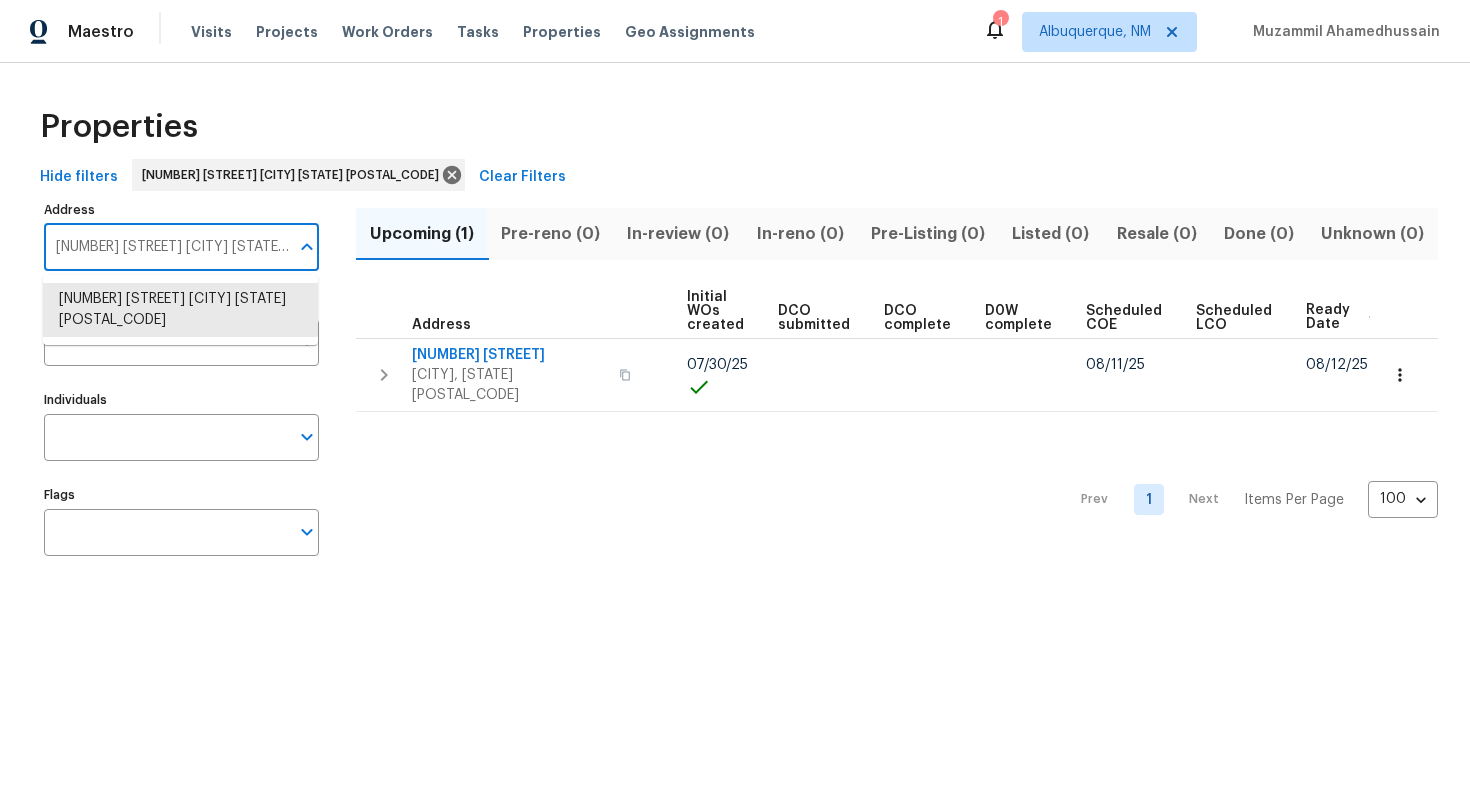 paste on "10933 W Vista Ave Glendale AZ 85307" 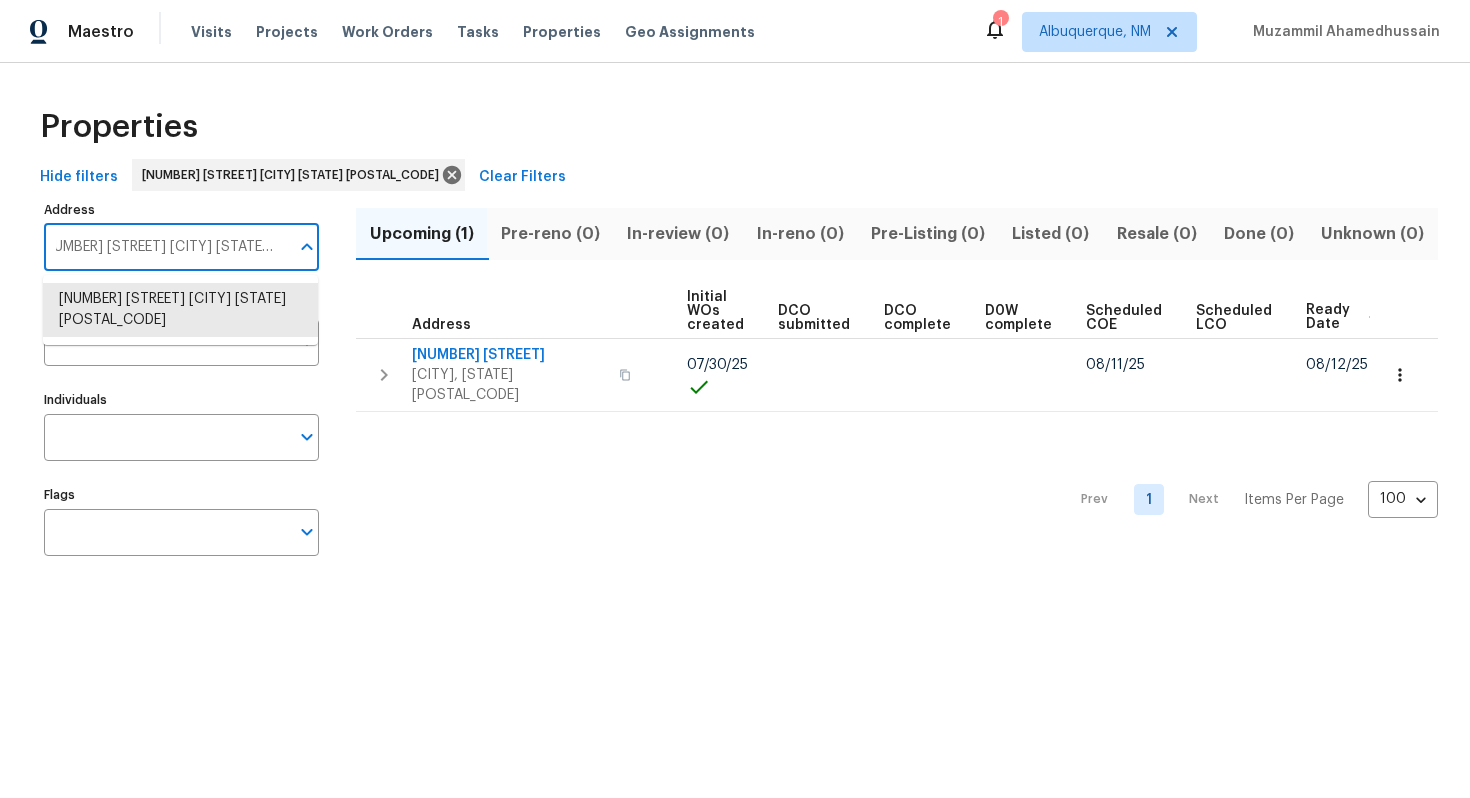 type on "10933 W Vista Ave Glendale AZ 85307" 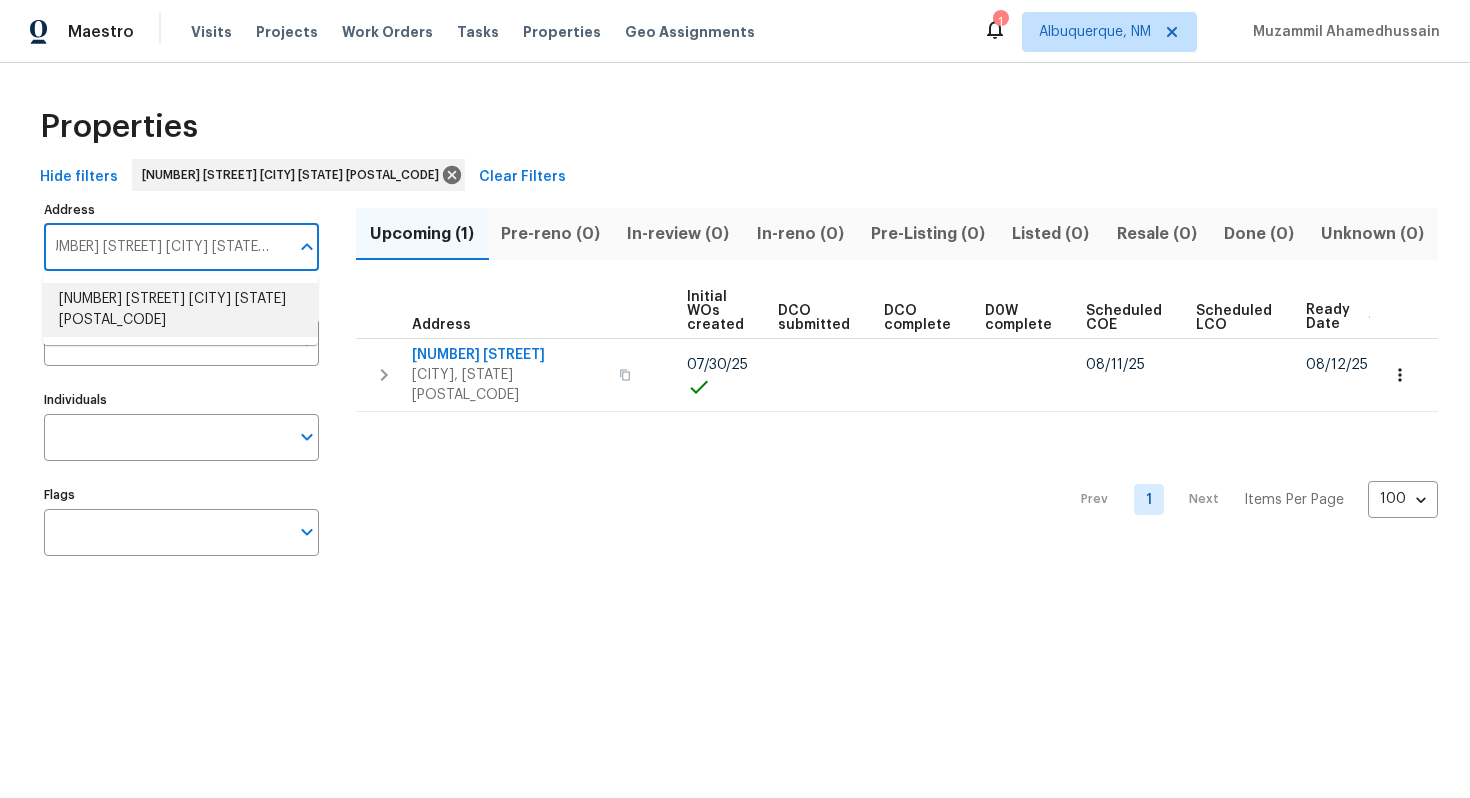 click on "10933 W Vista Ave Glendale AZ 85307" at bounding box center [180, 310] 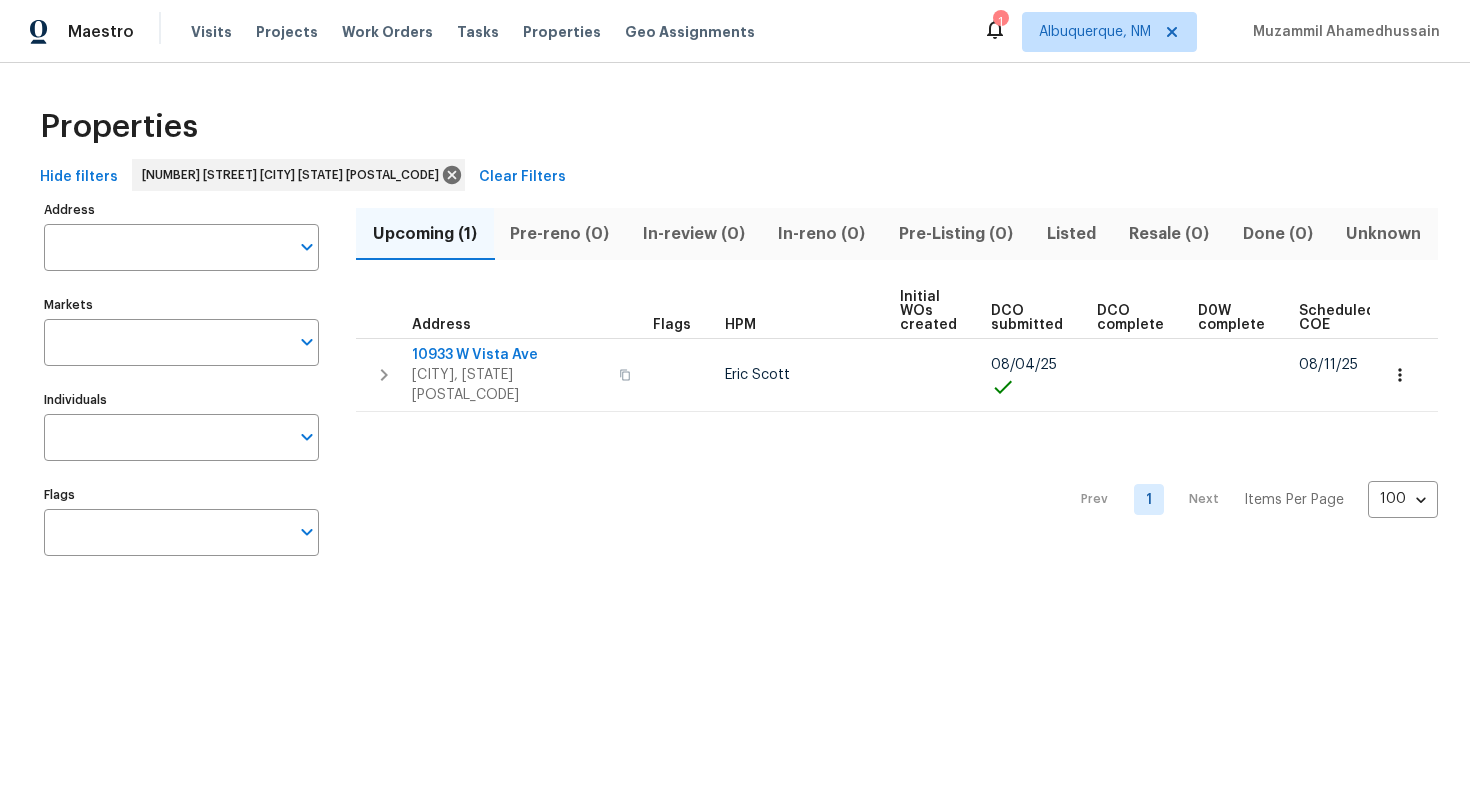 type on "10933 W Vista Ave Glendale AZ 85307" 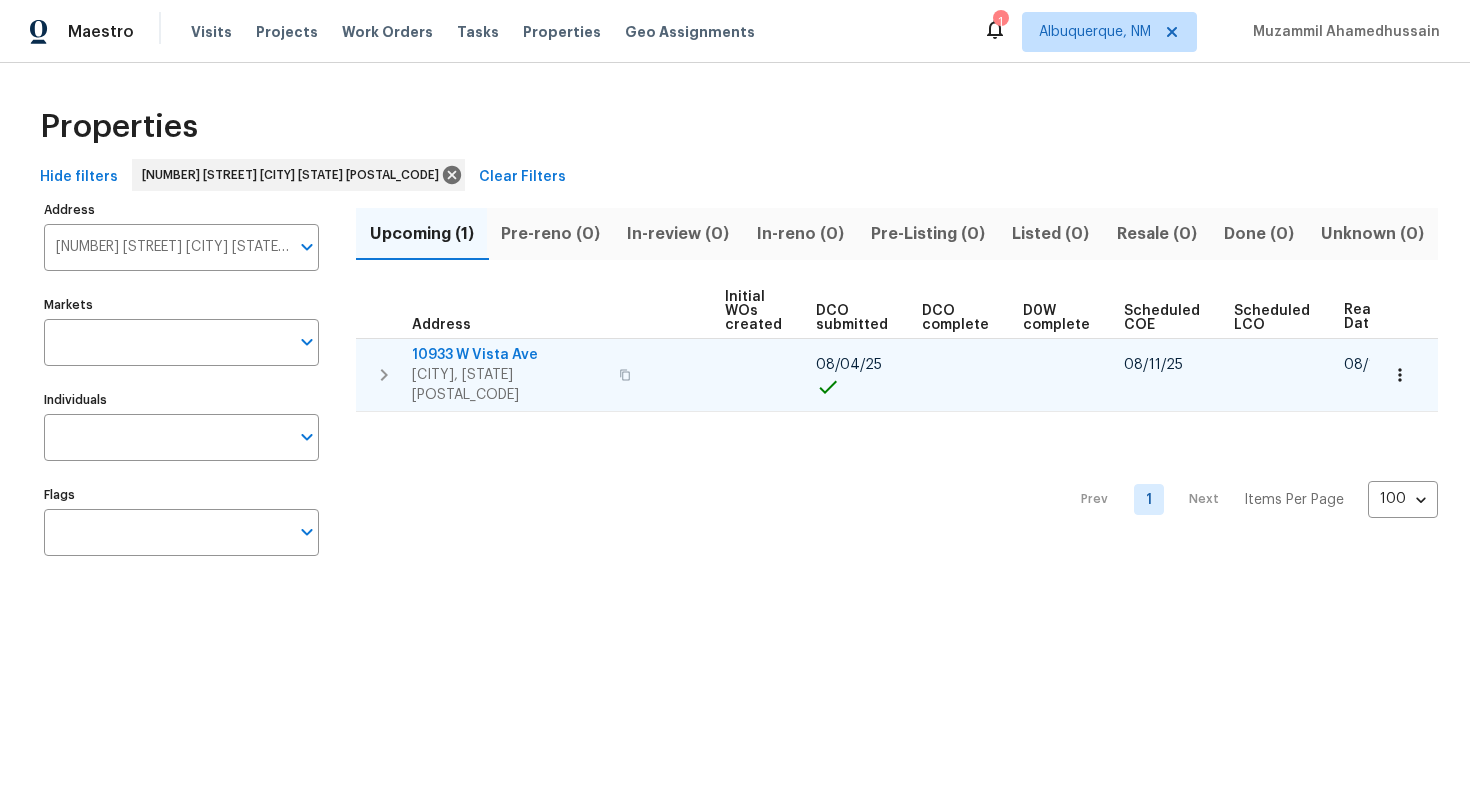 scroll, scrollTop: 0, scrollLeft: 213, axis: horizontal 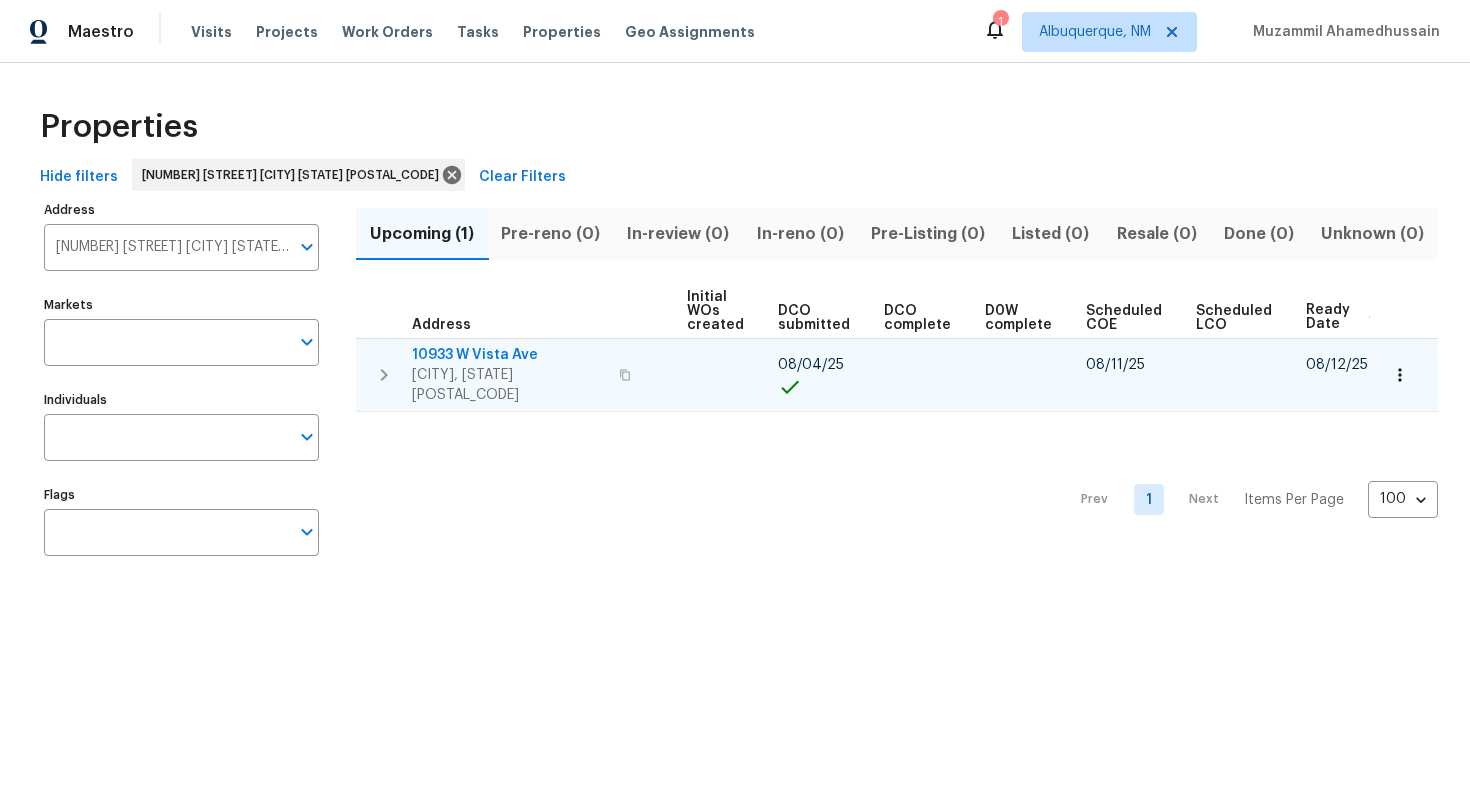 click 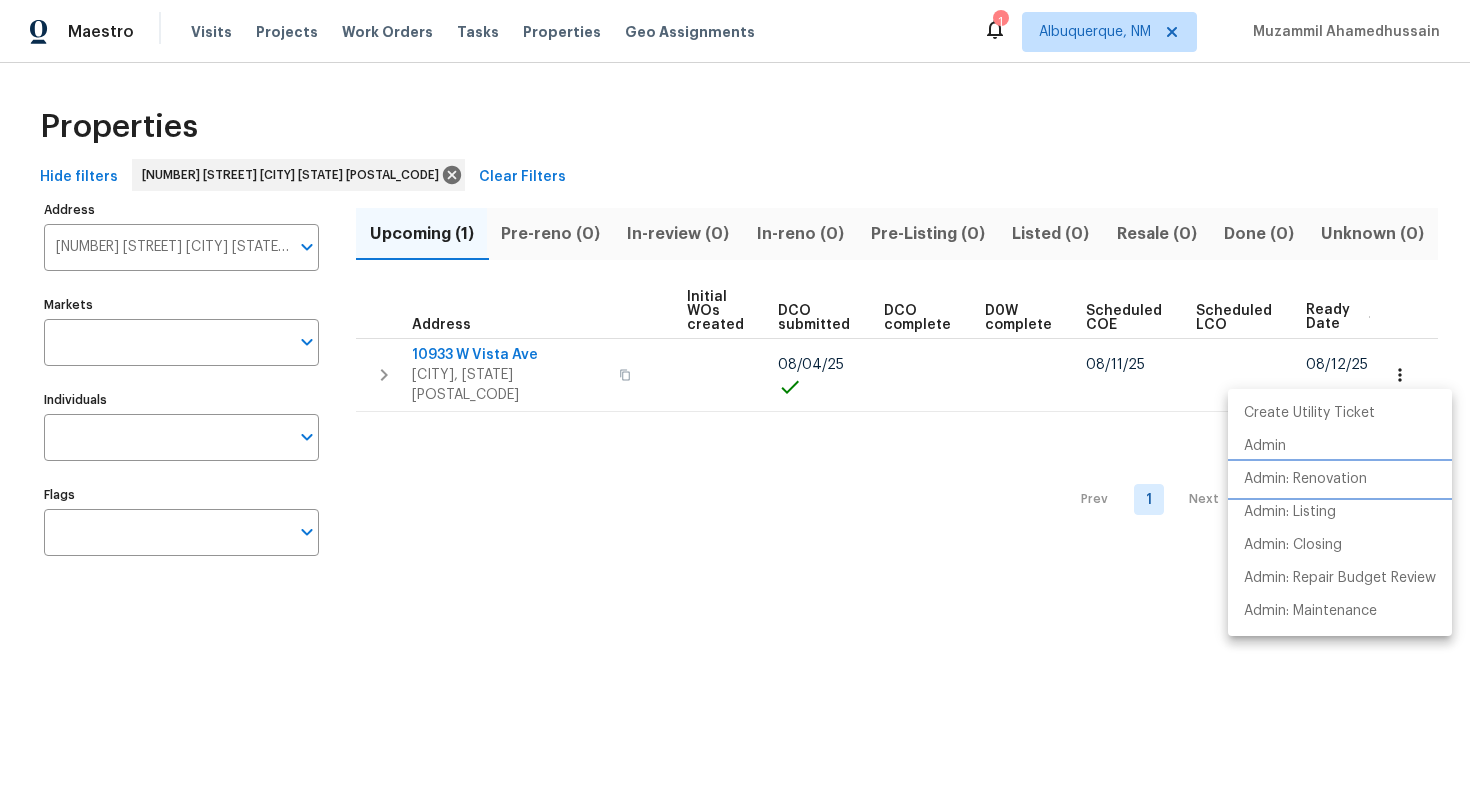 click on "Admin: Renovation" at bounding box center [1305, 479] 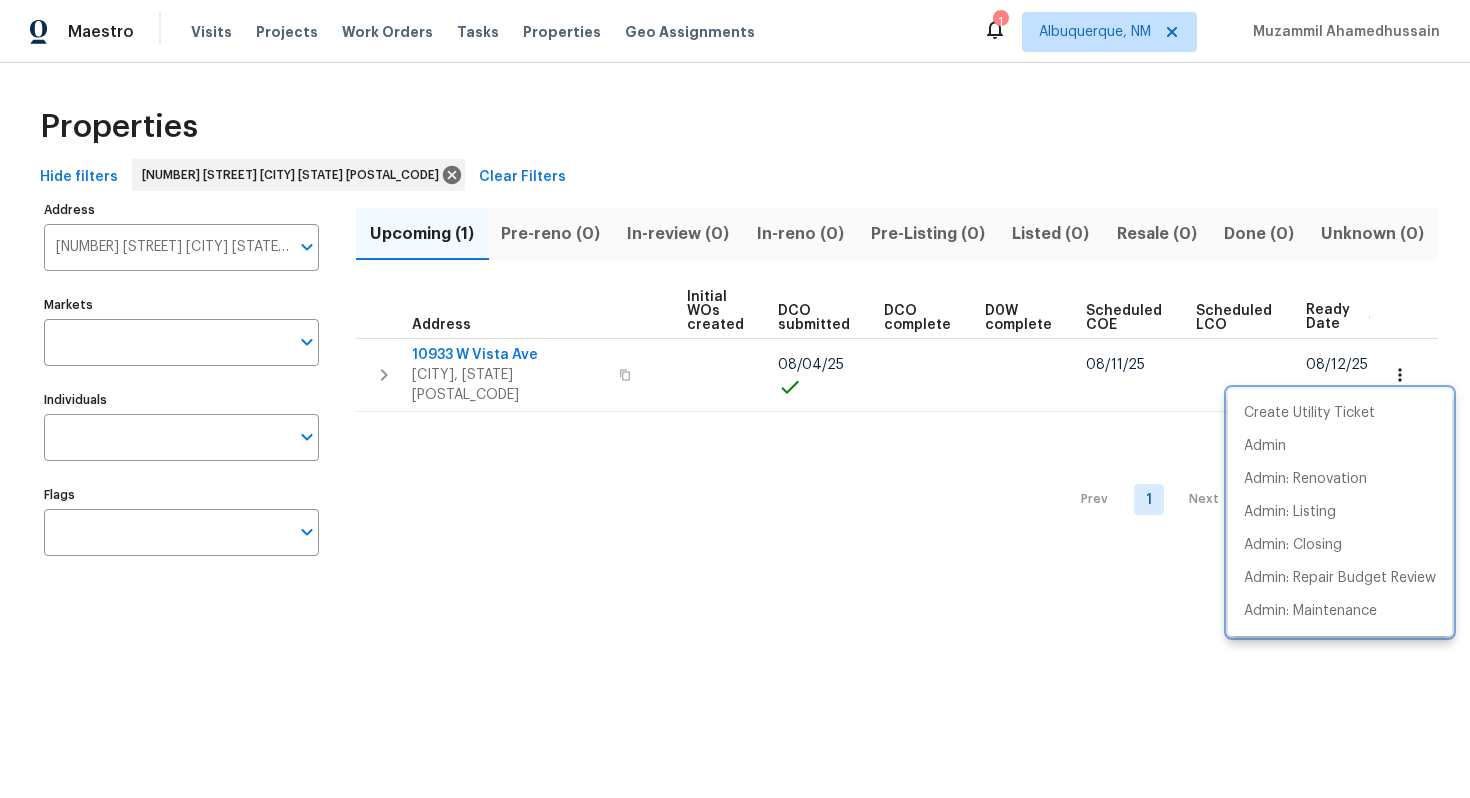 click at bounding box center [735, 399] 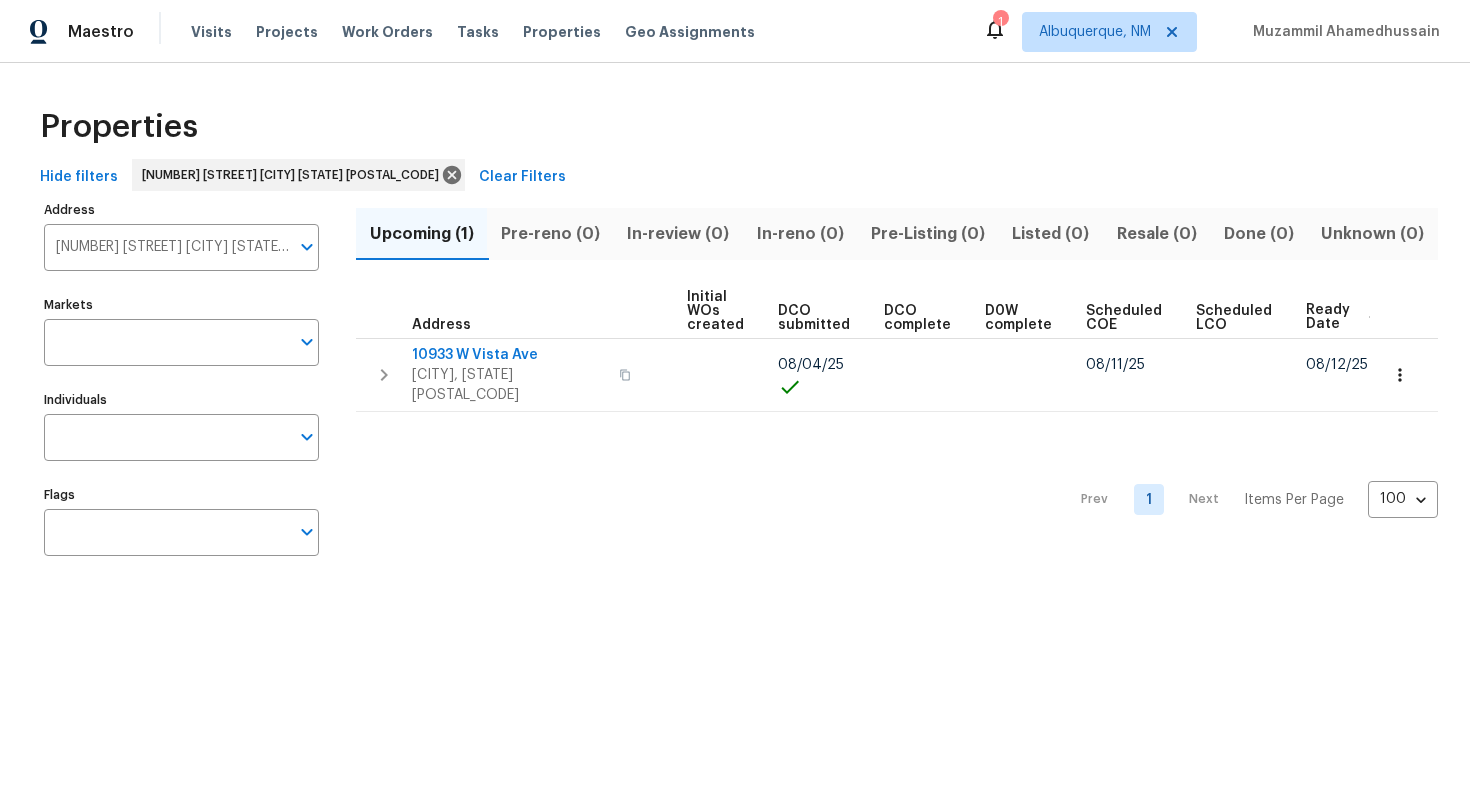 click on "10933 W Vista Ave Glendale AZ 85307" at bounding box center [166, 247] 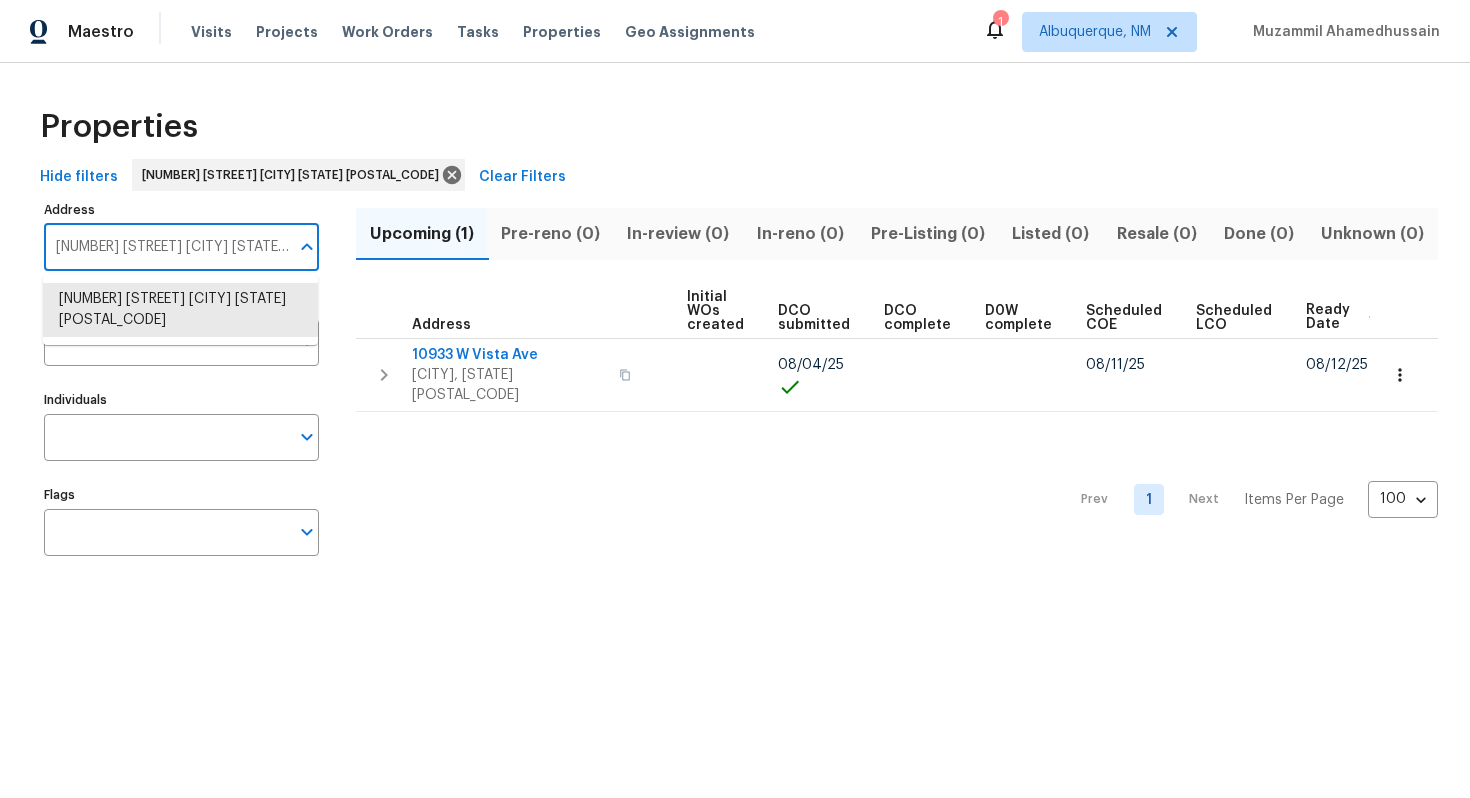 paste on "680 Lady Lake Rd W Jacksonville FL 32218" 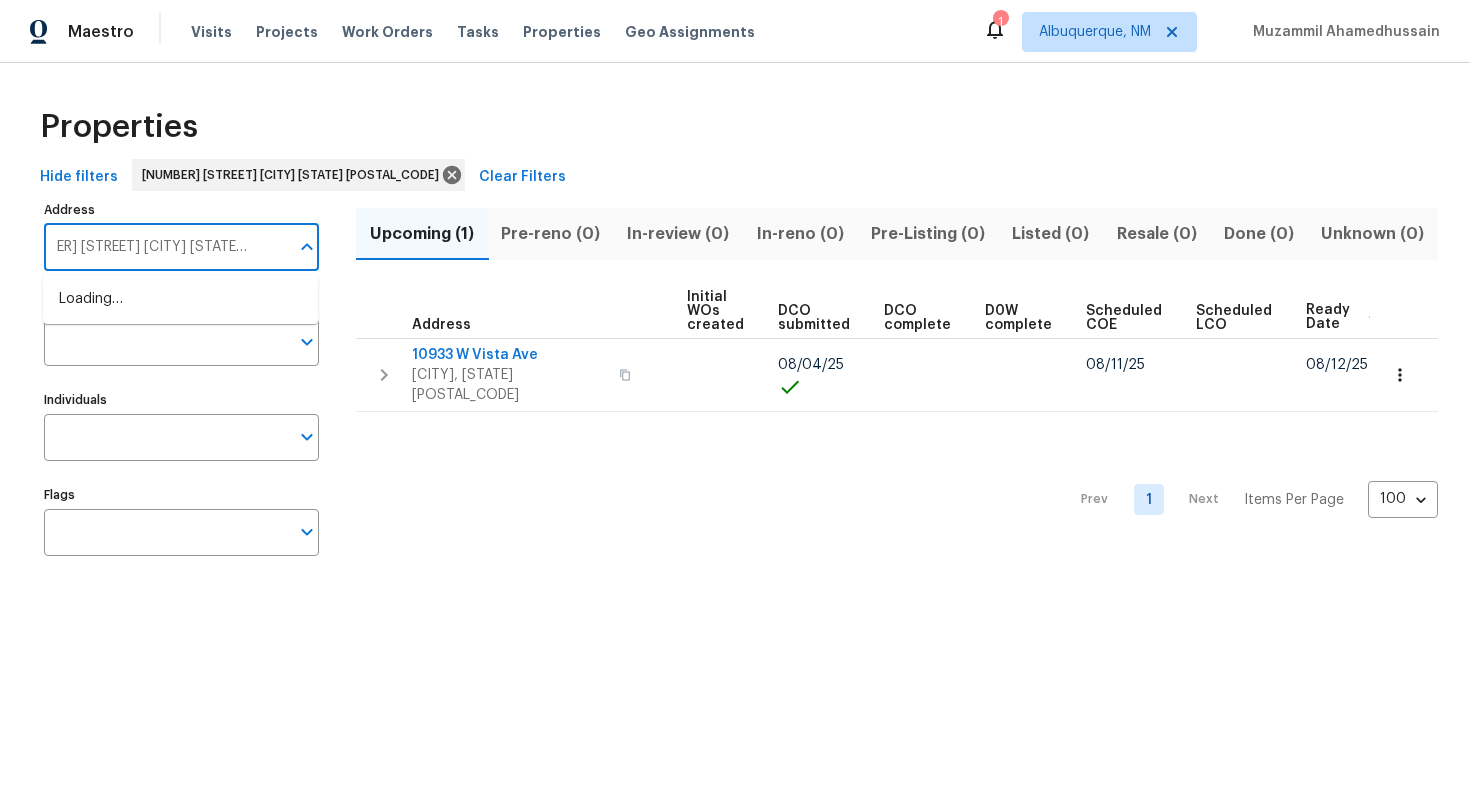 type on "680 Lady Lake Rd W Jacksonville FL 32218" 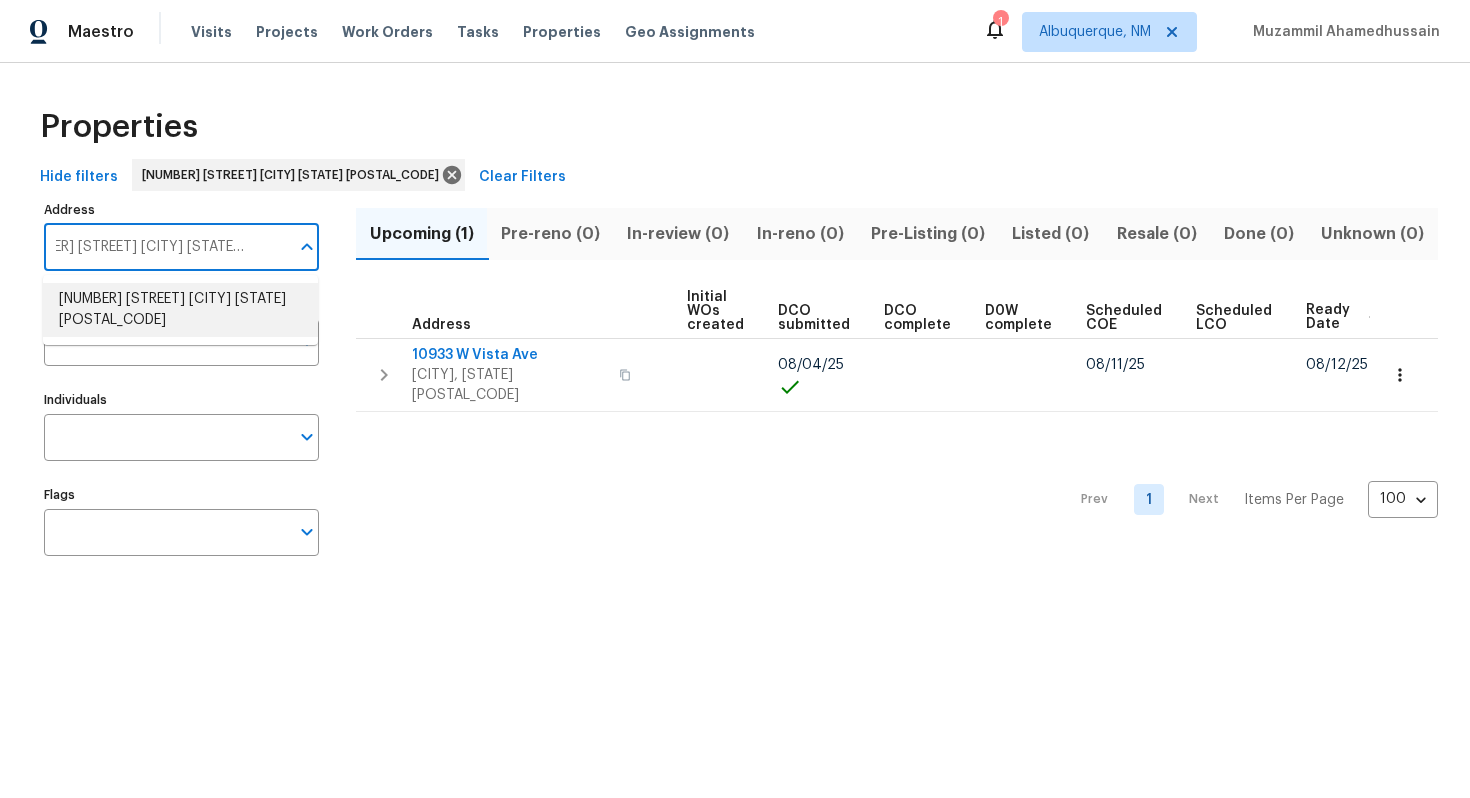 click on "680 Lady Lake Rd W Jacksonville FL 32218" at bounding box center (180, 310) 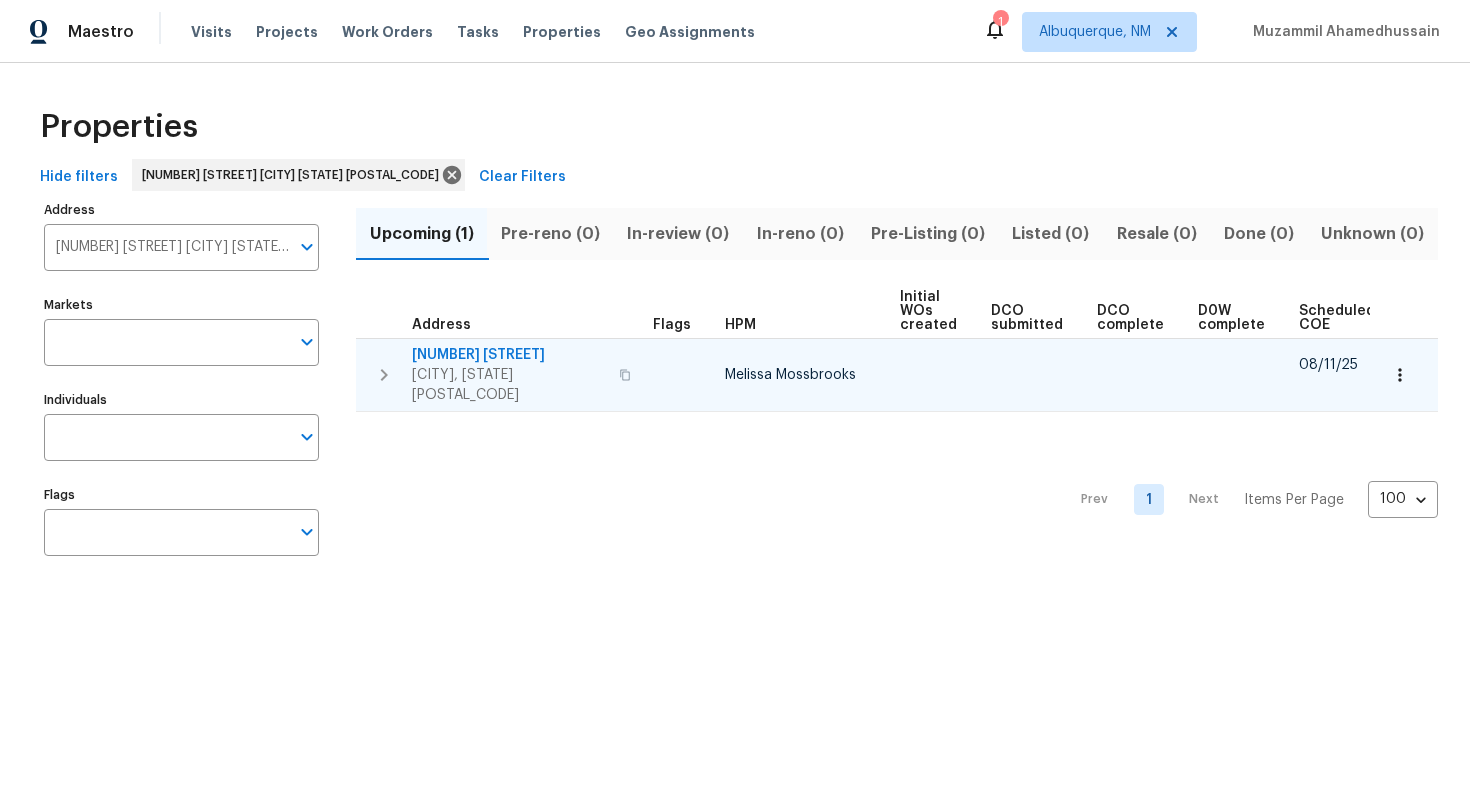 scroll, scrollTop: 0, scrollLeft: 213, axis: horizontal 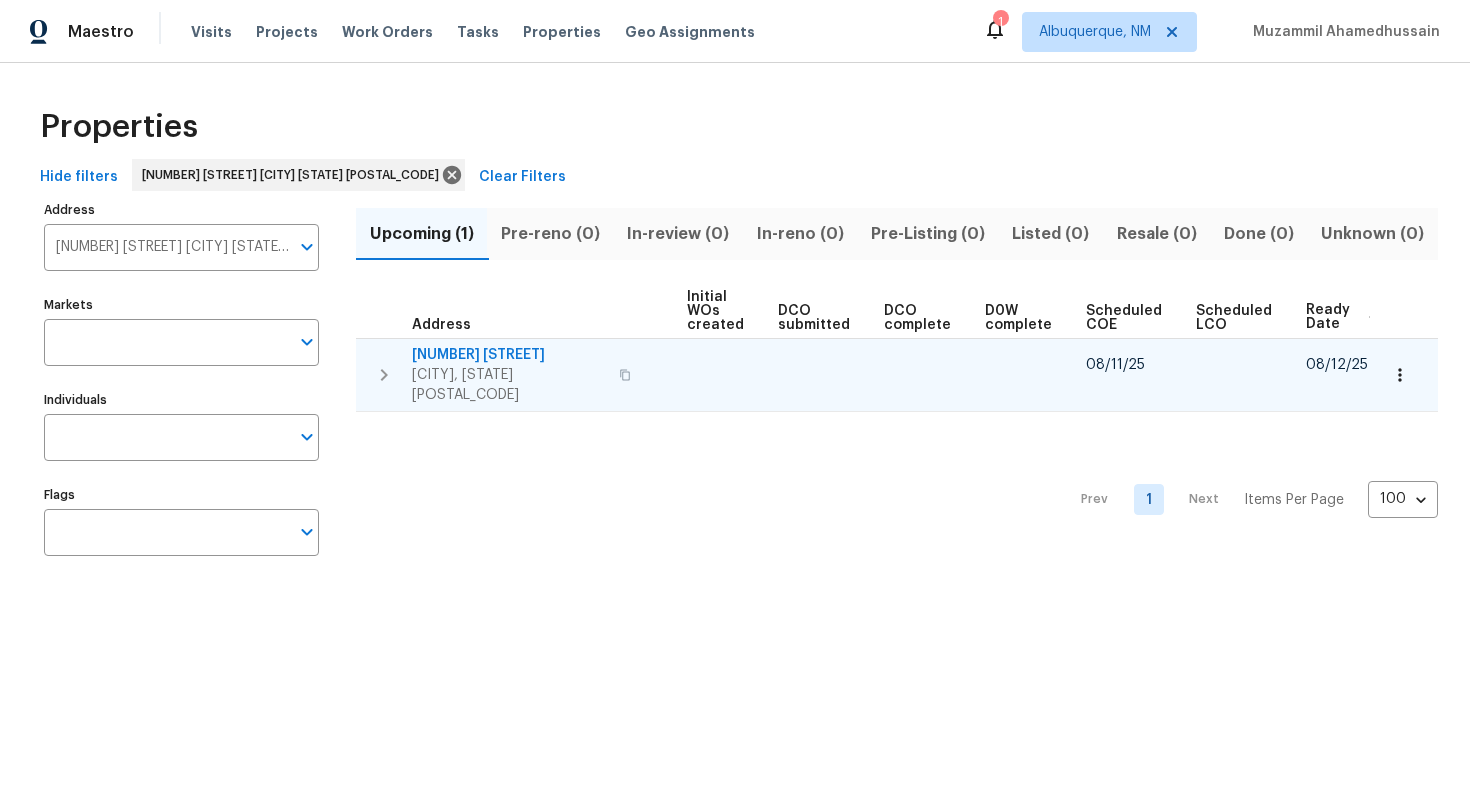 click 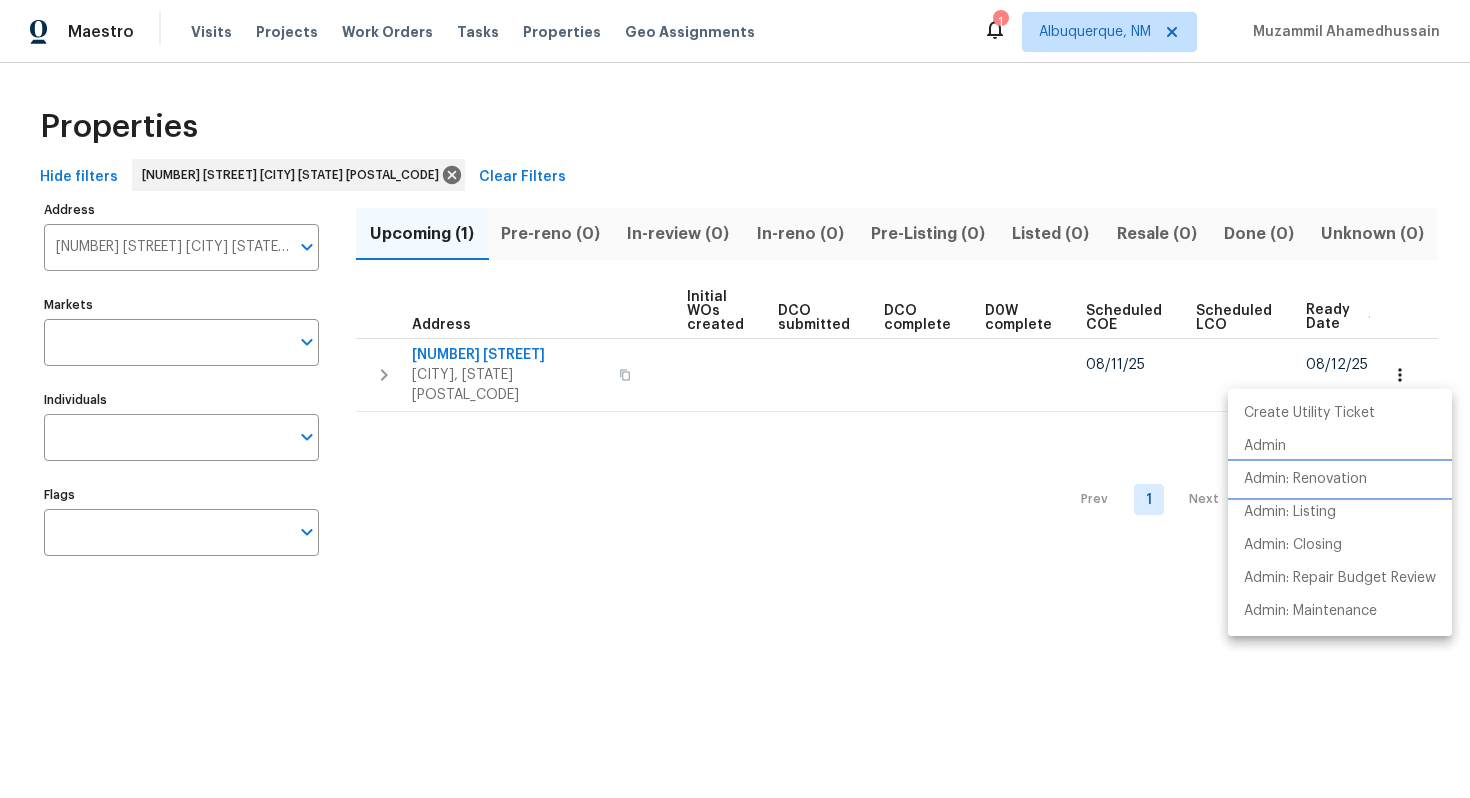 click on "Admin: Renovation" at bounding box center [1340, 479] 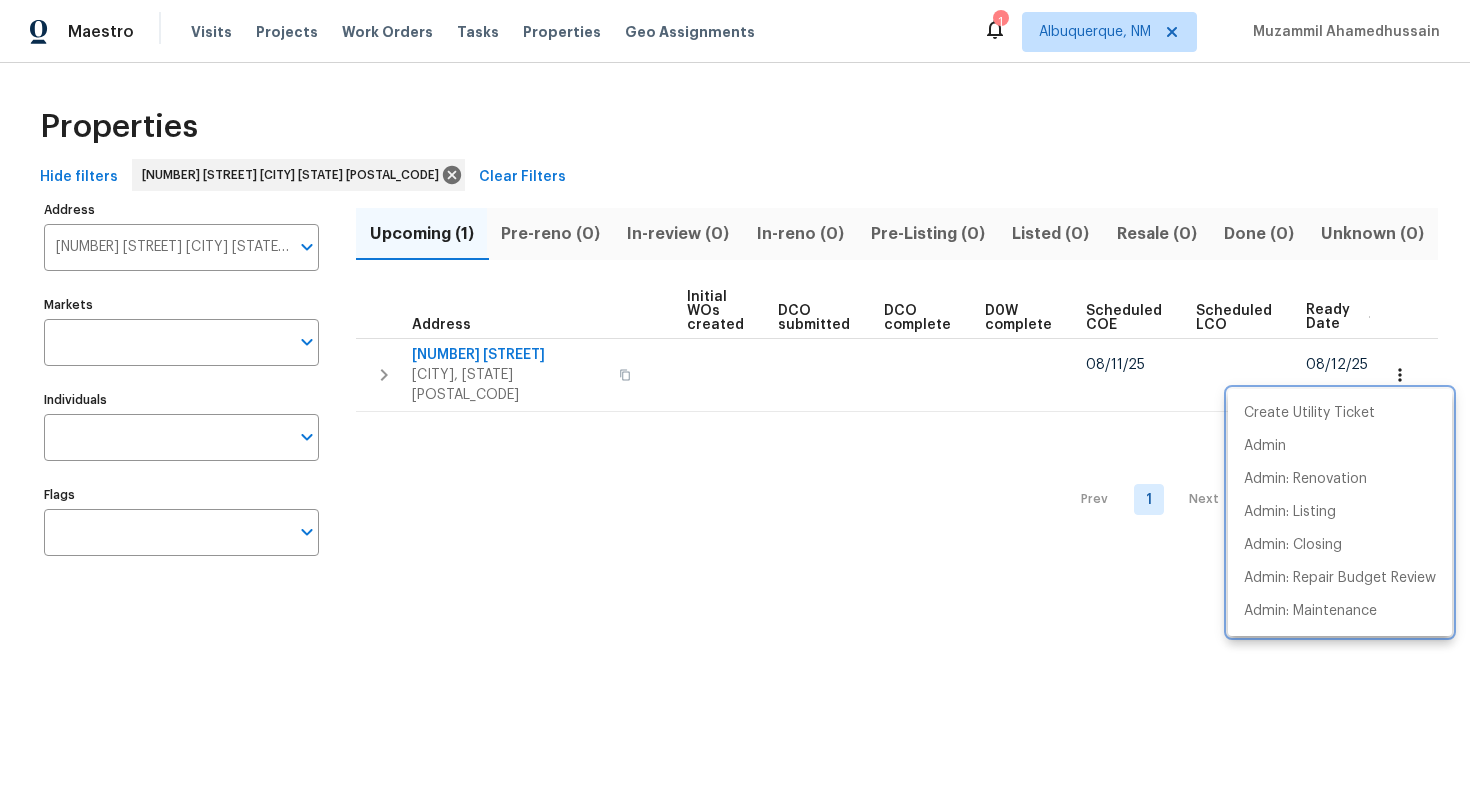 click at bounding box center [735, 399] 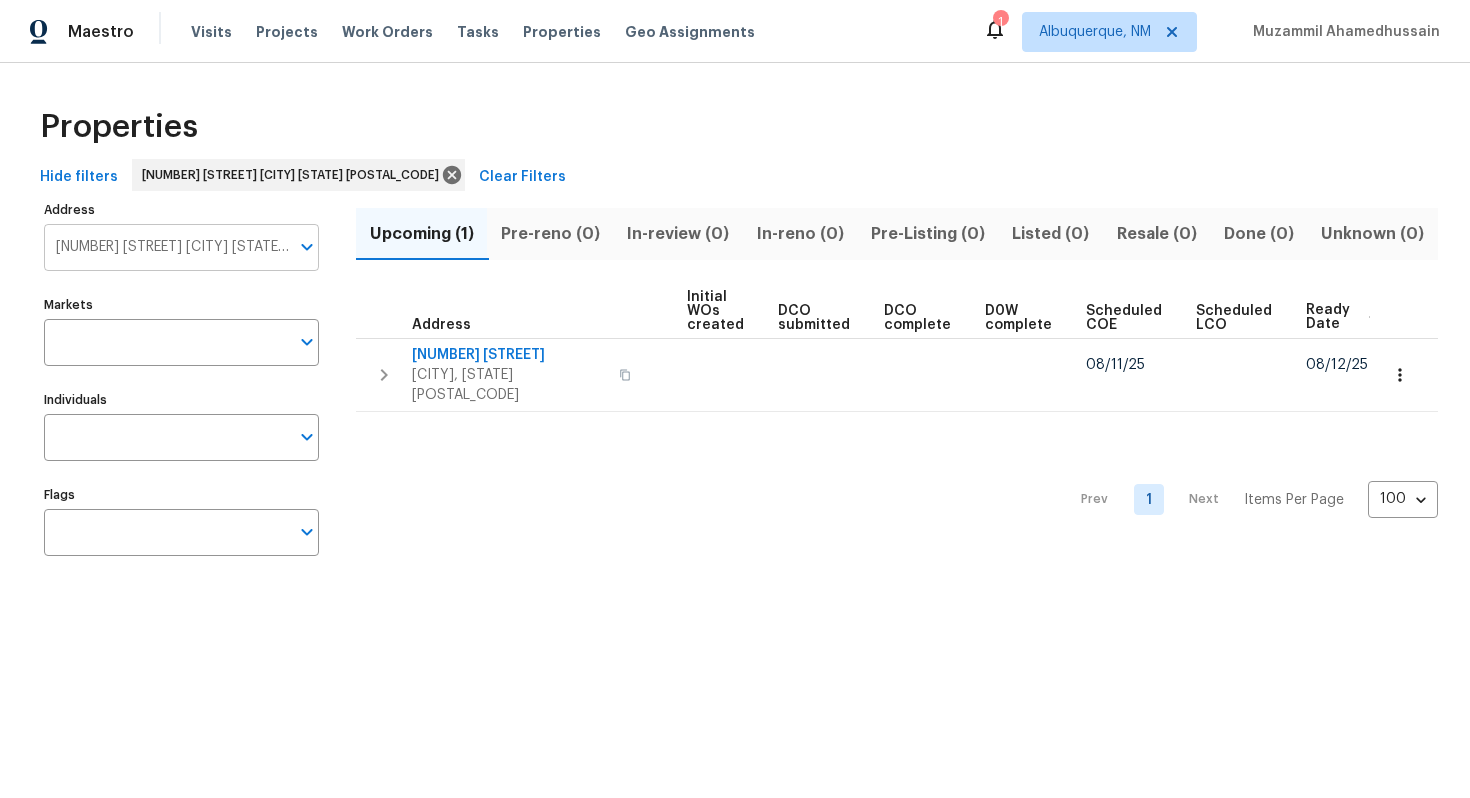 click on "680 Lady Lake Rd W Jacksonville FL 32218" at bounding box center (166, 247) 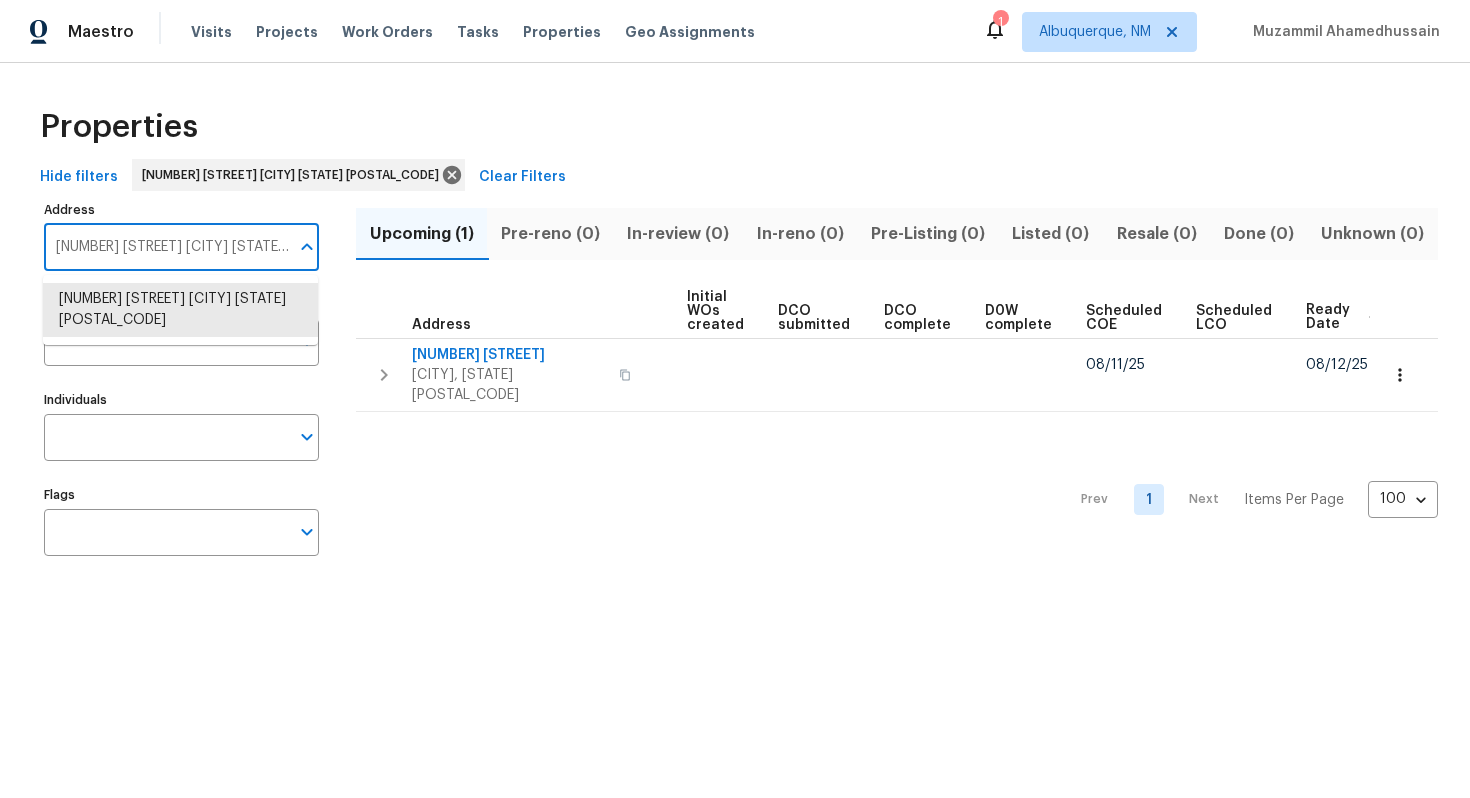 paste on "9702 Spinnaker St Cheltenham MD 20623" 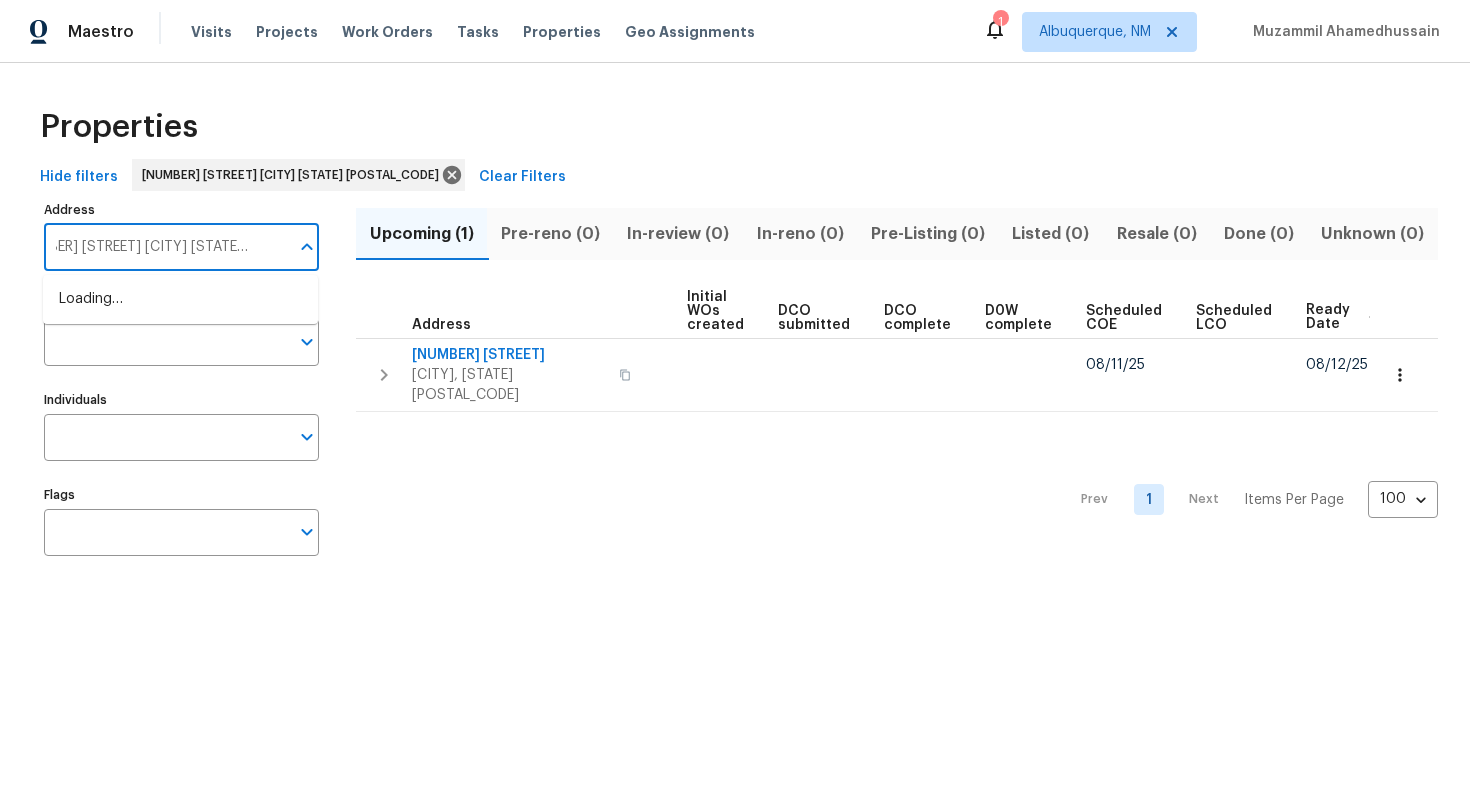 type on "9702 Spinnaker St Cheltenham MD 20623" 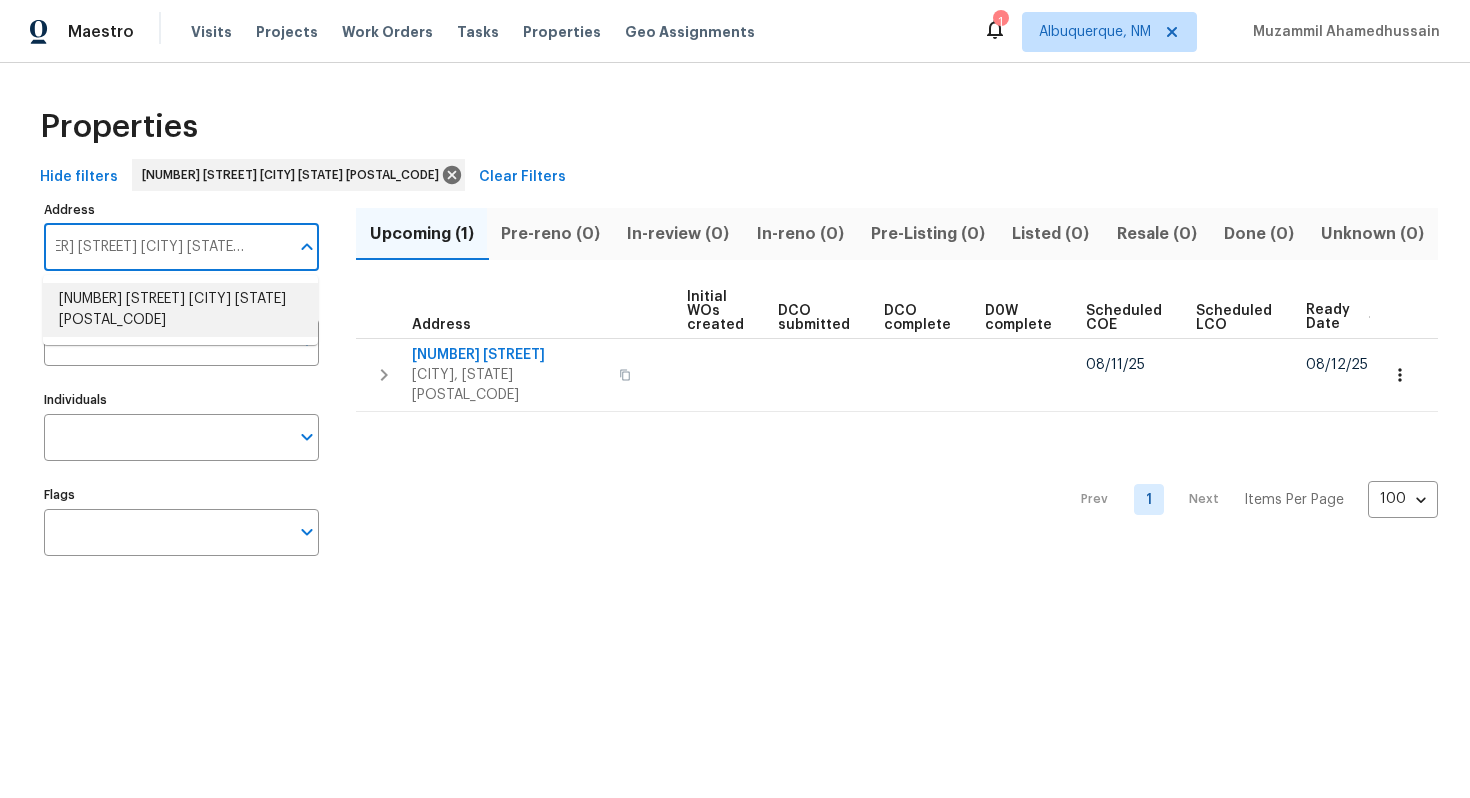click on "9702 Spinnaker St Cheltenham MD 20623" at bounding box center [180, 310] 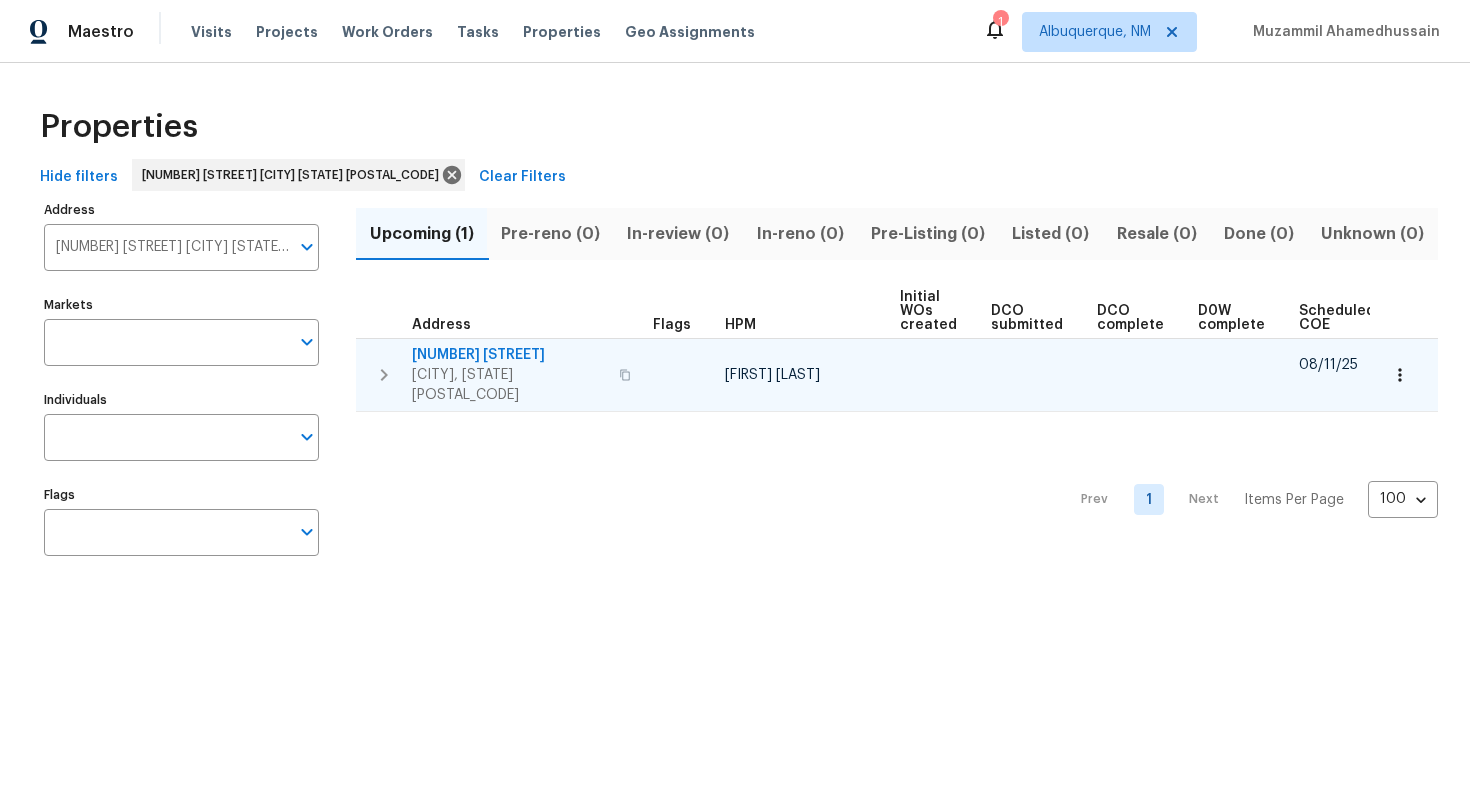 scroll, scrollTop: 0, scrollLeft: 213, axis: horizontal 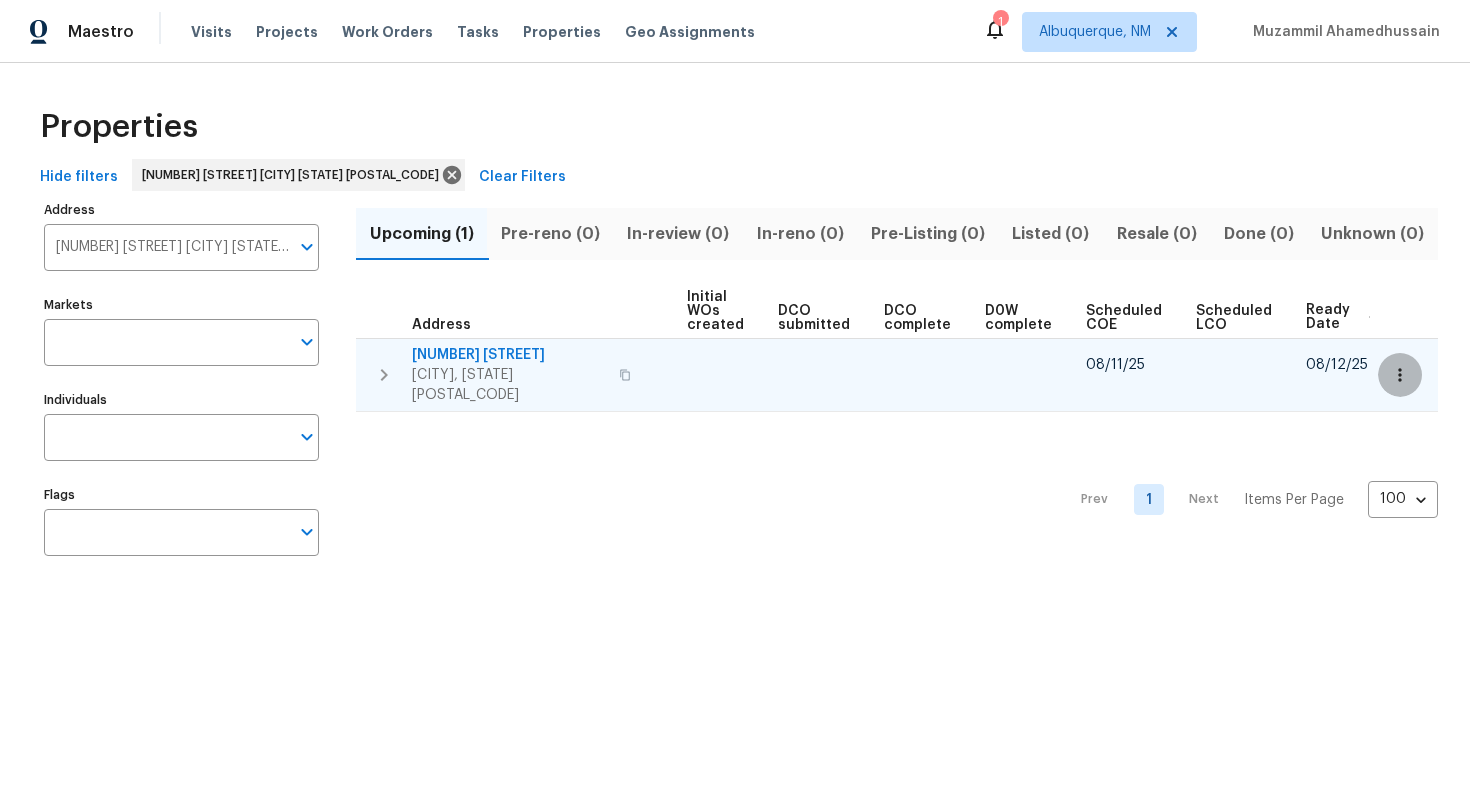 click 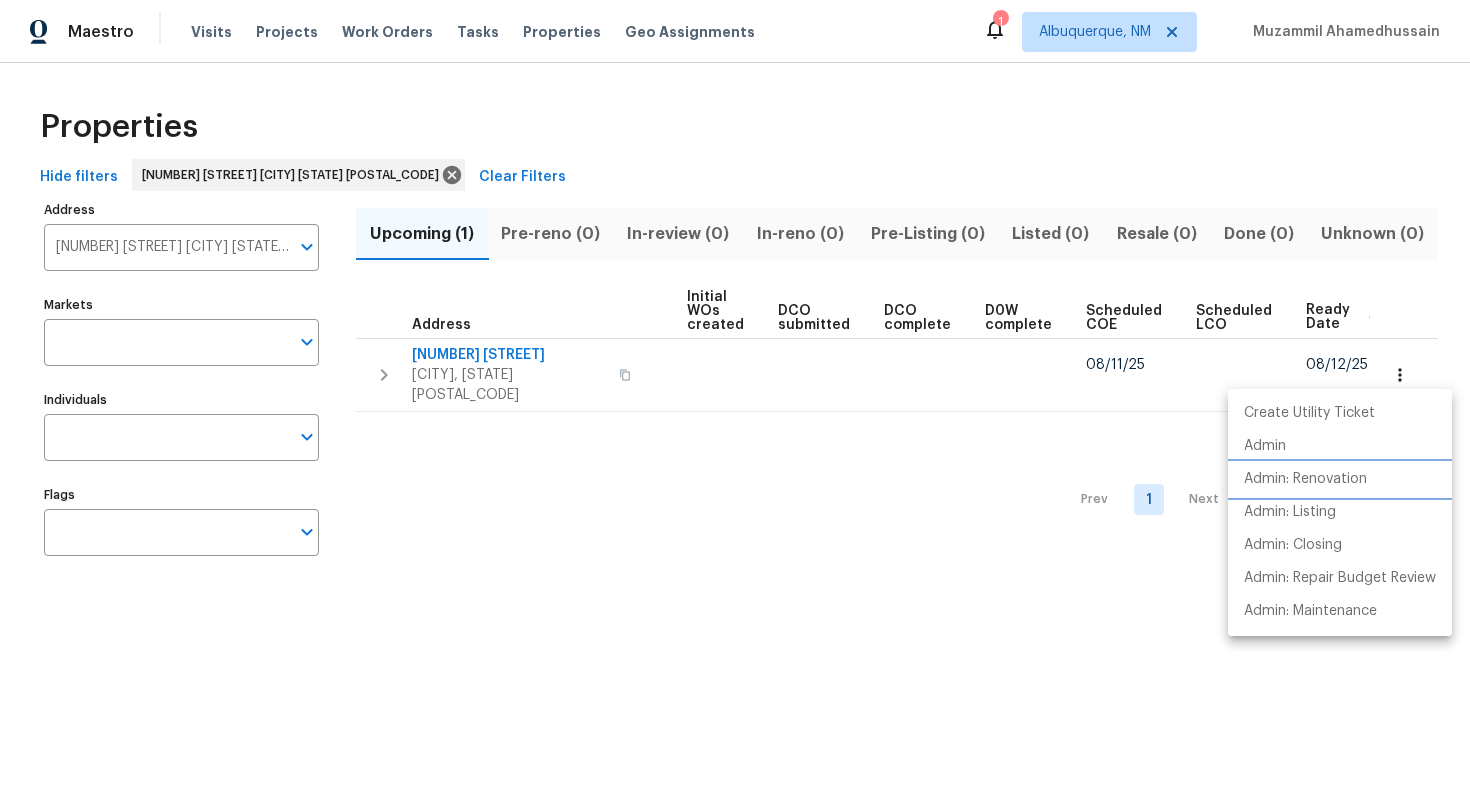 click on "Admin: Renovation" at bounding box center [1305, 479] 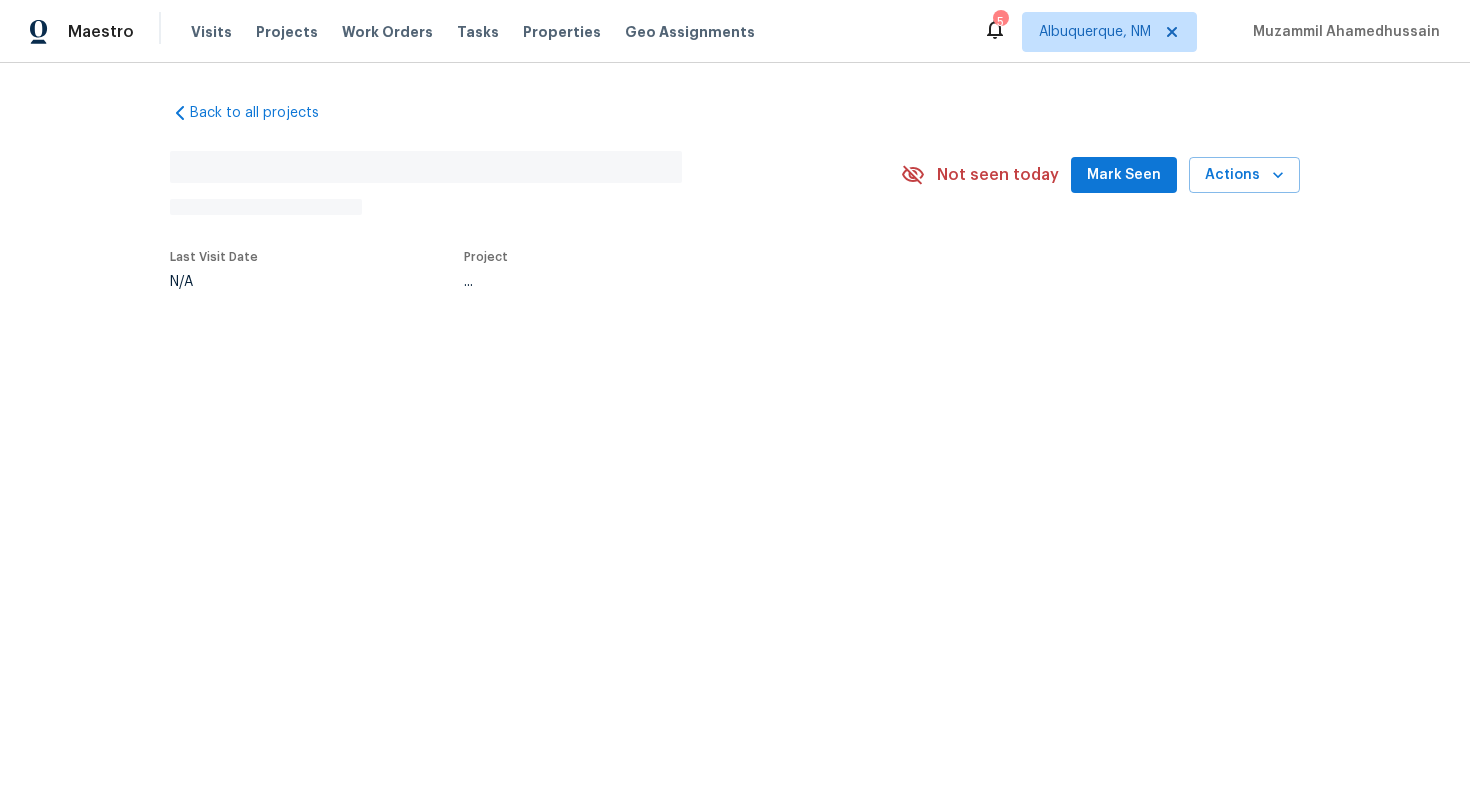 scroll, scrollTop: 0, scrollLeft: 0, axis: both 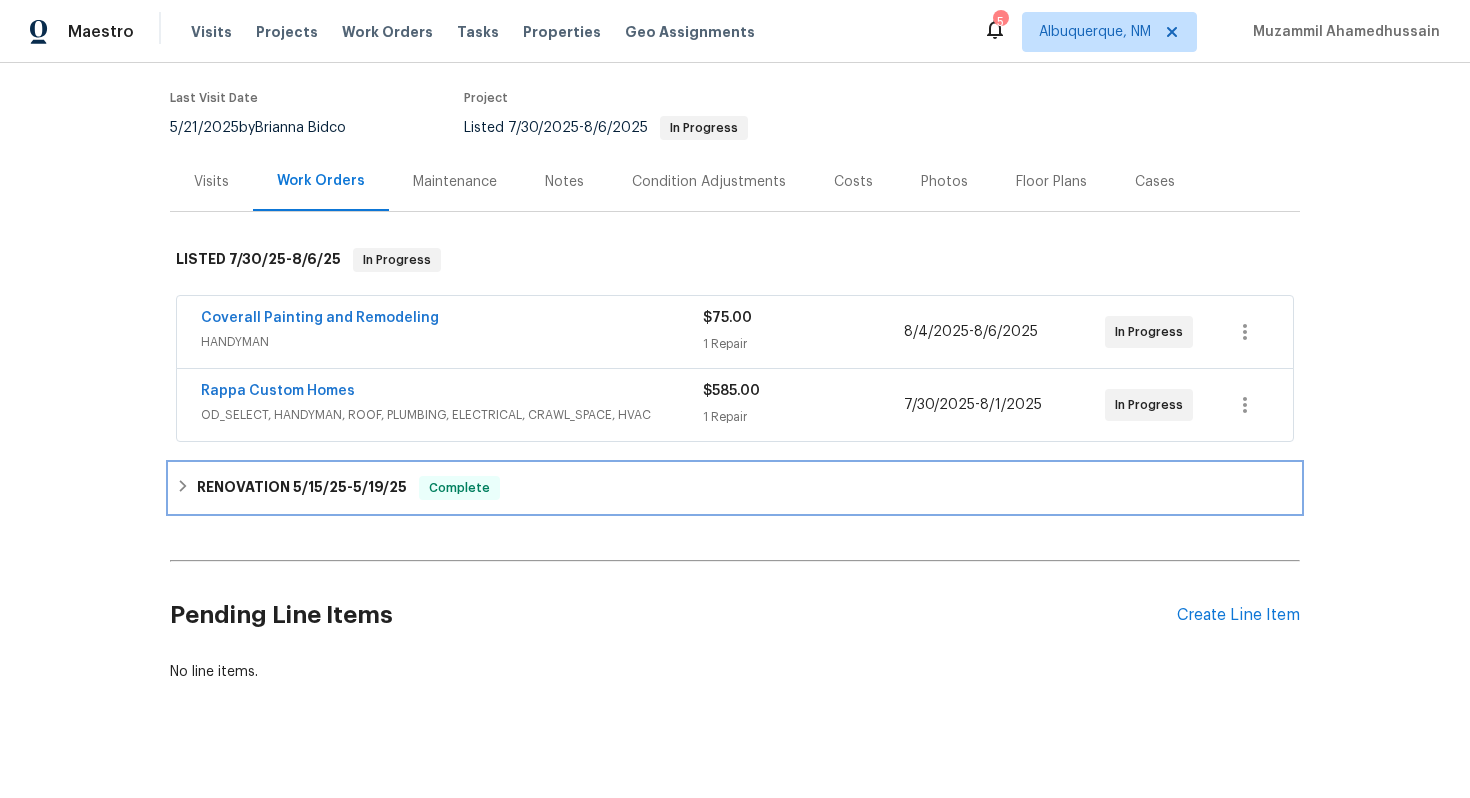 click on "Complete" at bounding box center [459, 488] 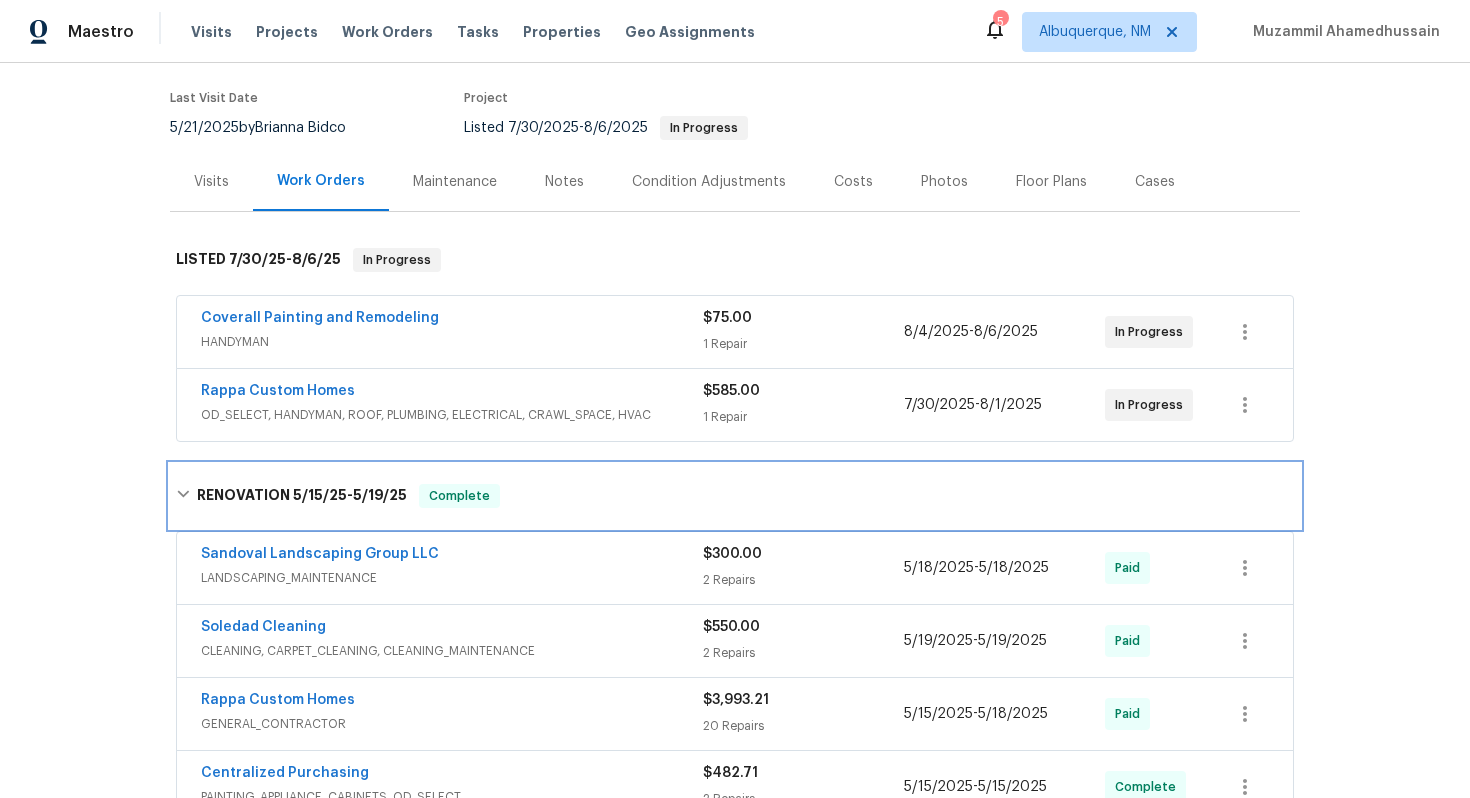 click on "Complete" at bounding box center [459, 496] 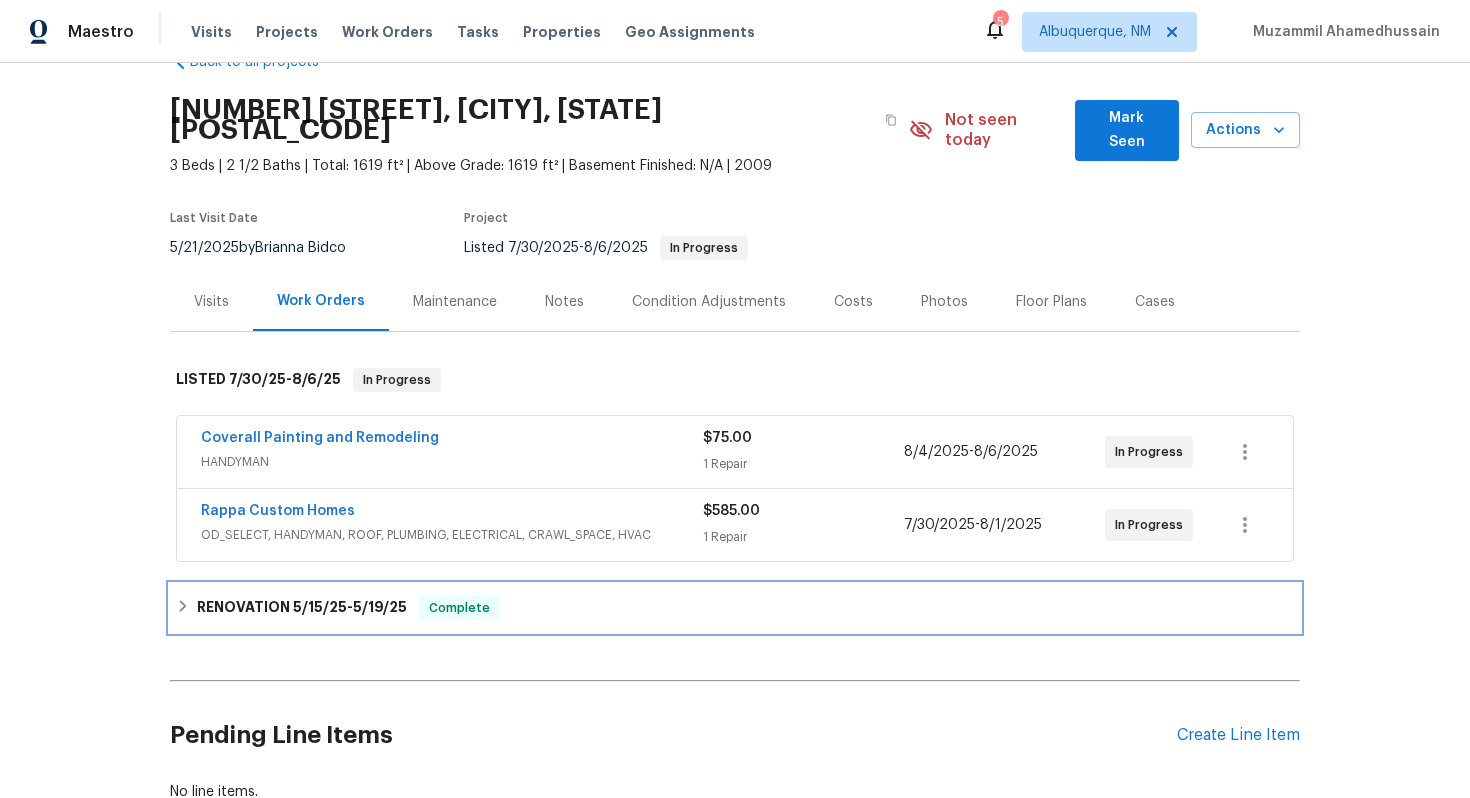 scroll, scrollTop: 0, scrollLeft: 0, axis: both 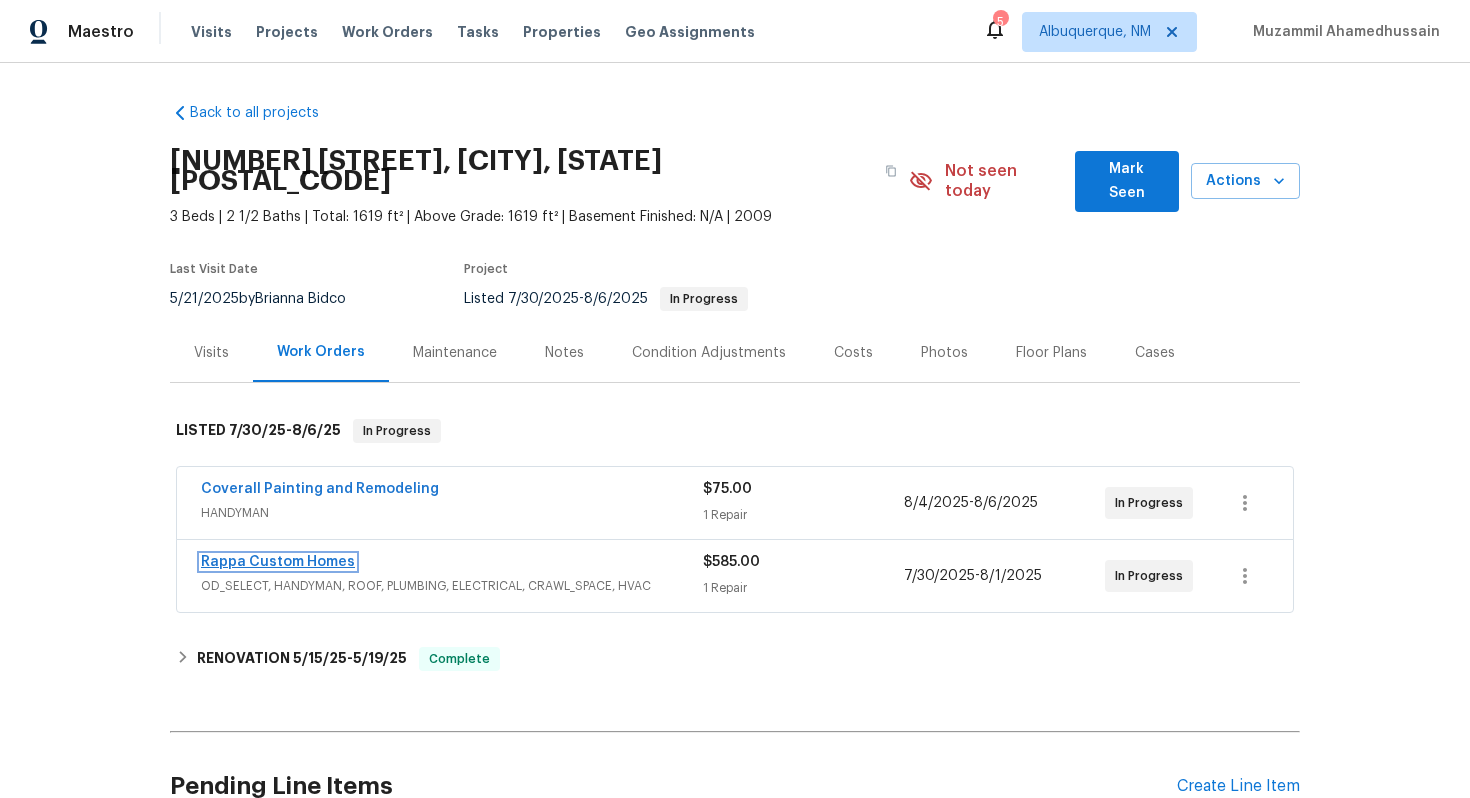 click on "Rappa Custom Homes" at bounding box center (278, 562) 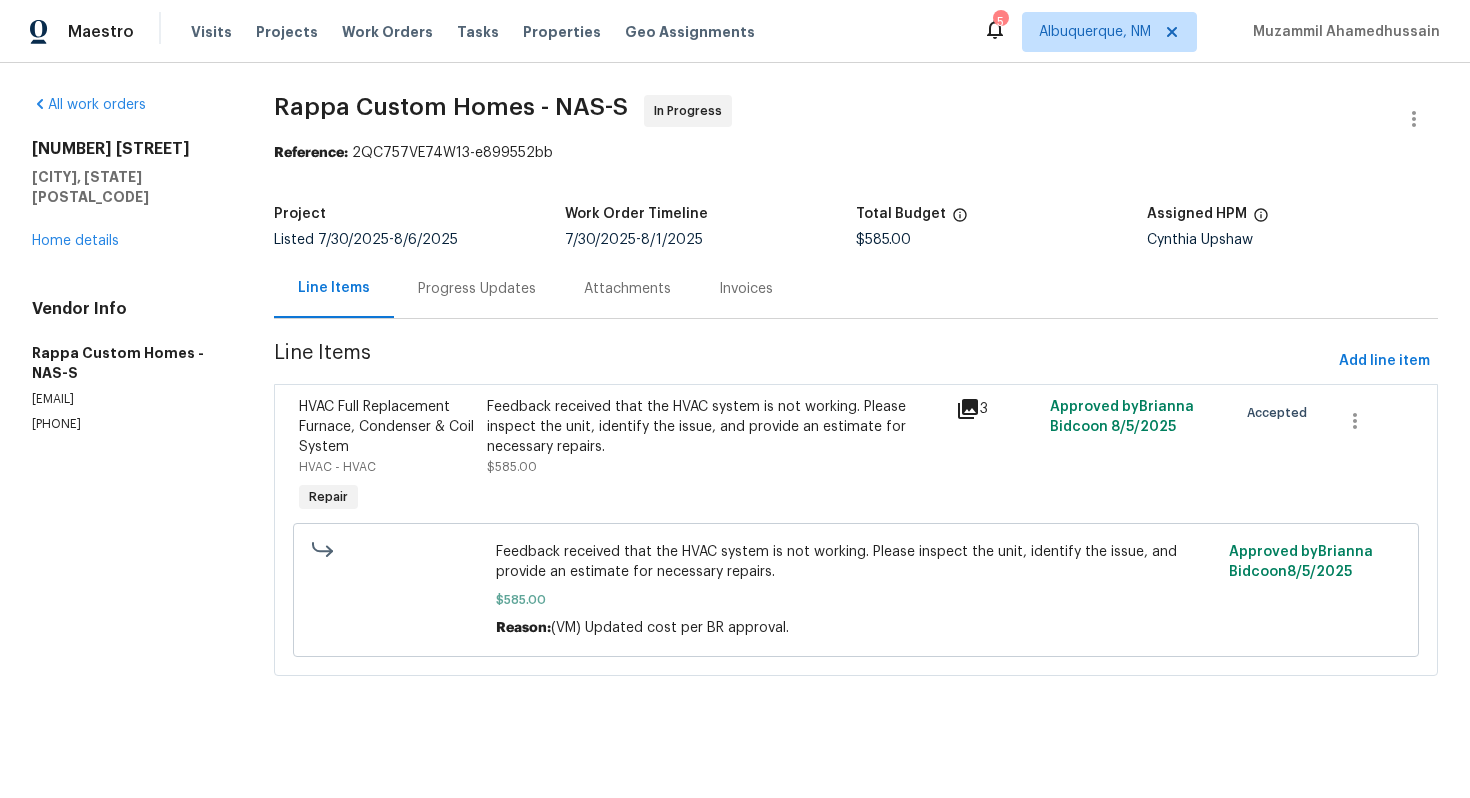 click on "Progress Updates" at bounding box center (477, 289) 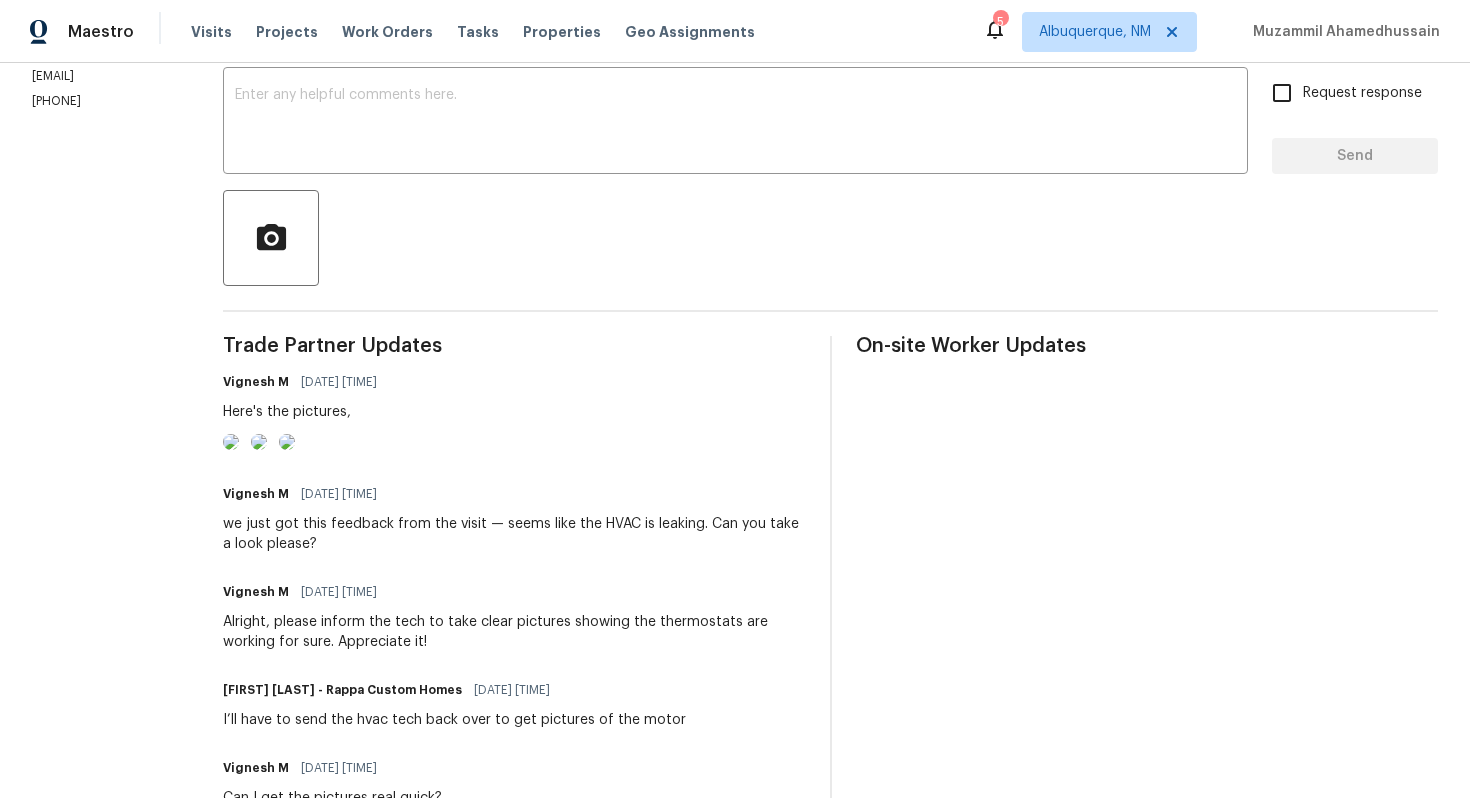 scroll, scrollTop: 637, scrollLeft: 0, axis: vertical 